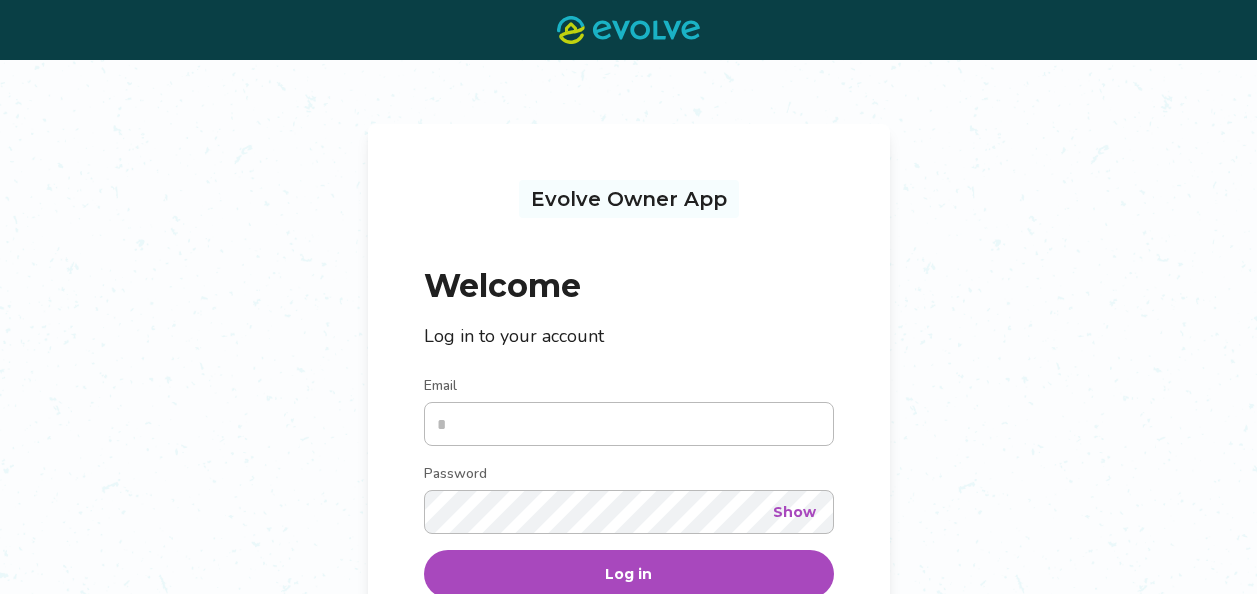 scroll, scrollTop: 0, scrollLeft: 0, axis: both 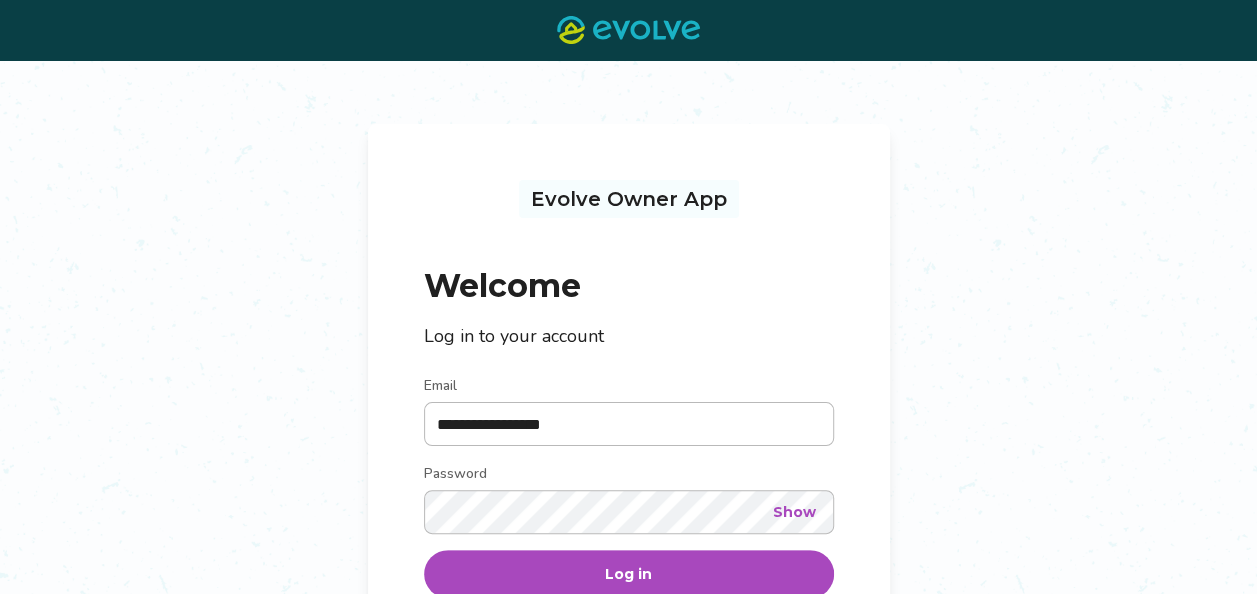 click on "**********" at bounding box center (629, 424) 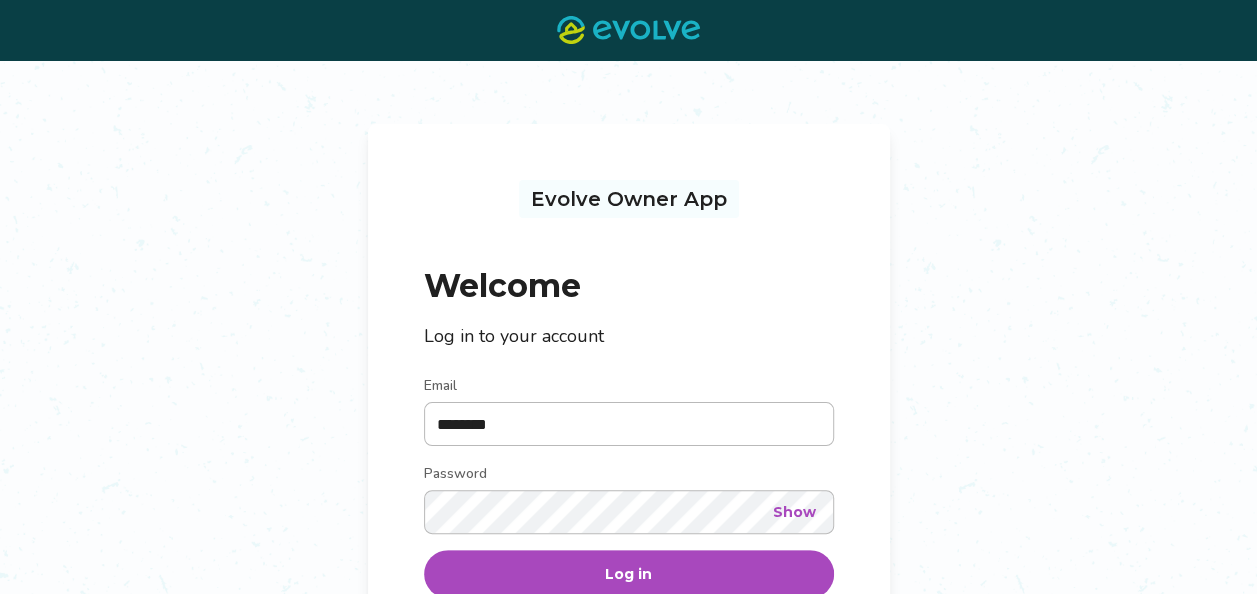 type on "**********" 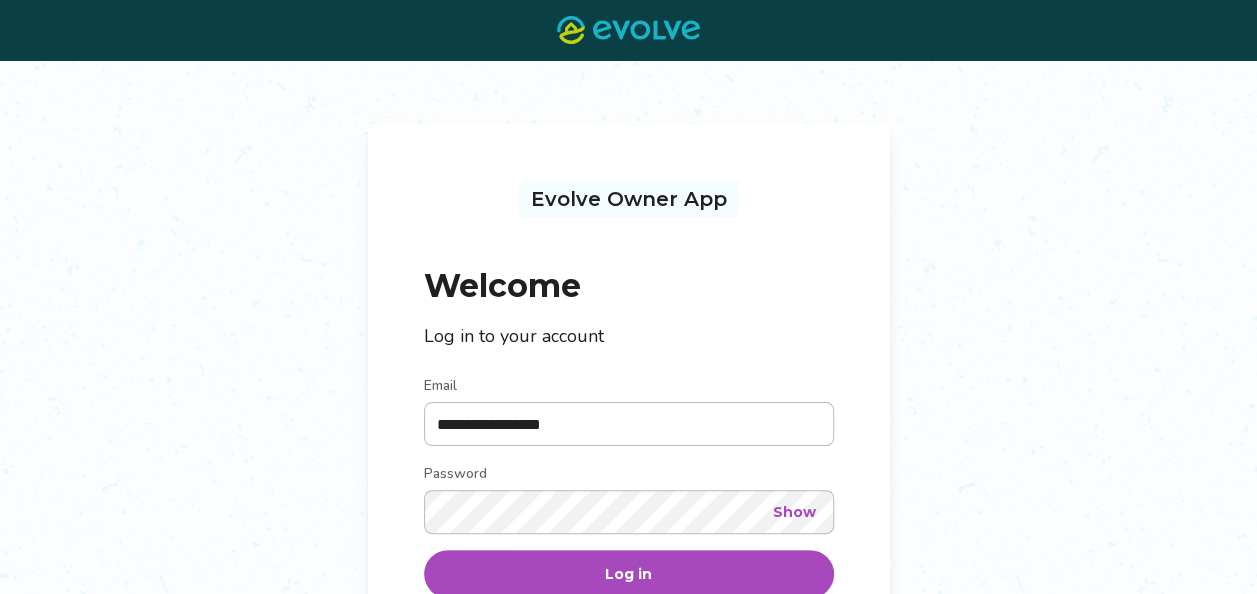 click on "Log in" at bounding box center (629, 574) 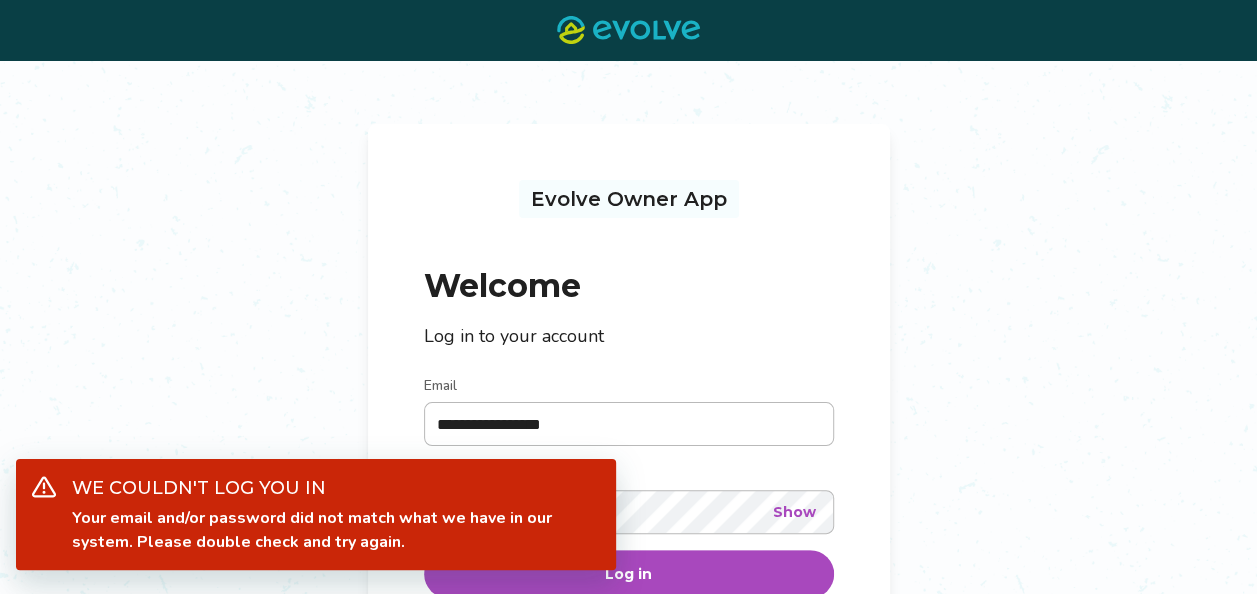 click on "**********" at bounding box center [628, 441] 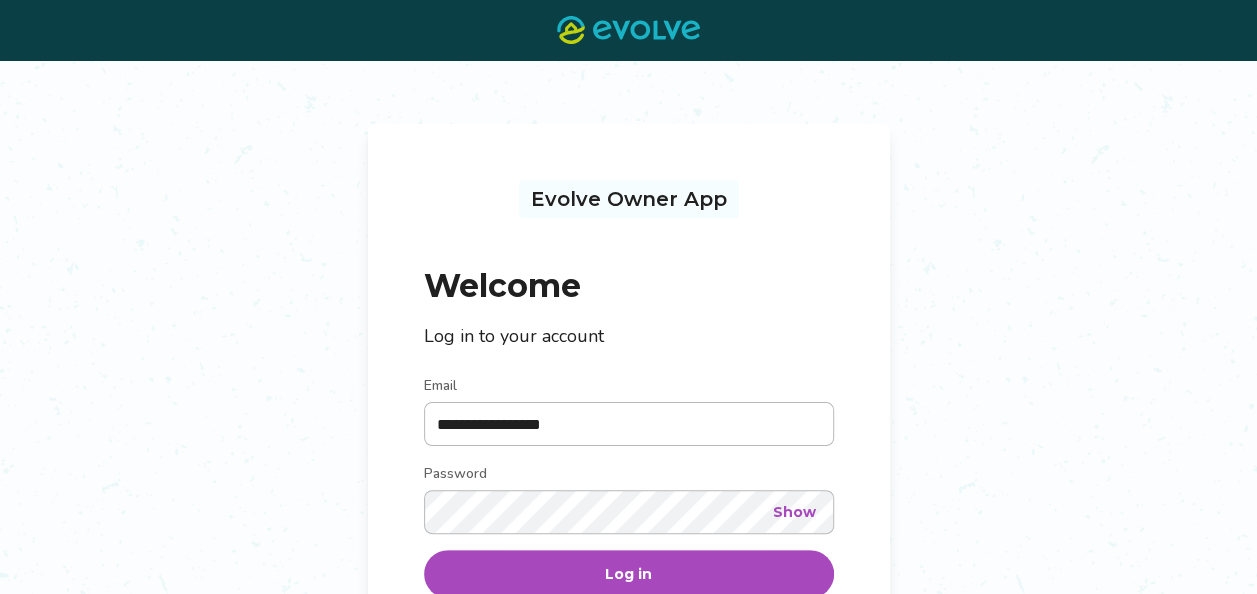 click on "Show" at bounding box center [794, 512] 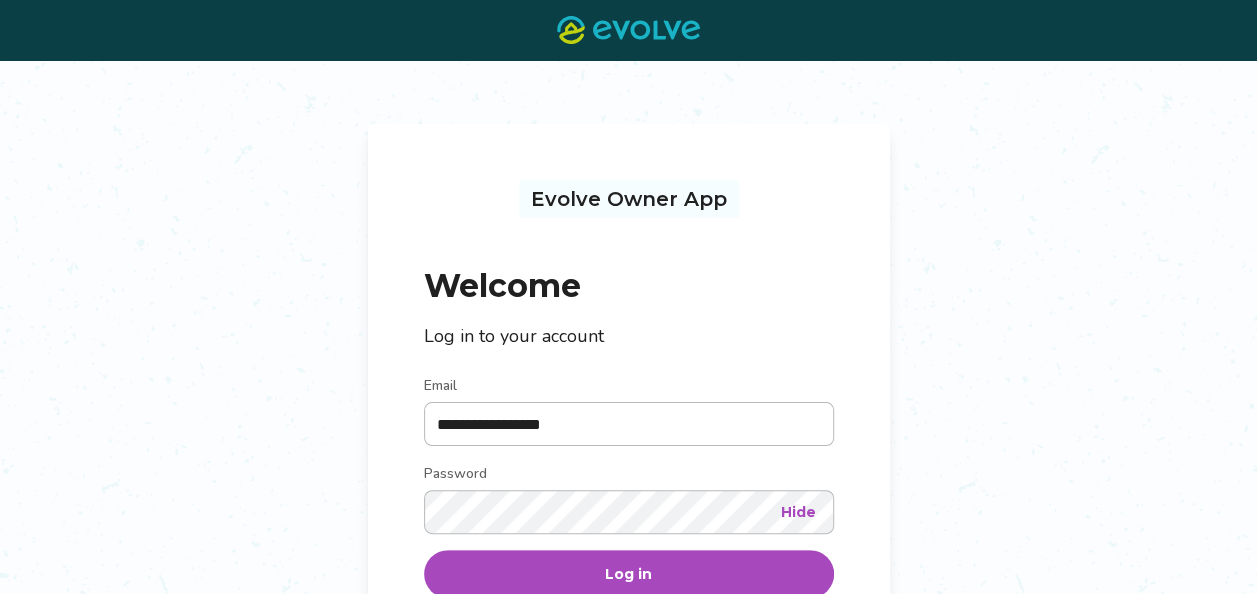 click on "Log in" at bounding box center [629, 574] 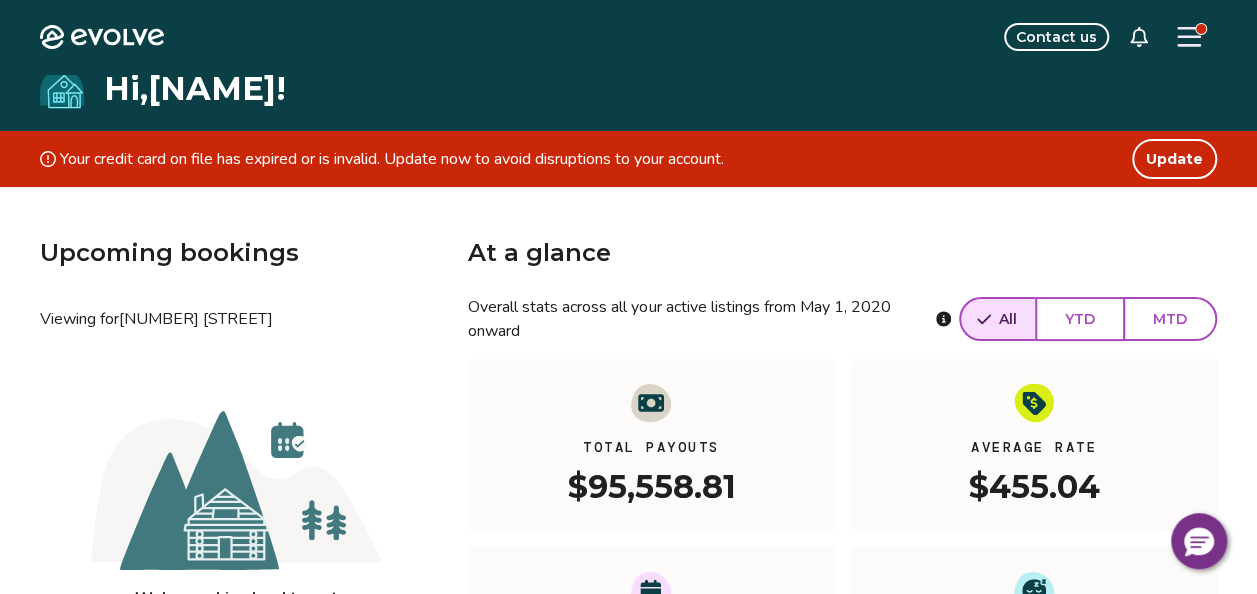 scroll, scrollTop: 0, scrollLeft: 0, axis: both 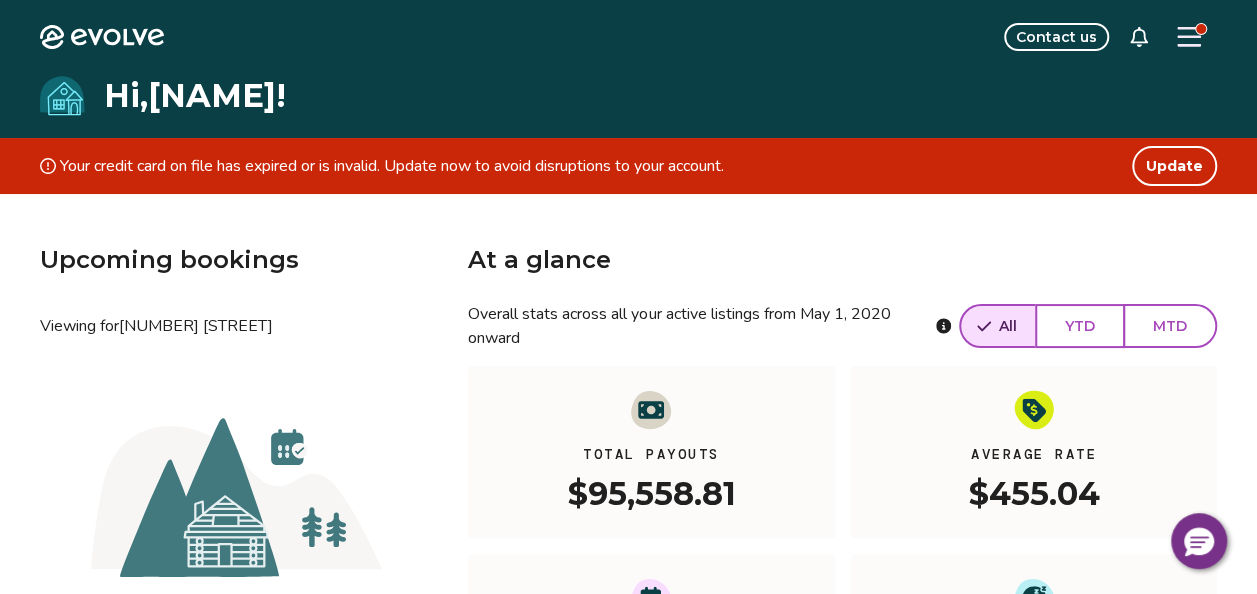 click on "MTD" at bounding box center (1170, 326) 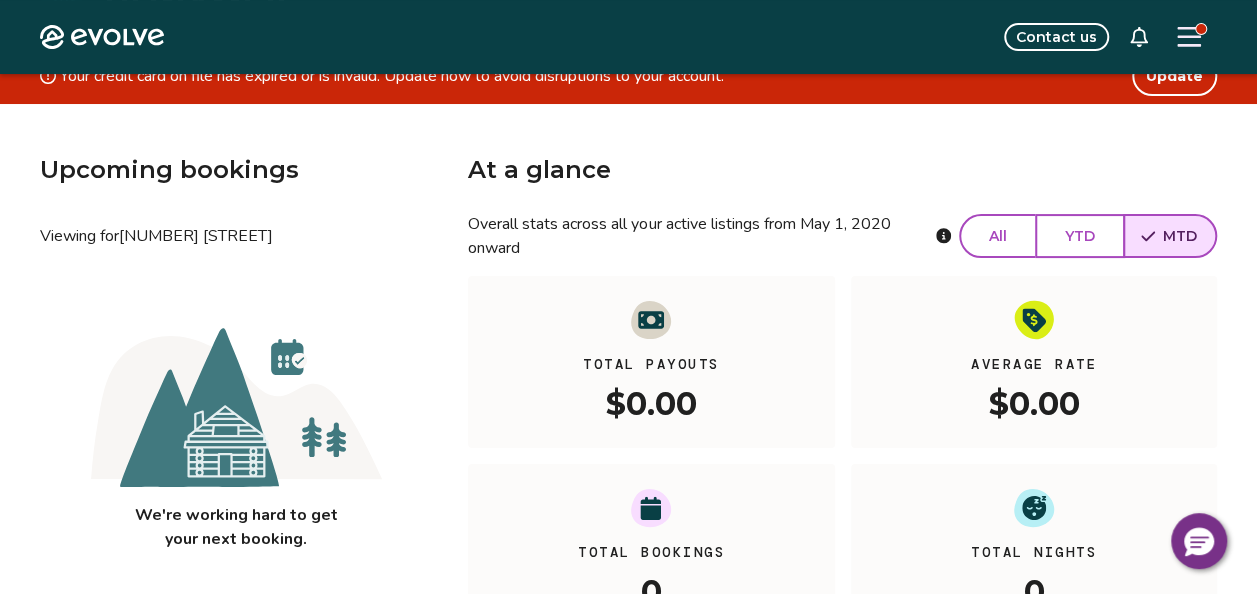 scroll, scrollTop: 89, scrollLeft: 0, axis: vertical 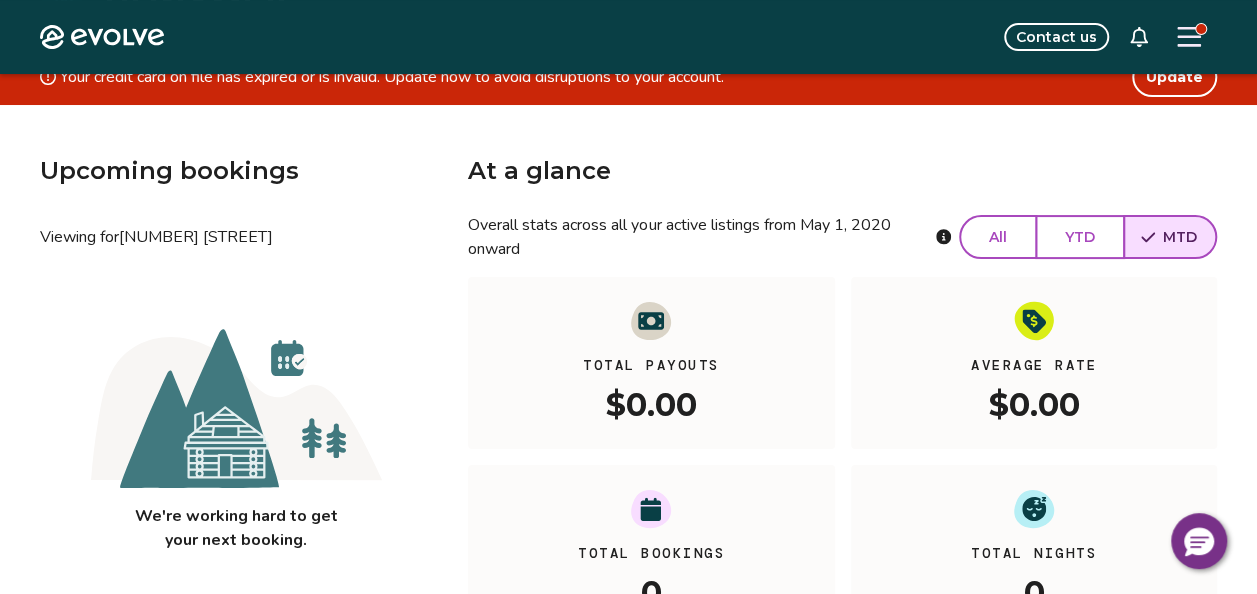 click on "All" at bounding box center (998, 237) 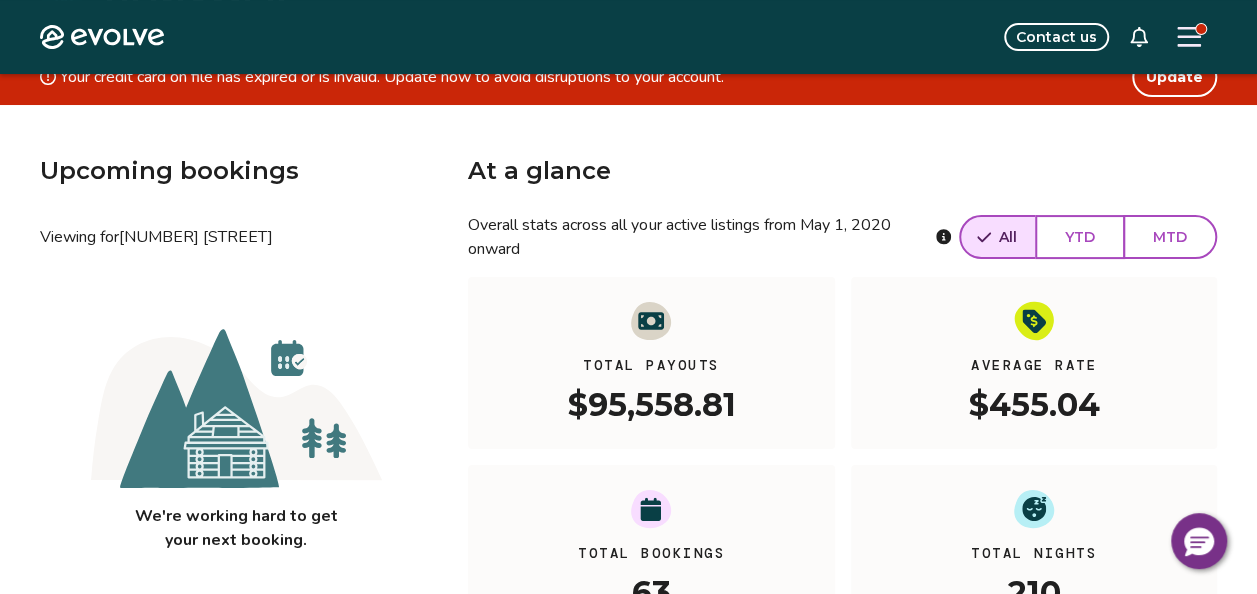 click on "$95,558.81" at bounding box center (651, 403) 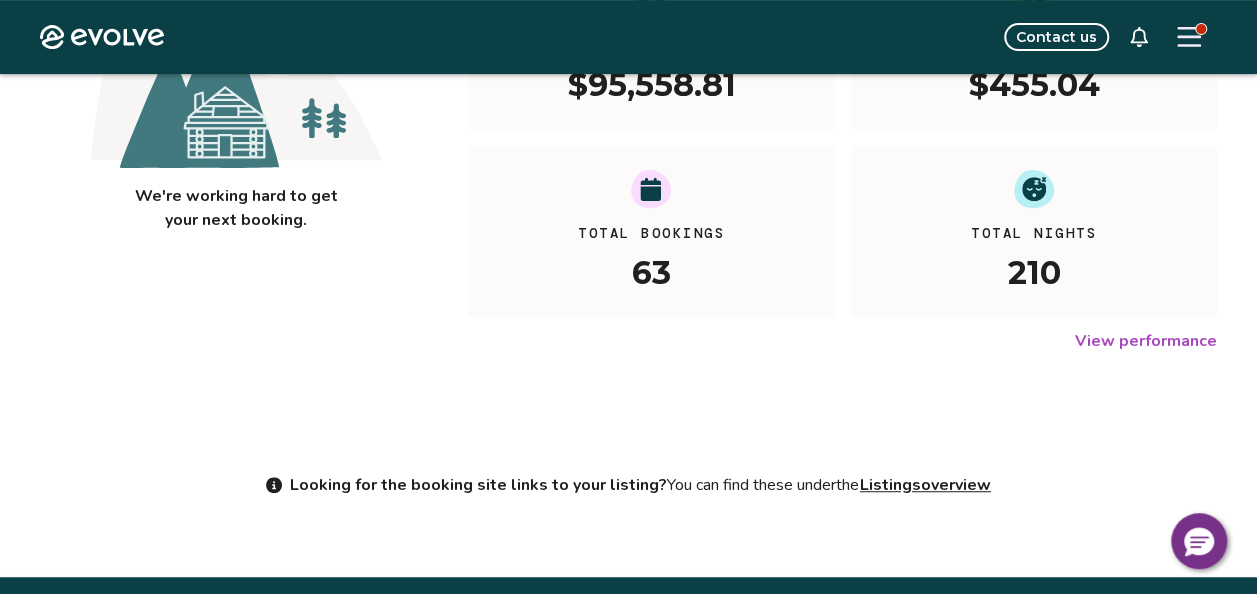 scroll, scrollTop: 472, scrollLeft: 0, axis: vertical 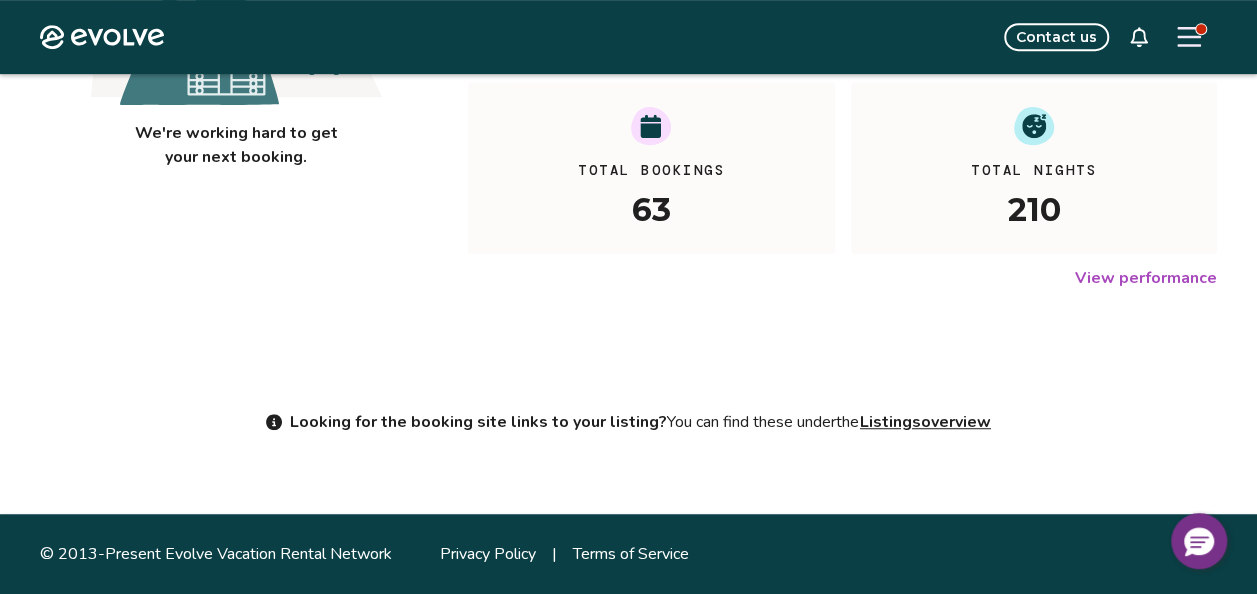 click on "View performance" at bounding box center (1146, 278) 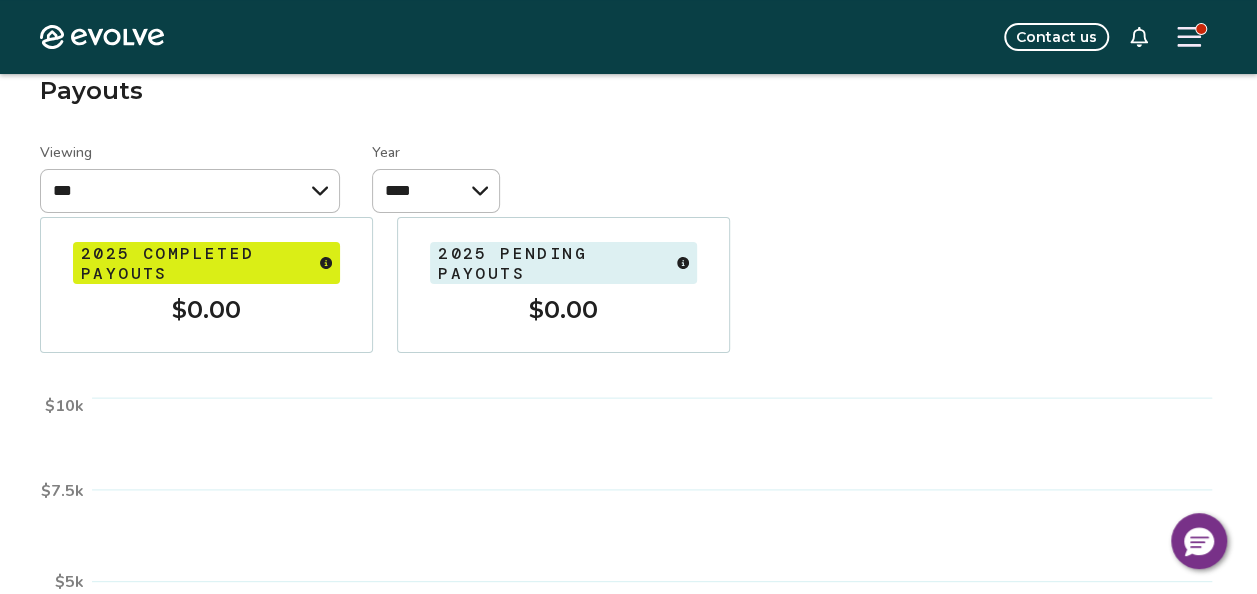 scroll, scrollTop: 112, scrollLeft: 0, axis: vertical 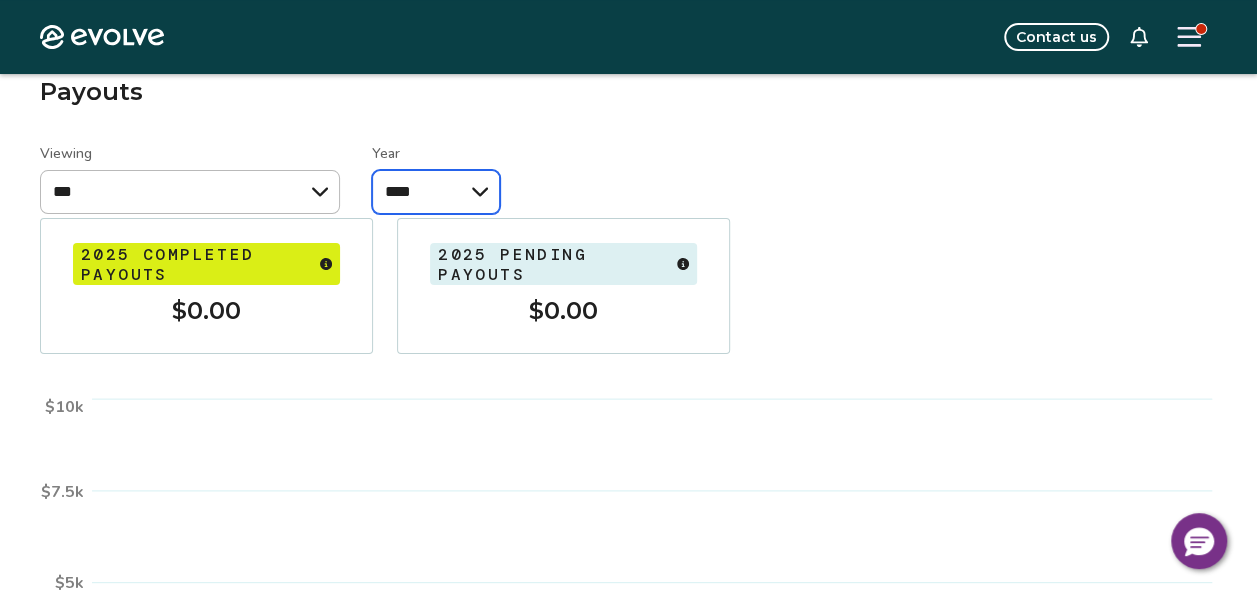 click on "**** **** **** ****" at bounding box center [436, 192] 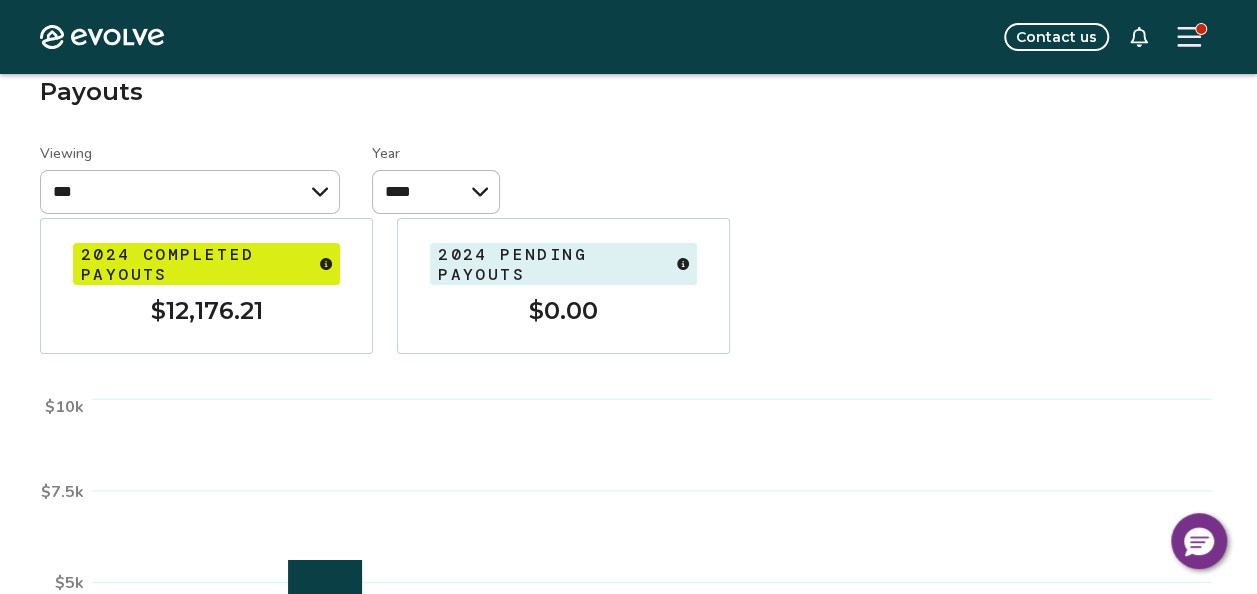 click on "2024 completed payouts $12,176.21" at bounding box center [206, 286] 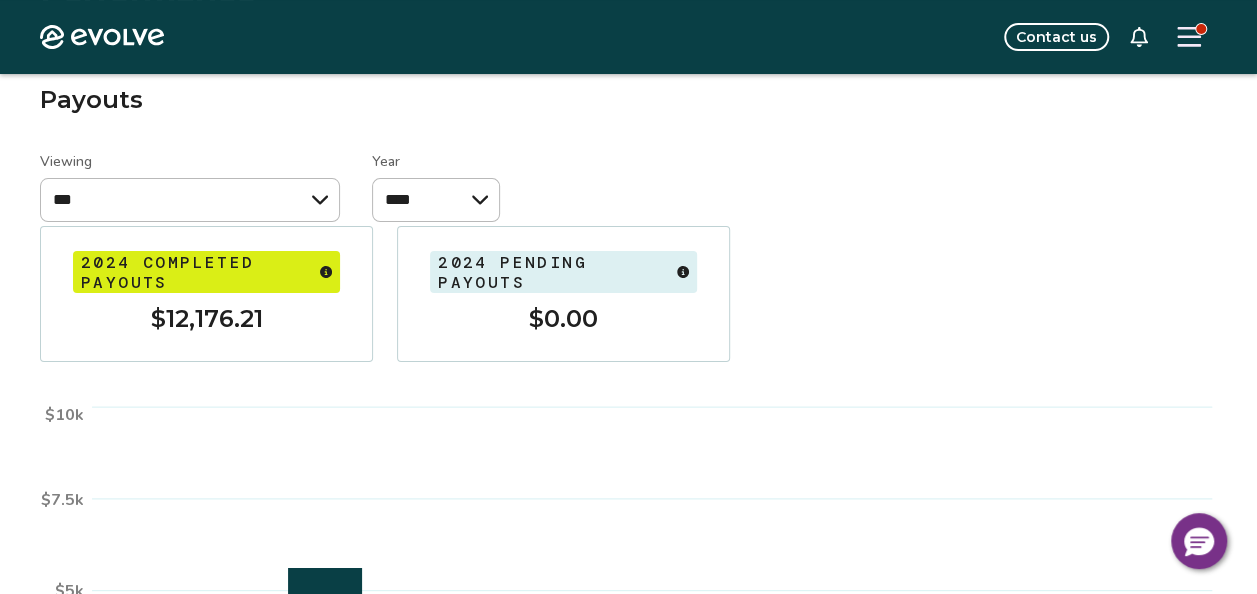 scroll, scrollTop: 550, scrollLeft: 0, axis: vertical 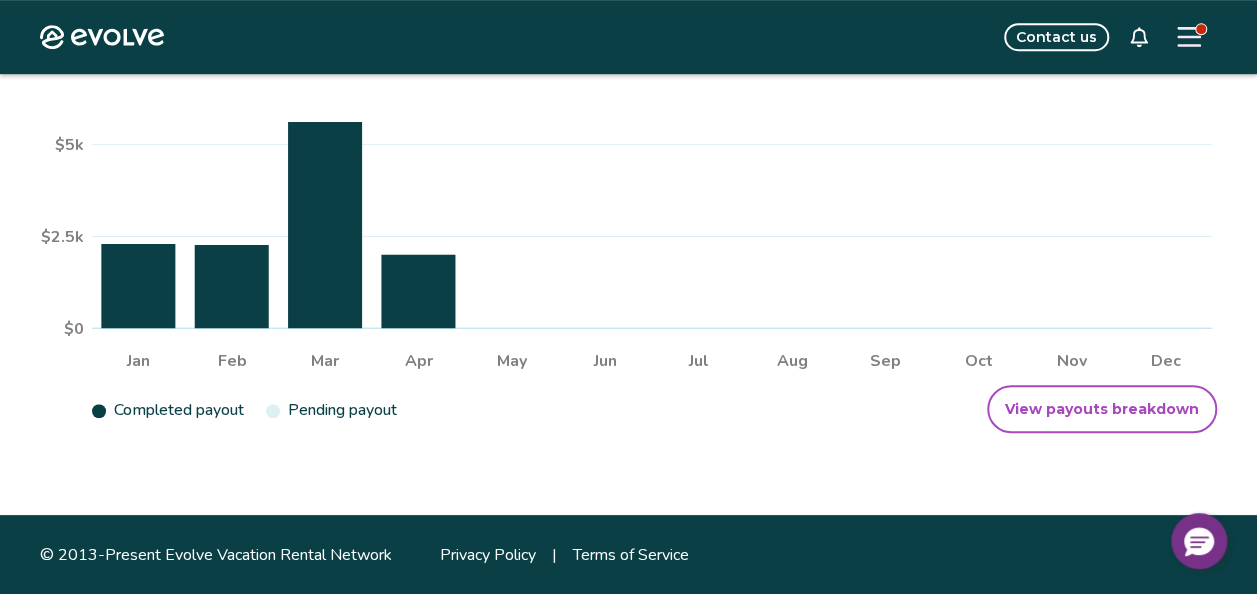 click on "View payouts breakdown" at bounding box center (1102, 409) 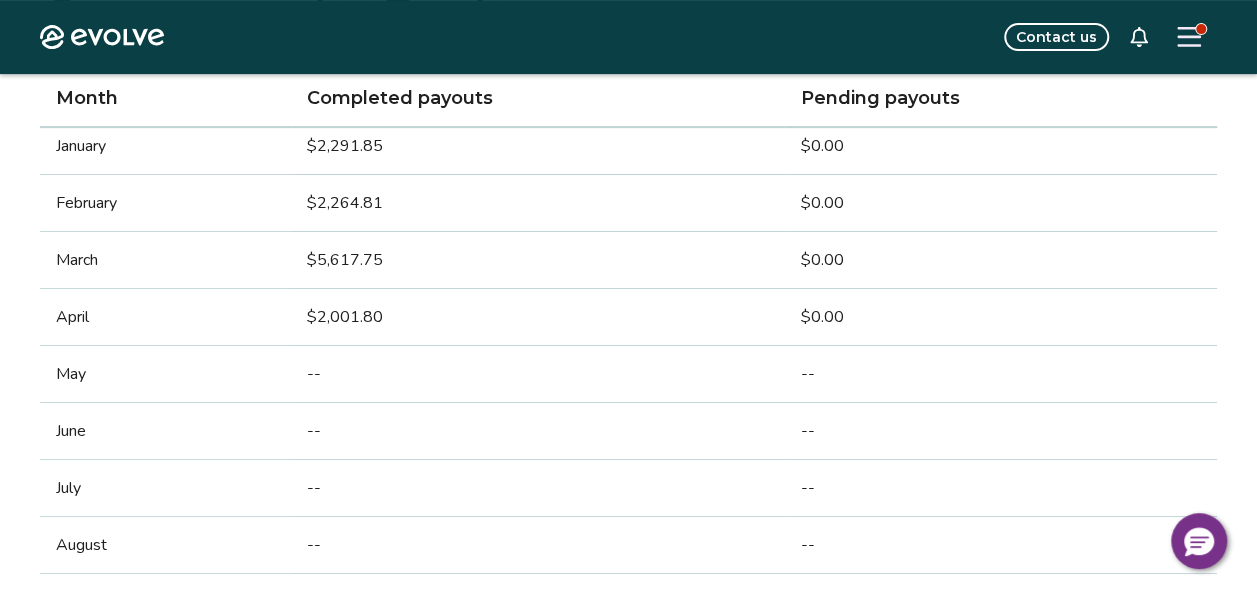scroll, scrollTop: 292, scrollLeft: 0, axis: vertical 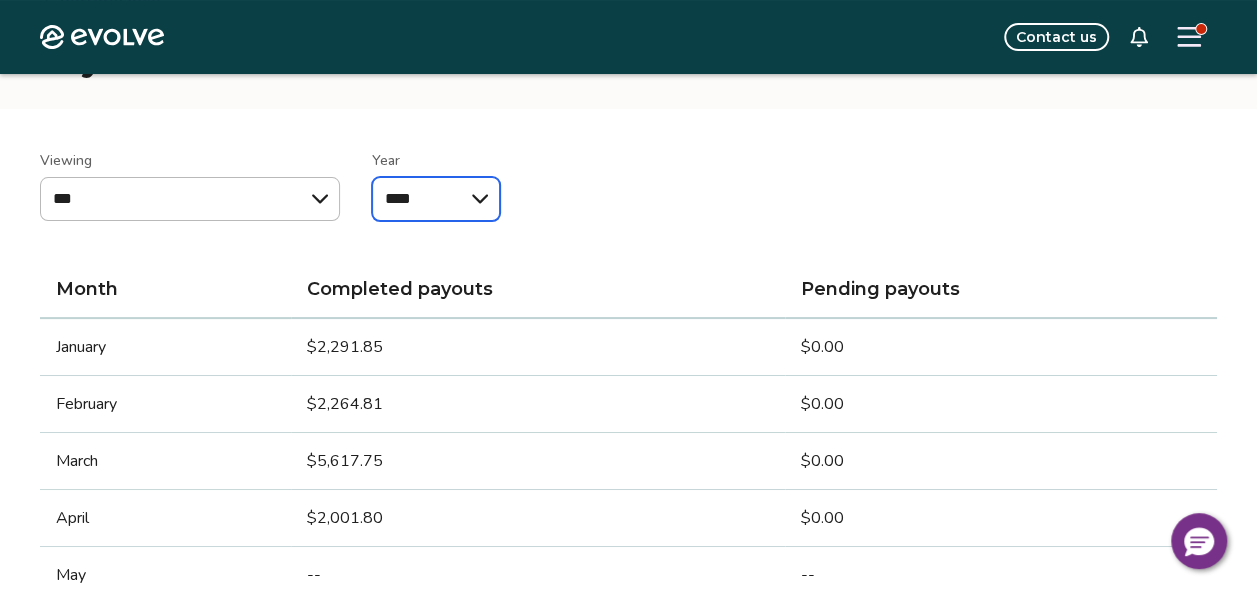 click on "**** **** **** ****" at bounding box center (436, 199) 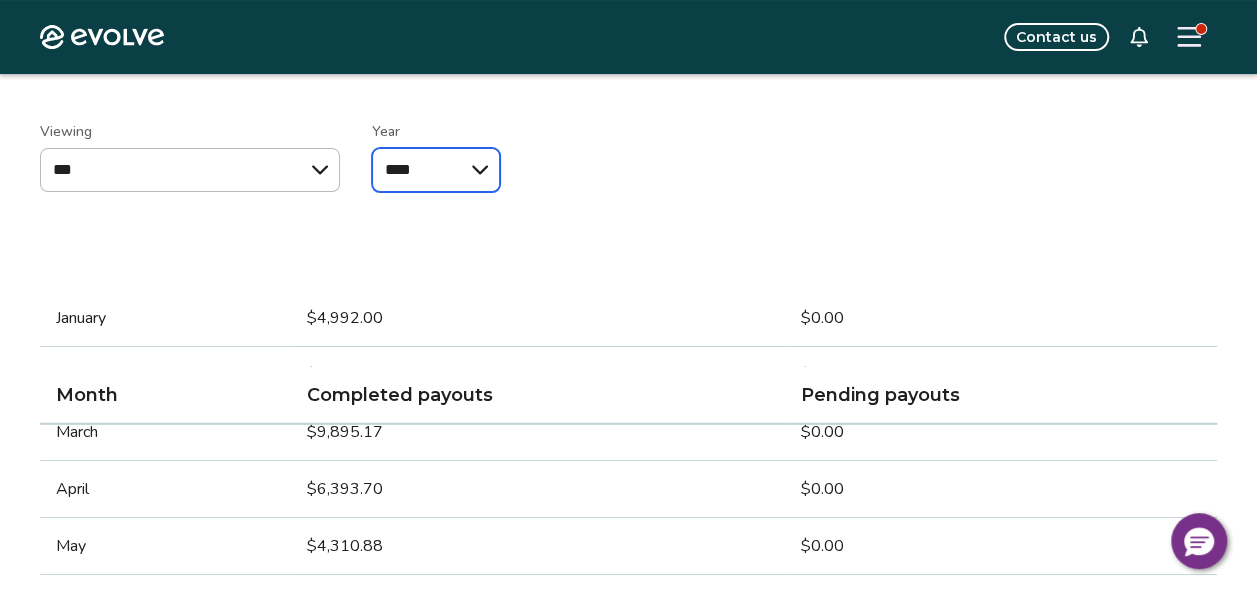 scroll, scrollTop: 0, scrollLeft: 0, axis: both 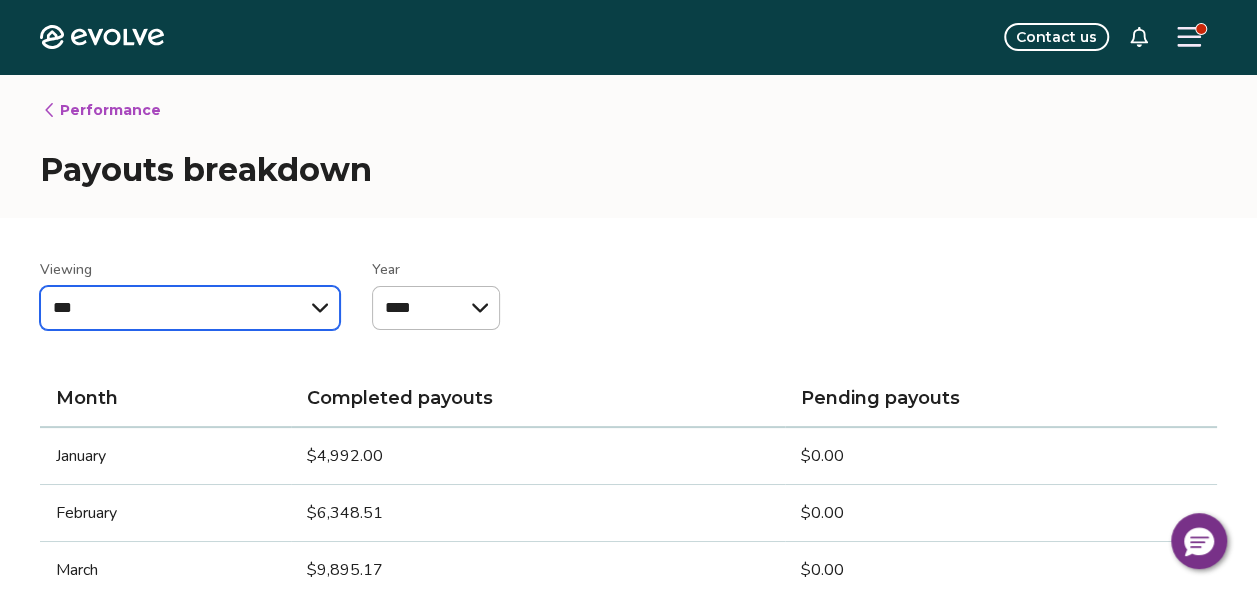 click on "**********" at bounding box center (190, 308) 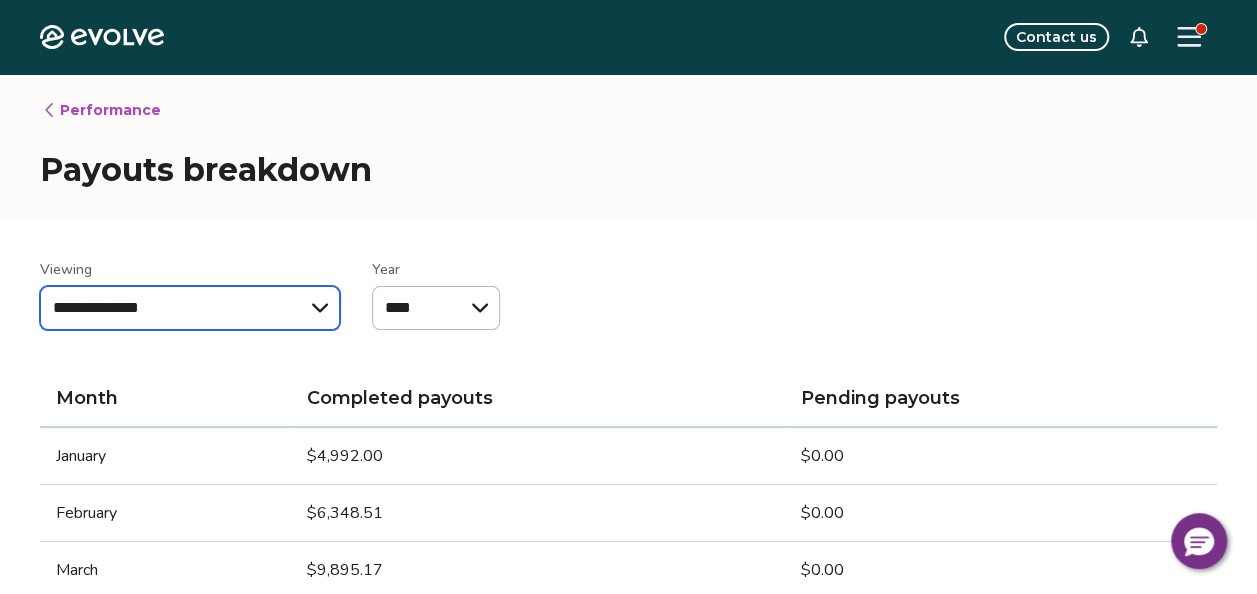 click on "**********" at bounding box center (190, 308) 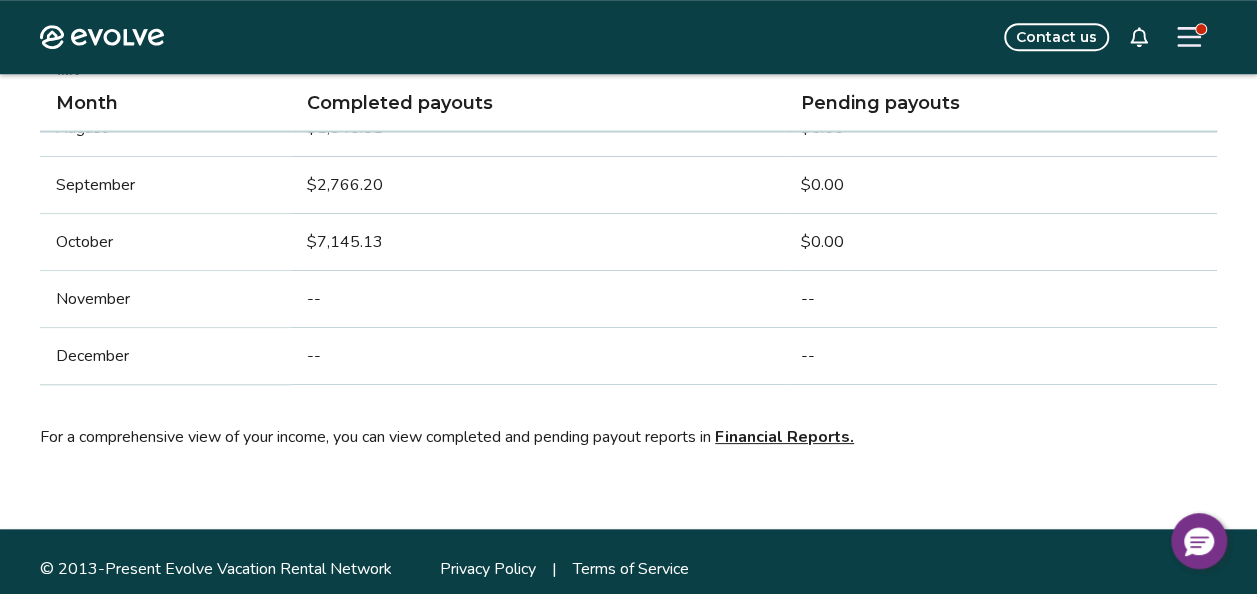 scroll, scrollTop: 728, scrollLeft: 0, axis: vertical 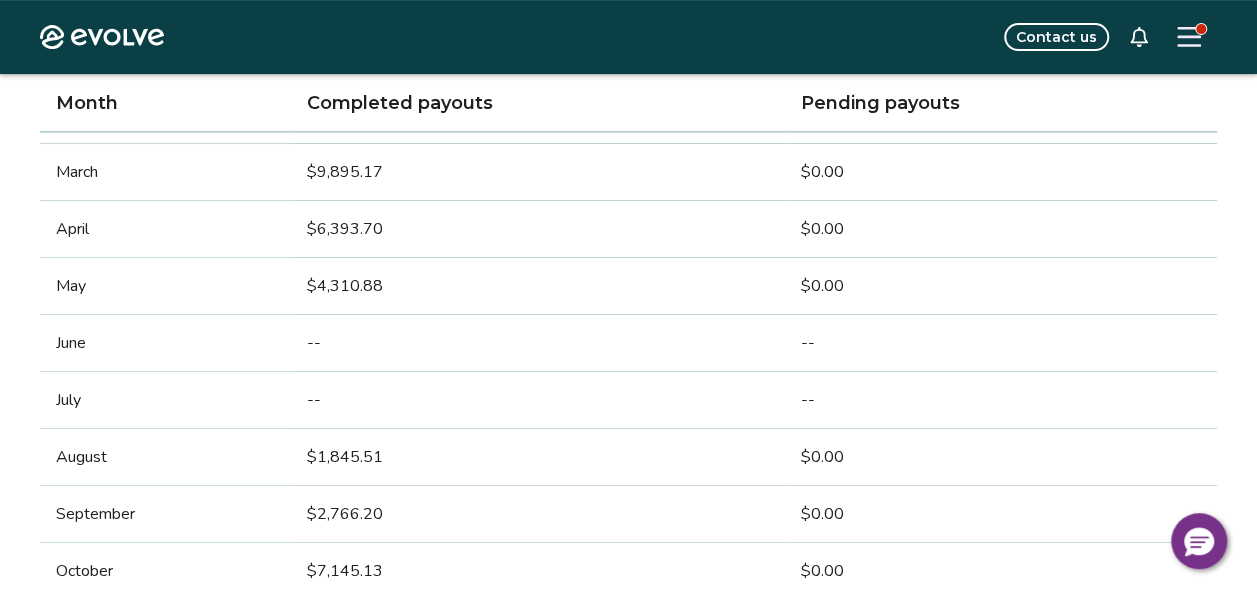 click on "$9,895.17" at bounding box center [537, 172] 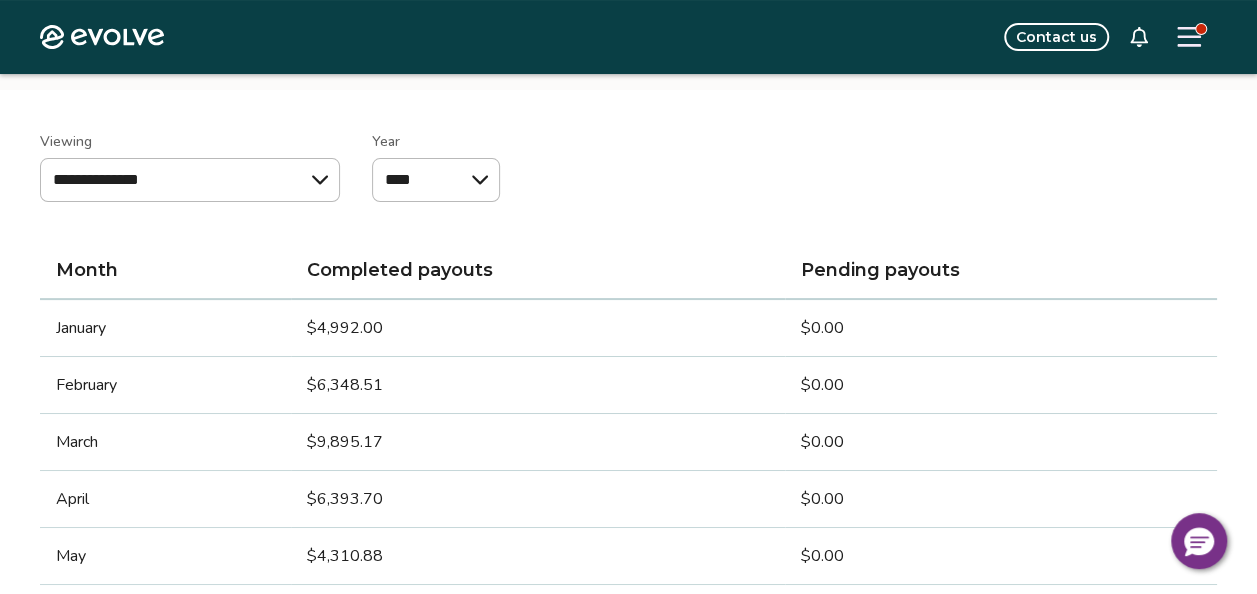 scroll, scrollTop: 82, scrollLeft: 0, axis: vertical 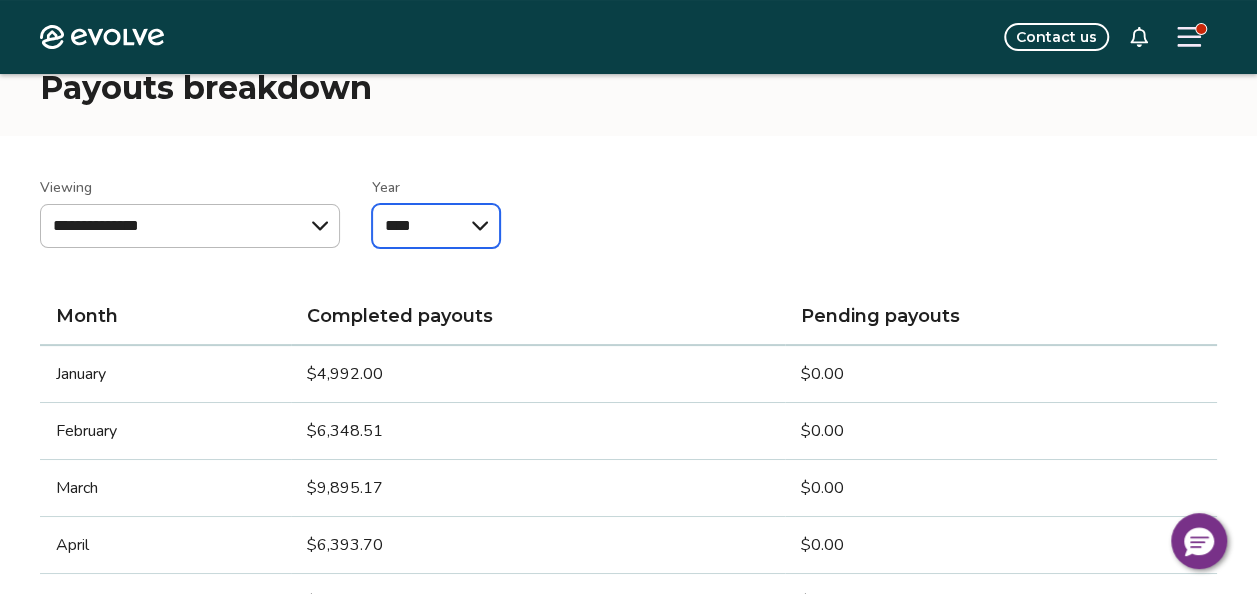 click on "**** **** **** ****" at bounding box center [436, 226] 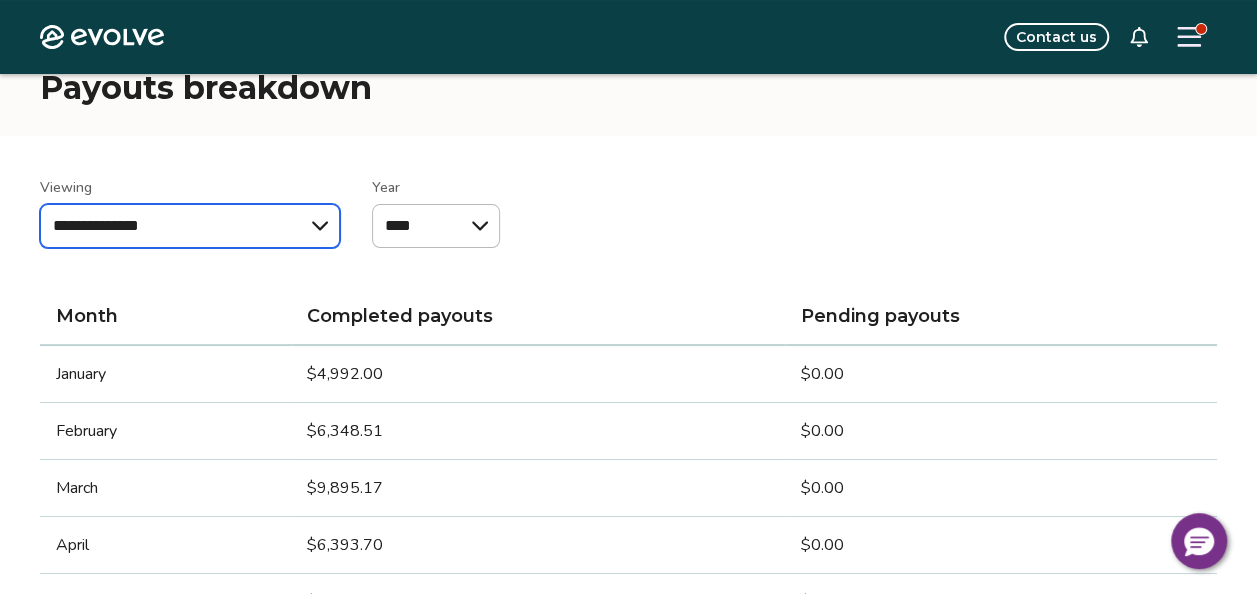 click on "**********" at bounding box center [190, 226] 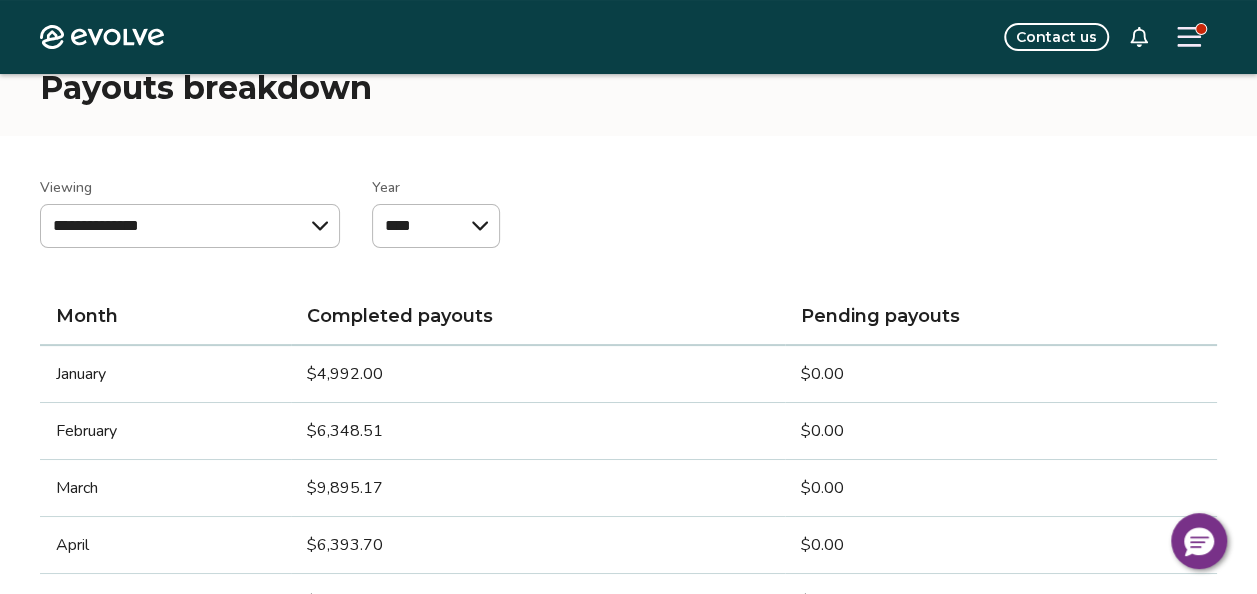 click on "$4,992.00" at bounding box center (537, 374) 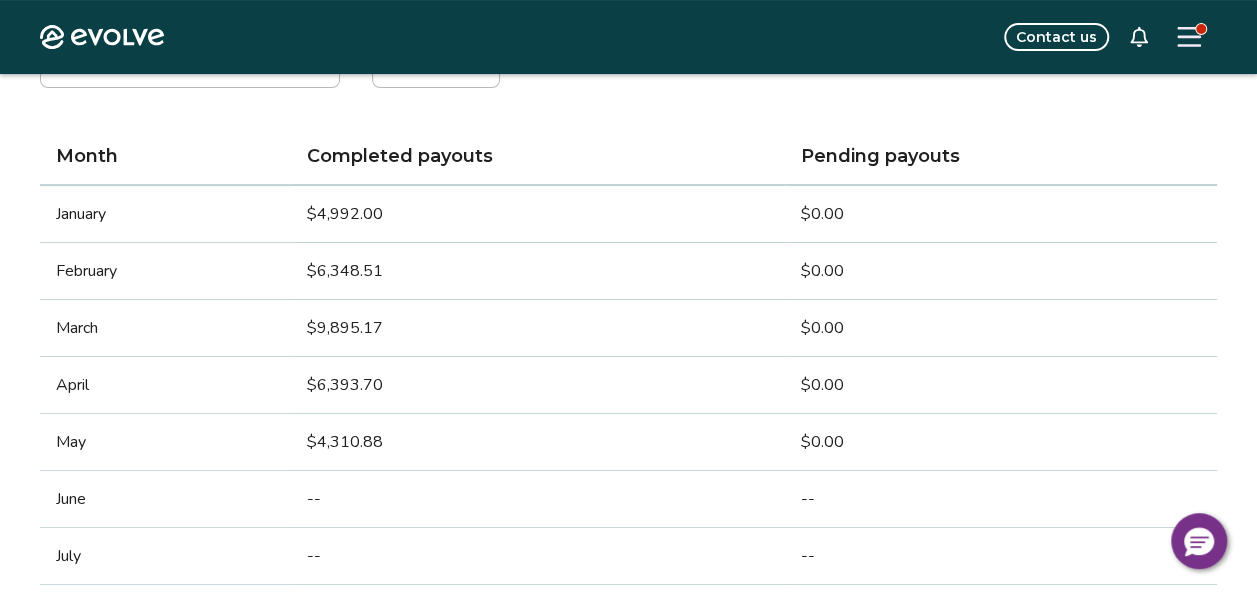 scroll, scrollTop: 216, scrollLeft: 0, axis: vertical 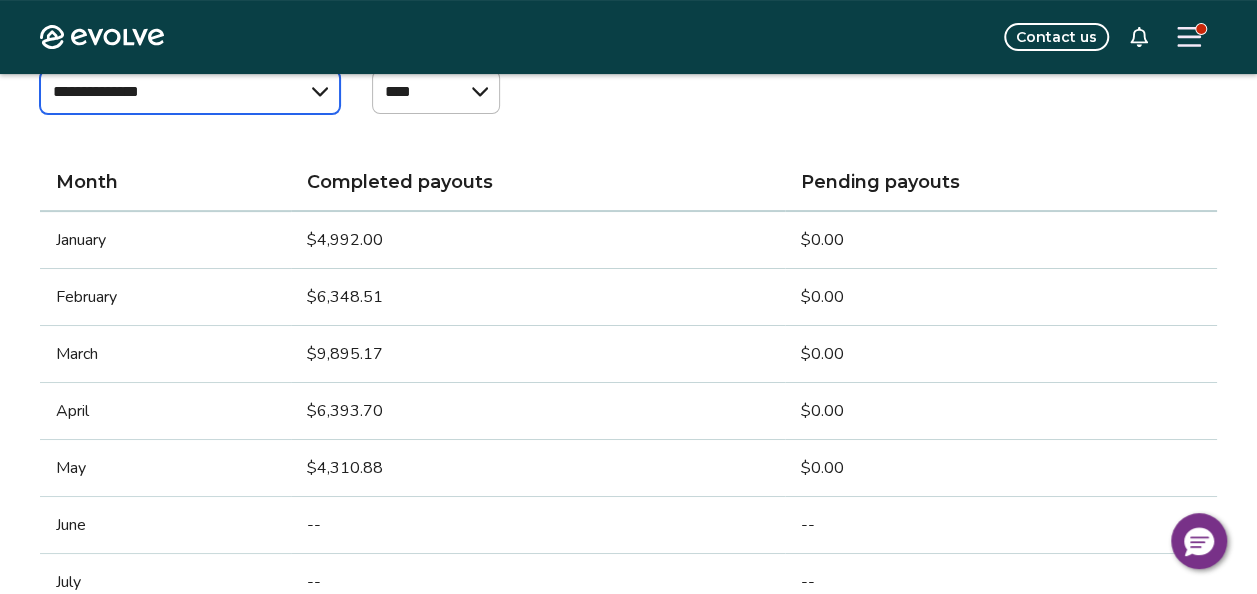 click on "**********" at bounding box center [190, 92] 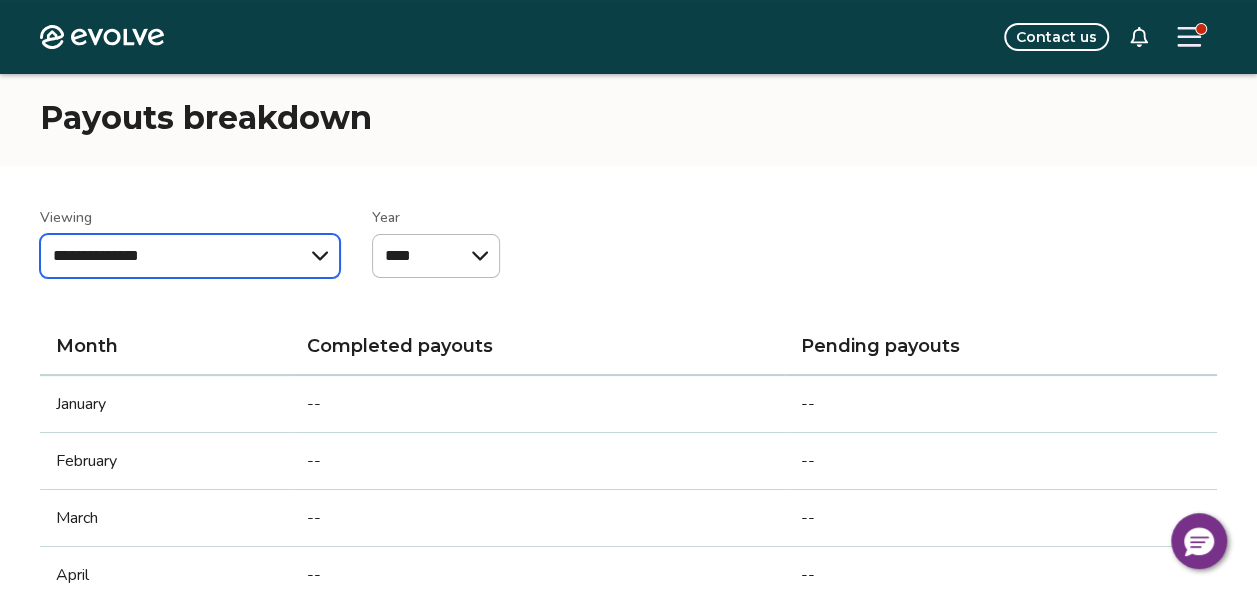 scroll, scrollTop: 15, scrollLeft: 0, axis: vertical 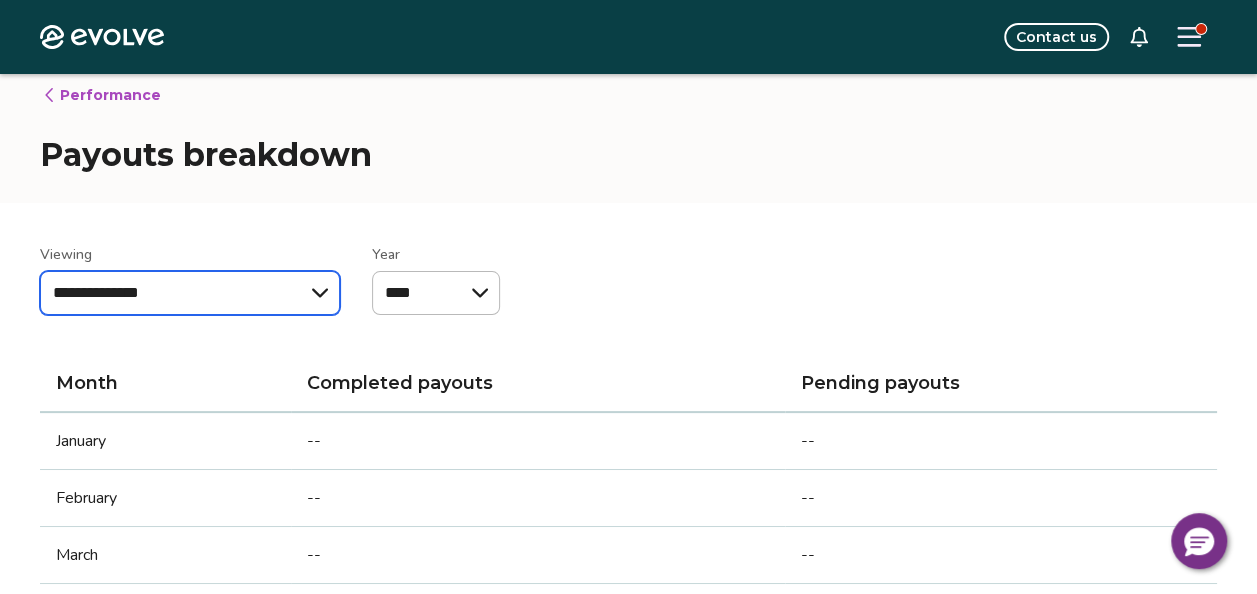 click on "**********" at bounding box center (190, 293) 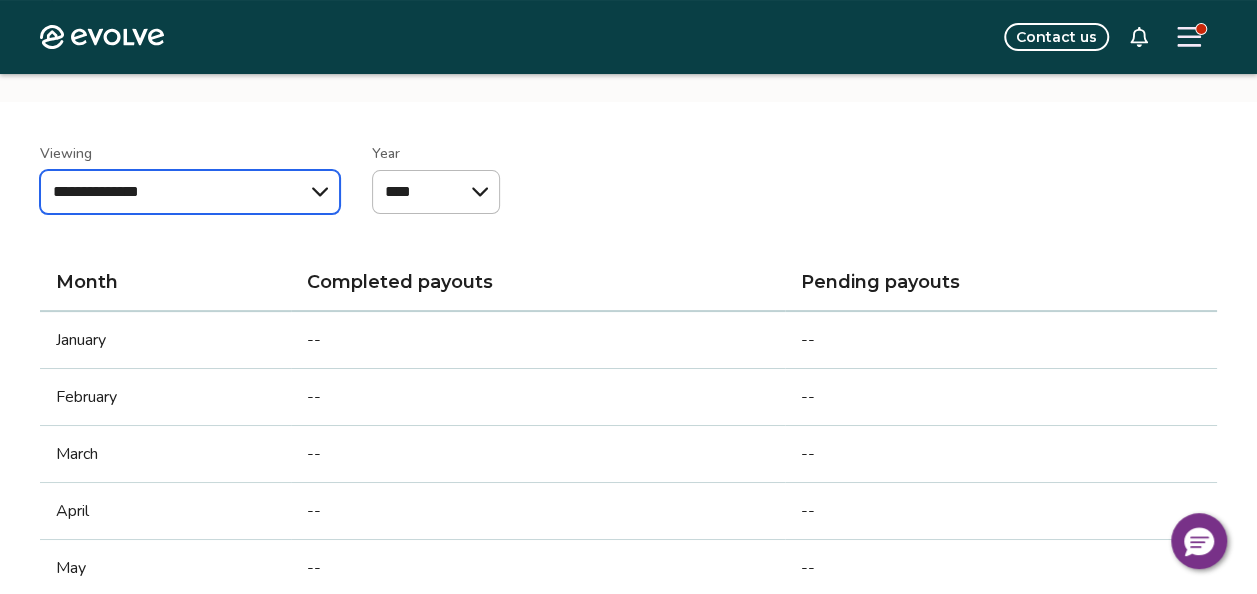 scroll, scrollTop: 101, scrollLeft: 0, axis: vertical 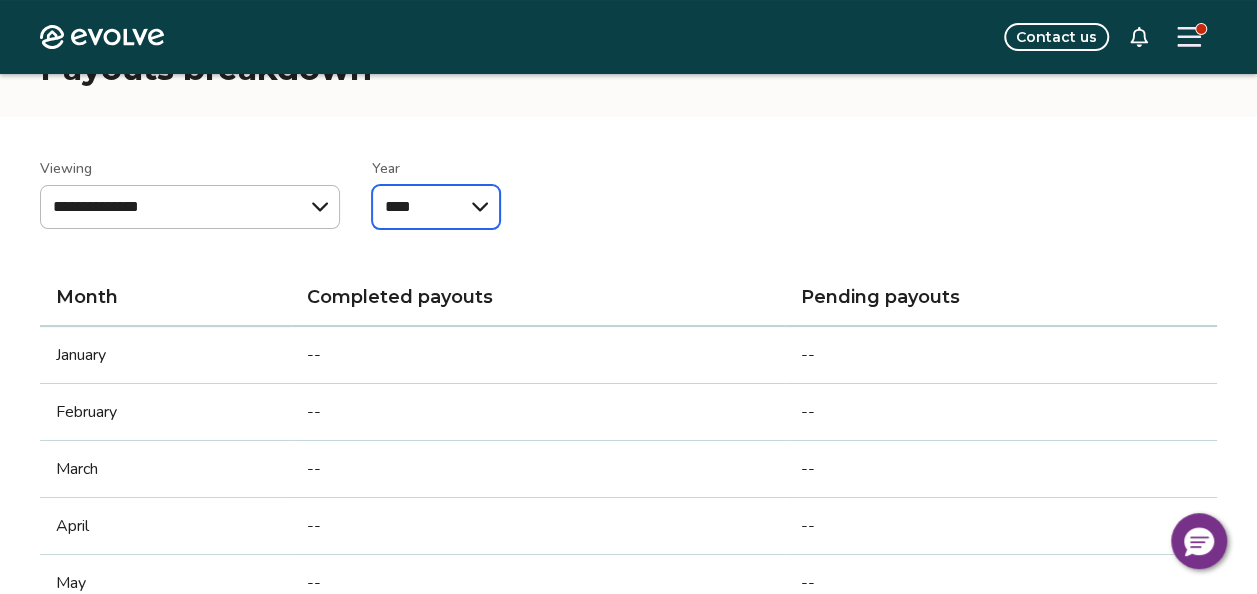 click on "**** ****" at bounding box center [436, 207] 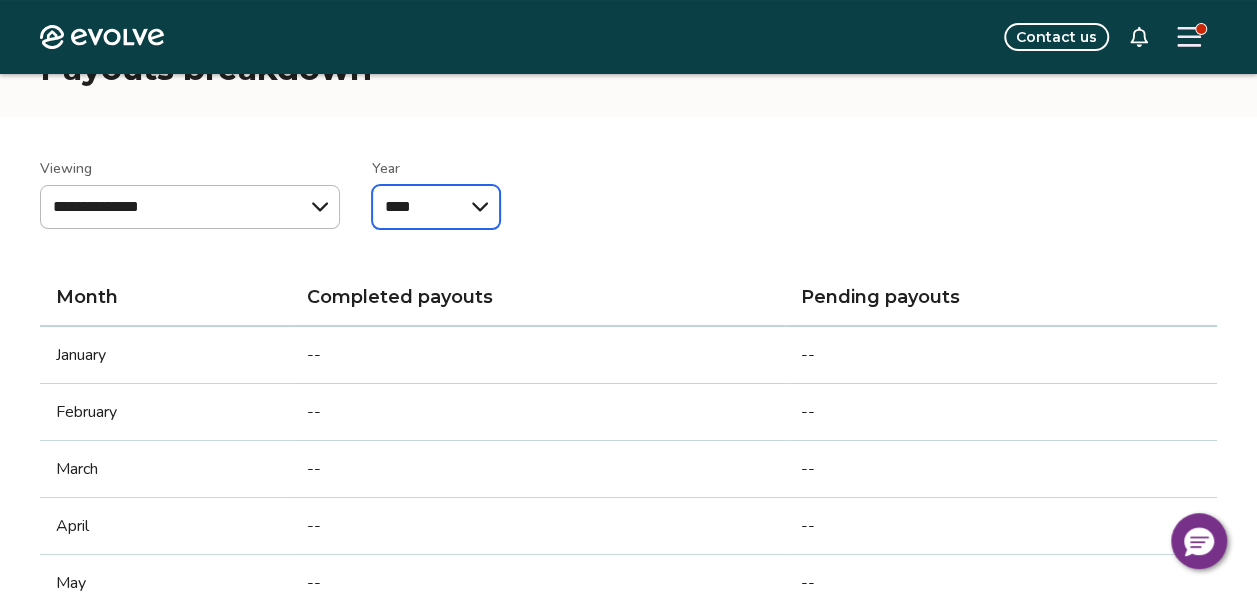 select on "****" 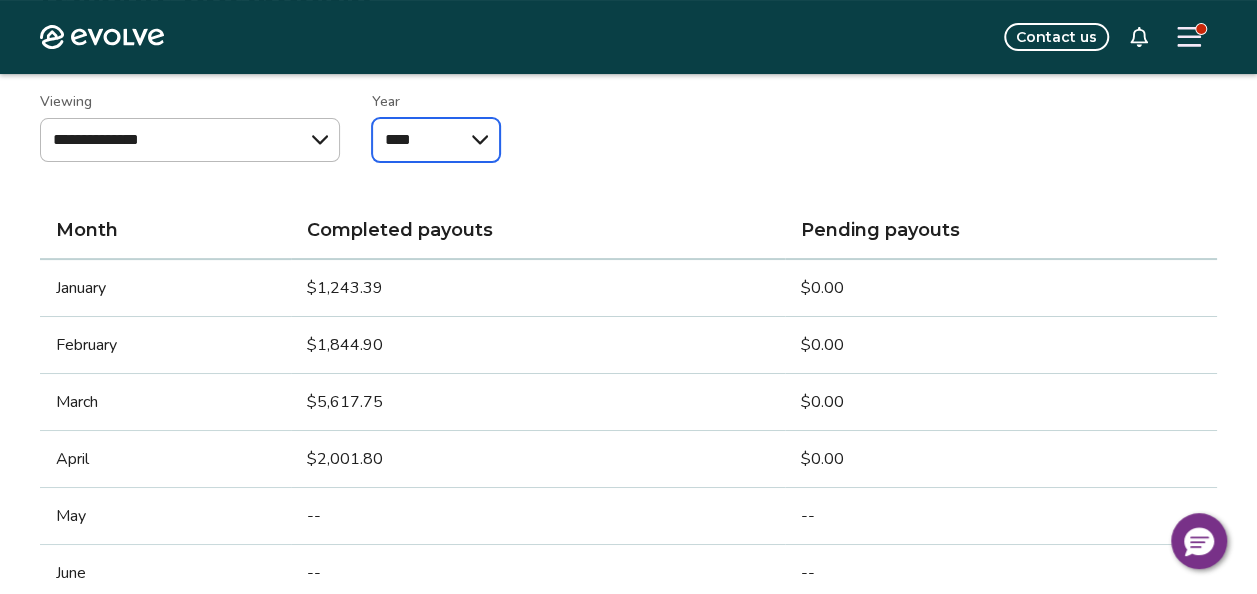 scroll, scrollTop: 179, scrollLeft: 0, axis: vertical 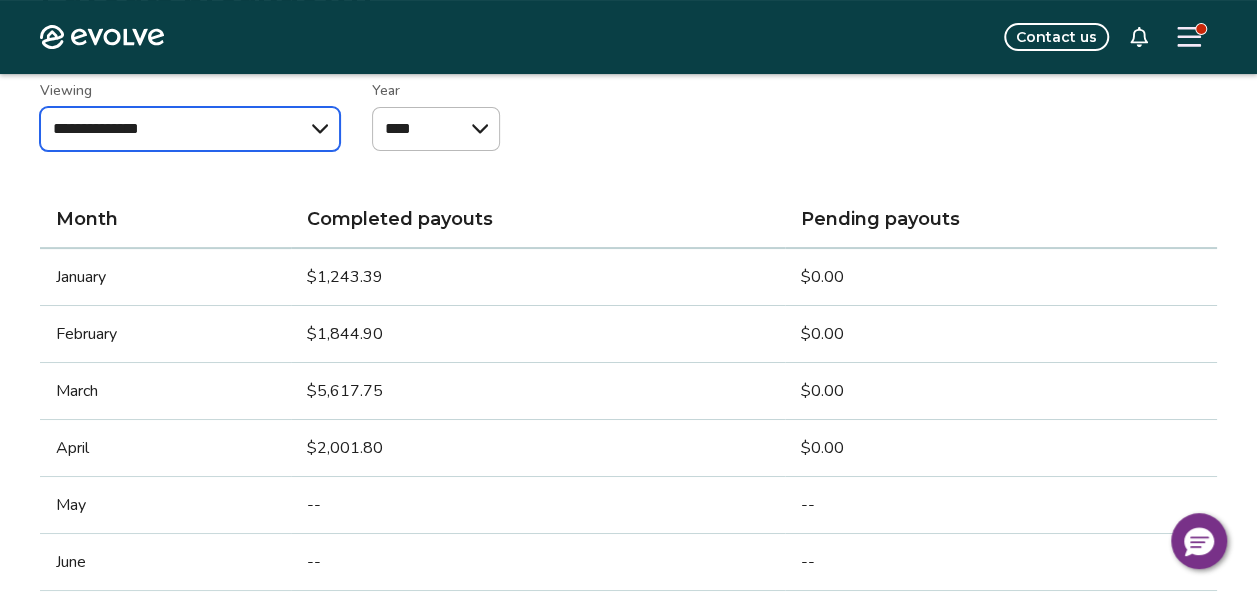 click on "**********" at bounding box center [190, 129] 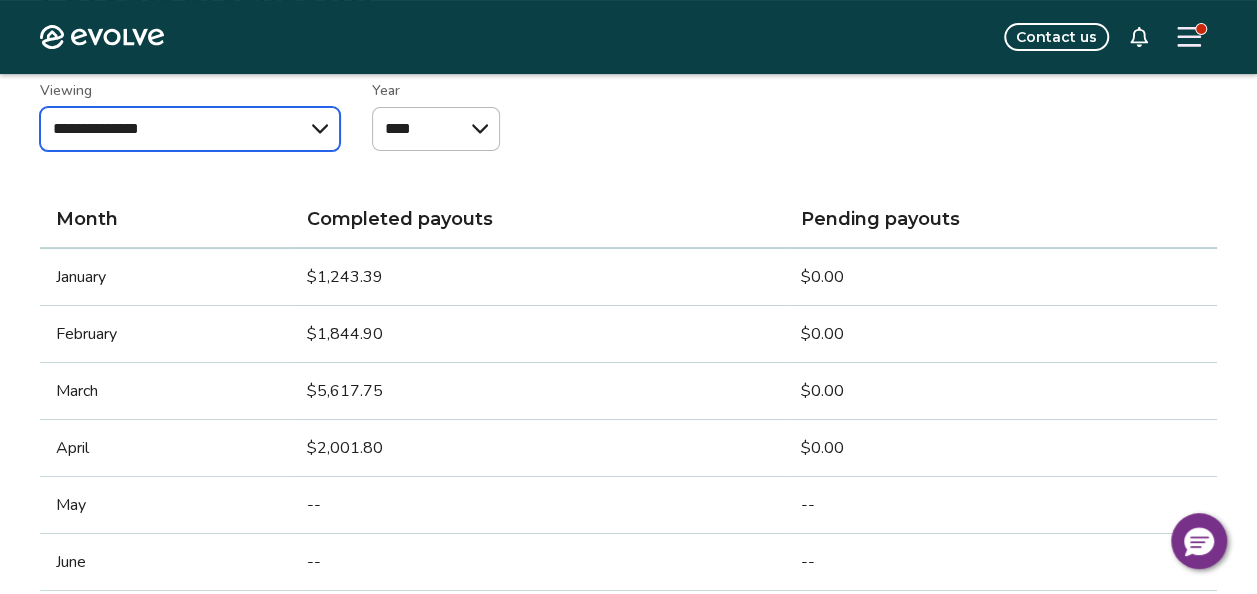 select on "**********" 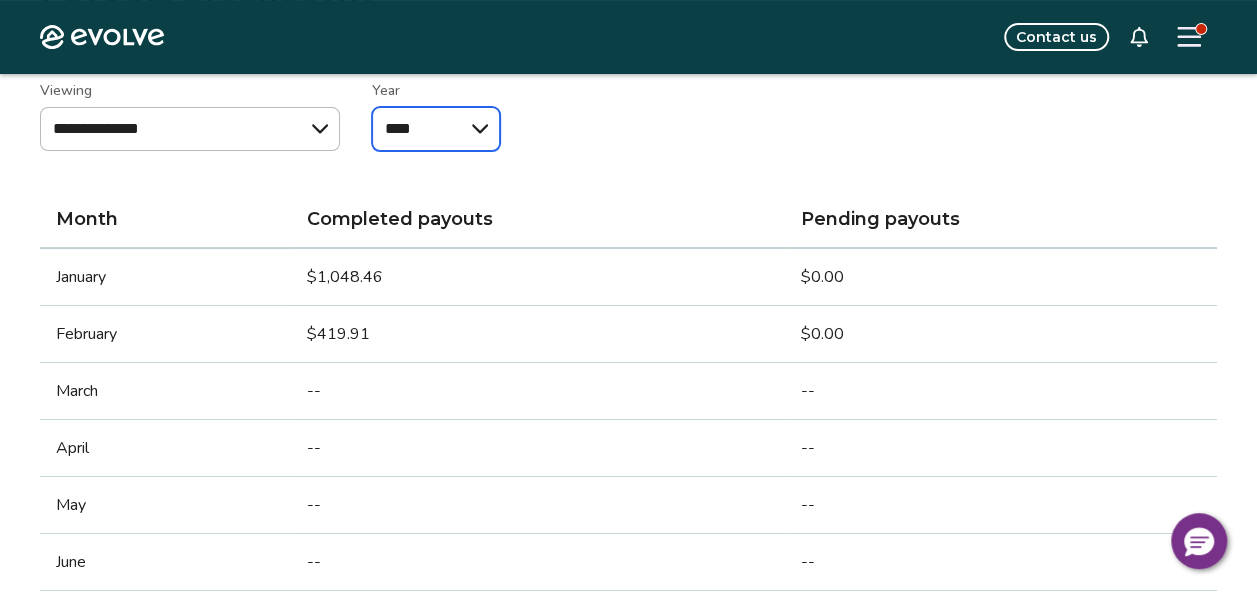 click on "**** **** **** ****" at bounding box center (436, 129) 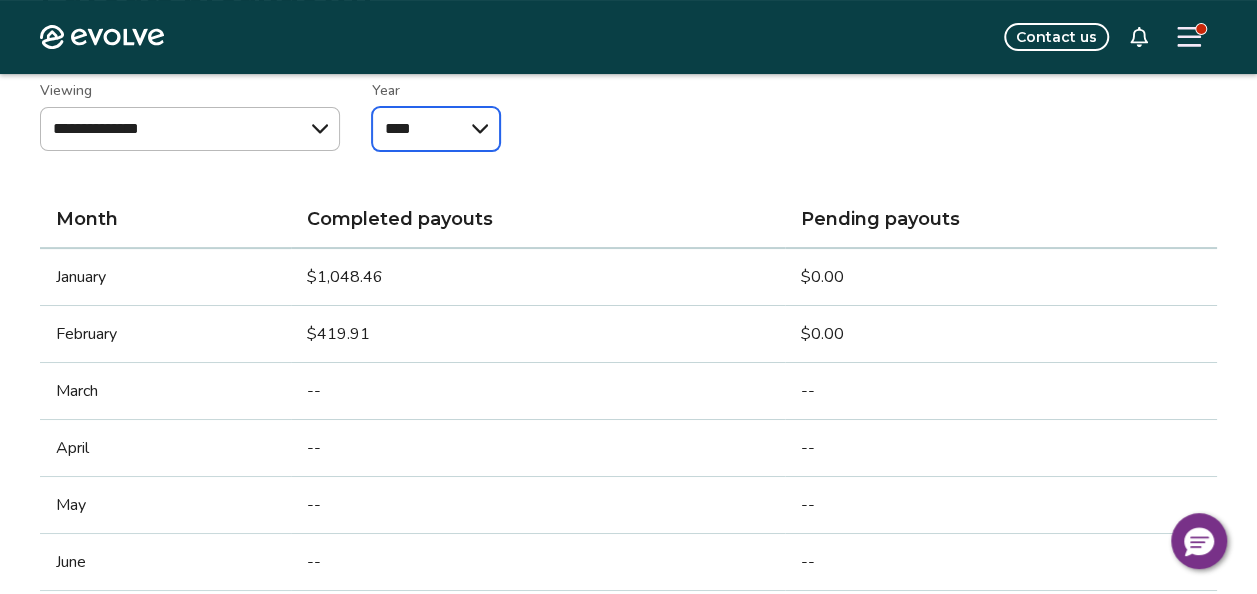 click on "**** **** **** ****" at bounding box center [436, 129] 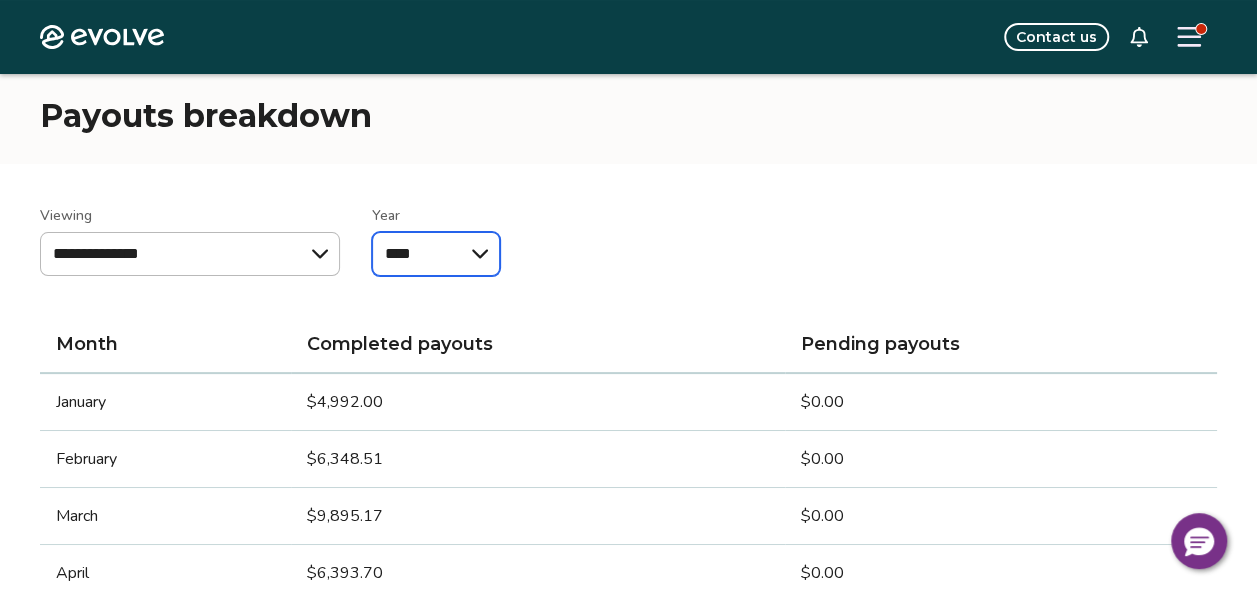 scroll, scrollTop: 53, scrollLeft: 0, axis: vertical 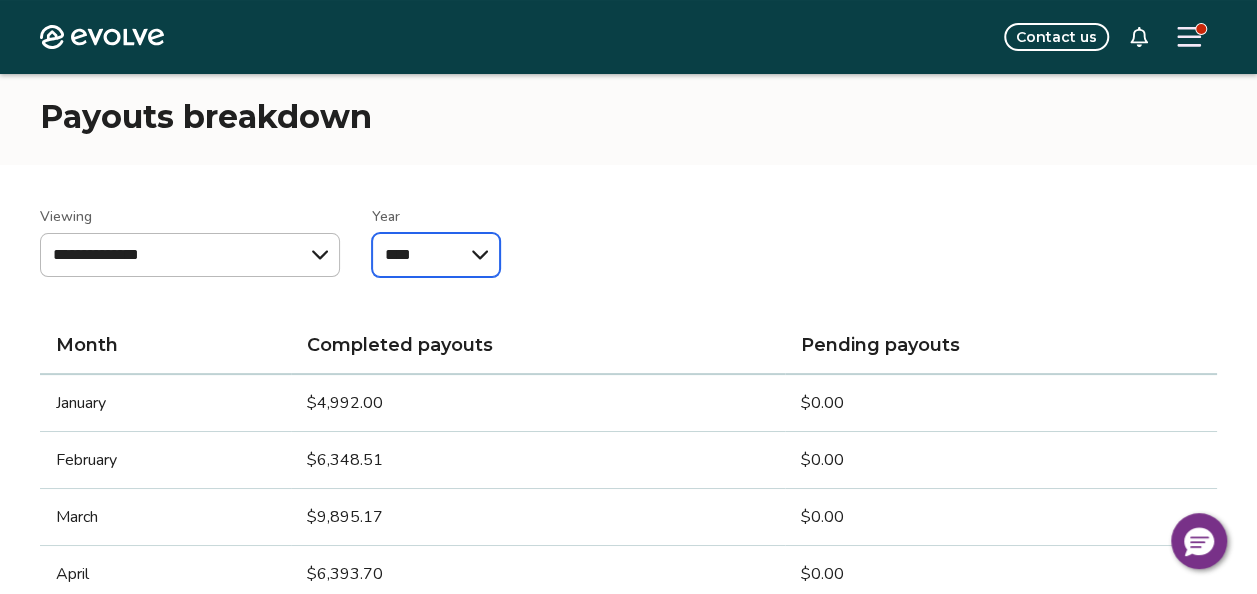 click on "**** **** **** ****" at bounding box center (436, 255) 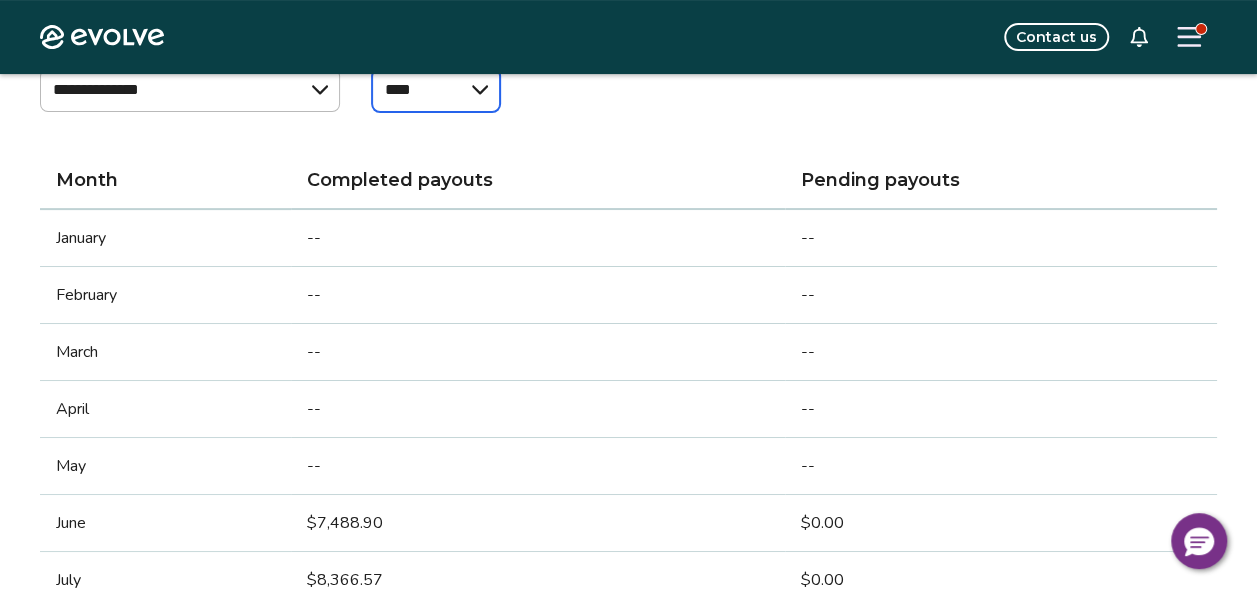 scroll, scrollTop: 216, scrollLeft: 0, axis: vertical 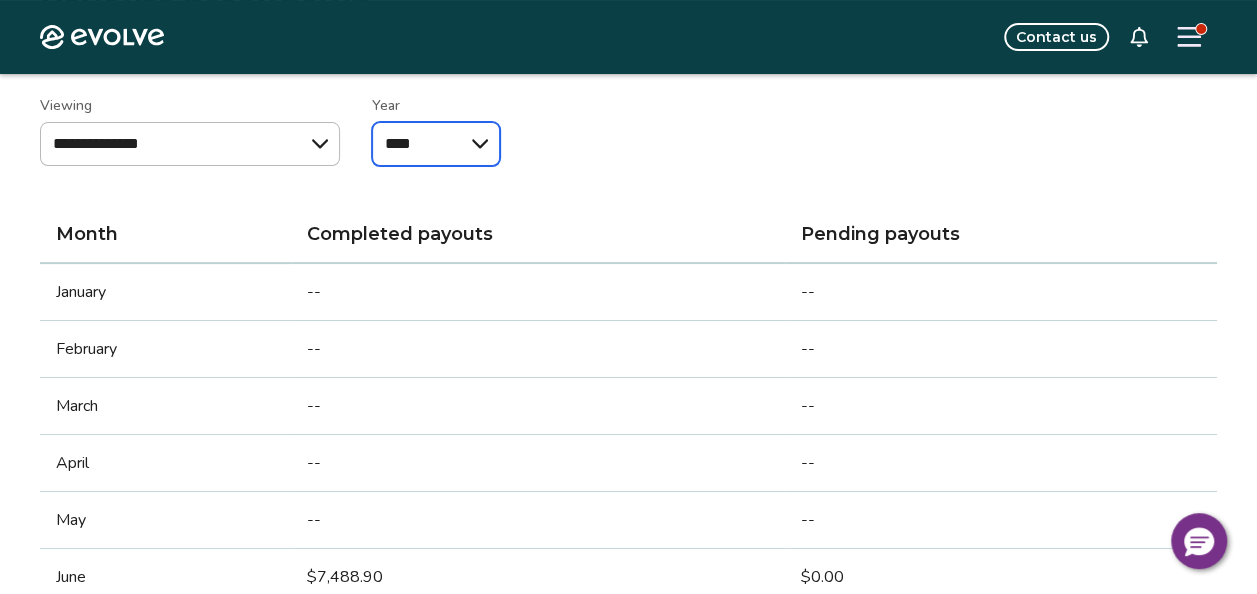 click on "**** **** **** ****" at bounding box center (436, 144) 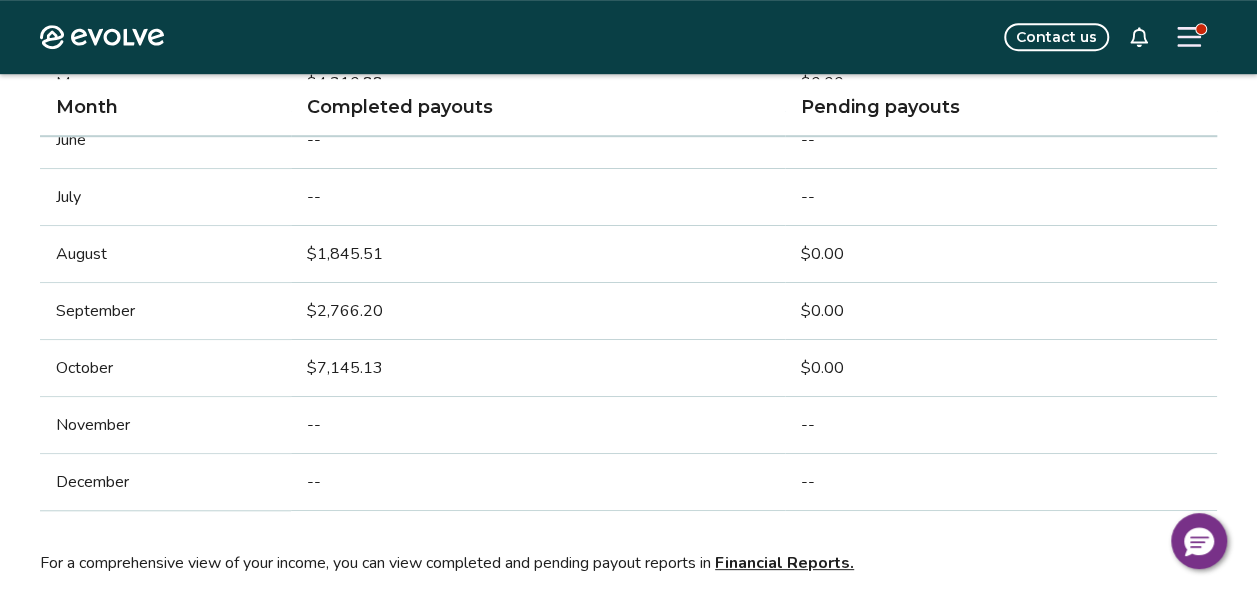 scroll, scrollTop: 607, scrollLeft: 0, axis: vertical 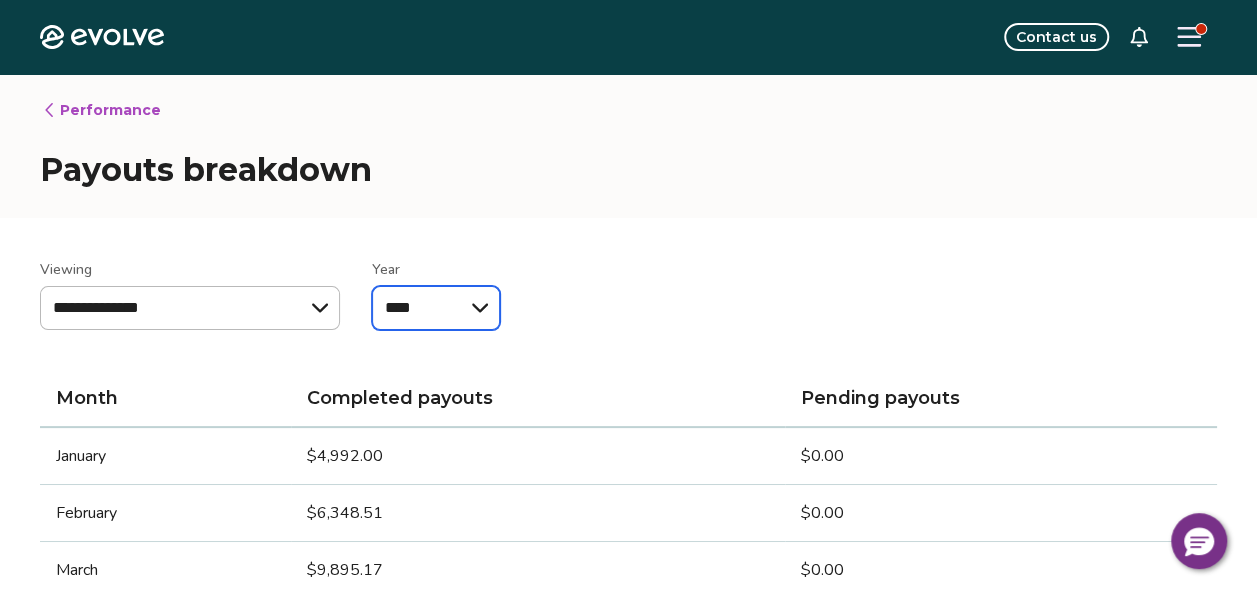 click on "**** **** **** ****" at bounding box center (436, 308) 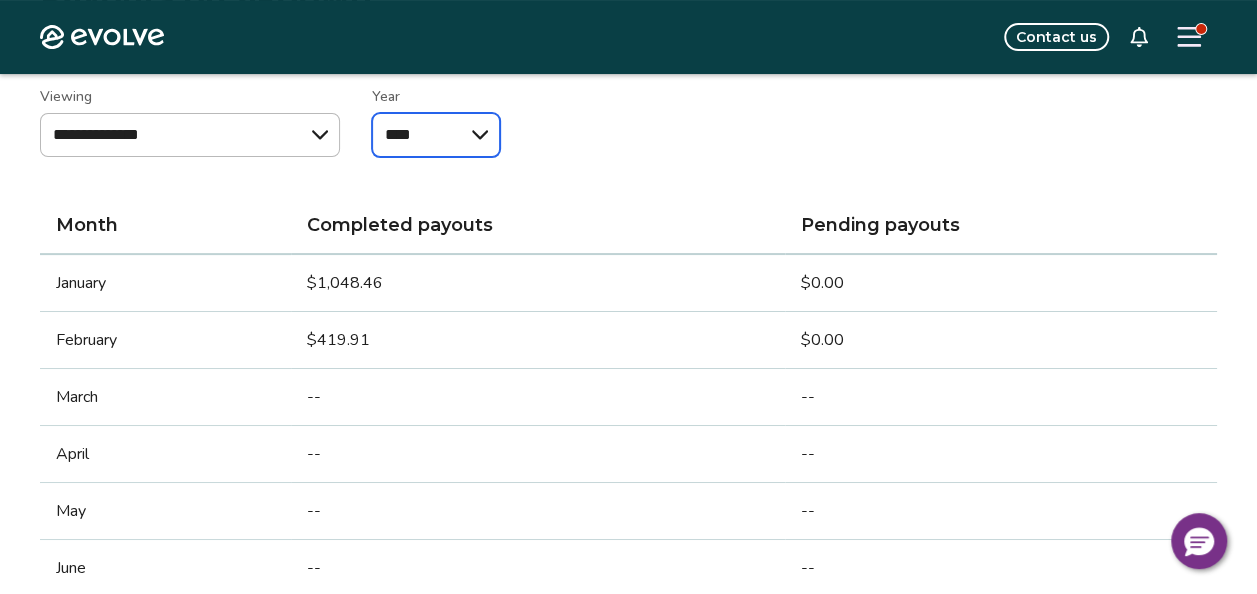 scroll, scrollTop: 150, scrollLeft: 0, axis: vertical 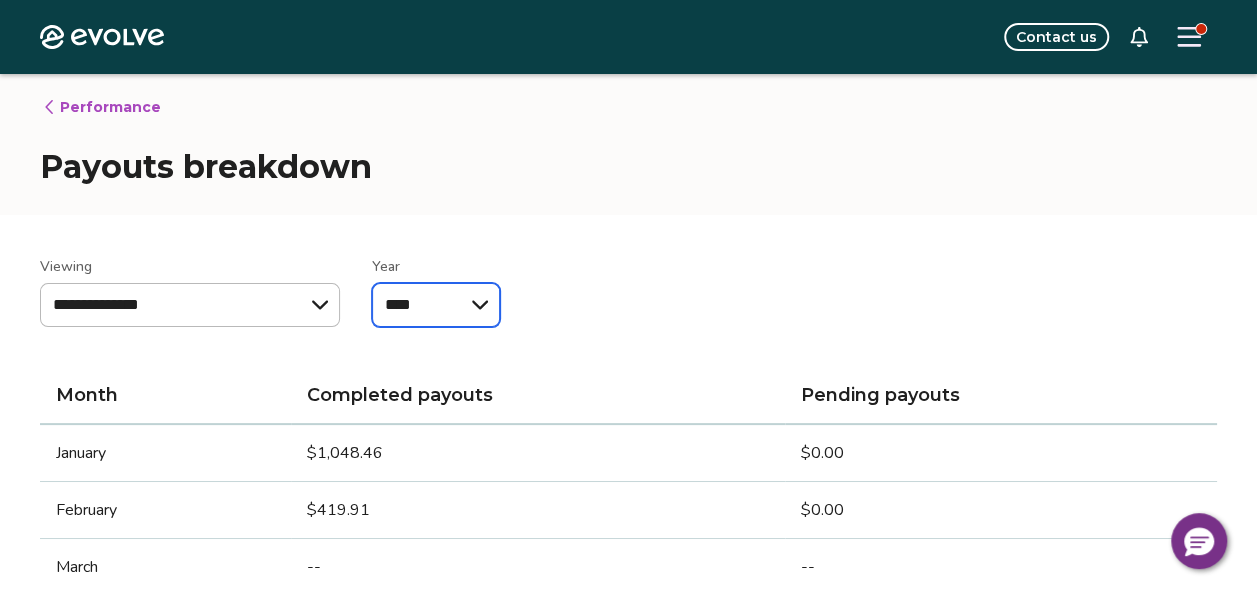 click on "**** **** **** ****" at bounding box center [436, 305] 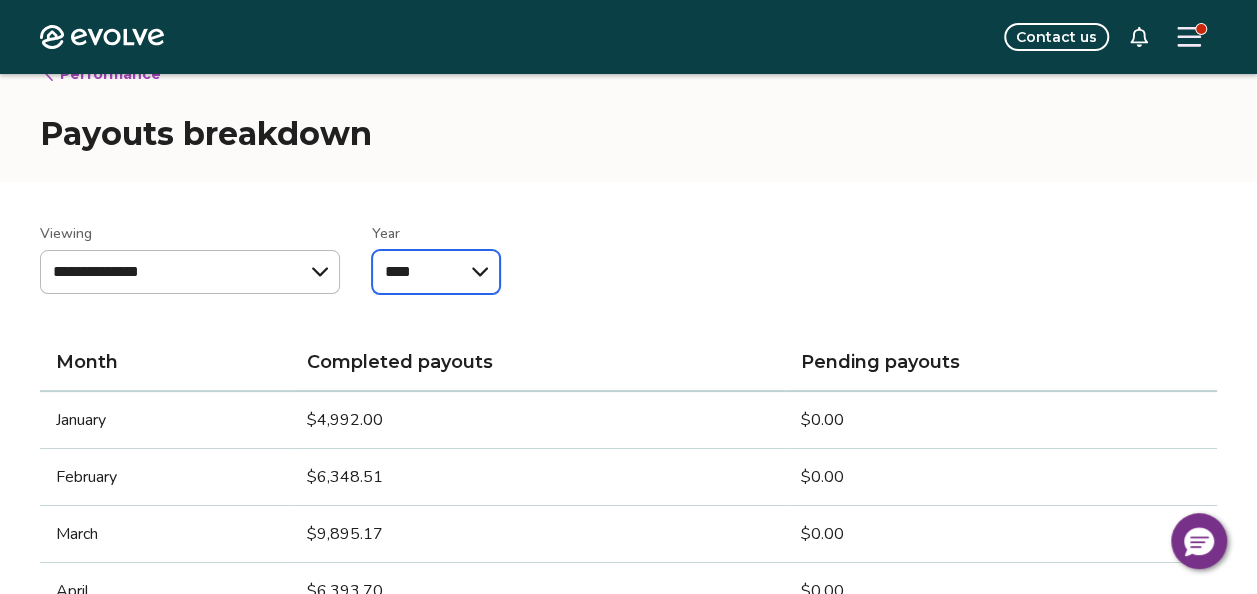 scroll, scrollTop: 0, scrollLeft: 0, axis: both 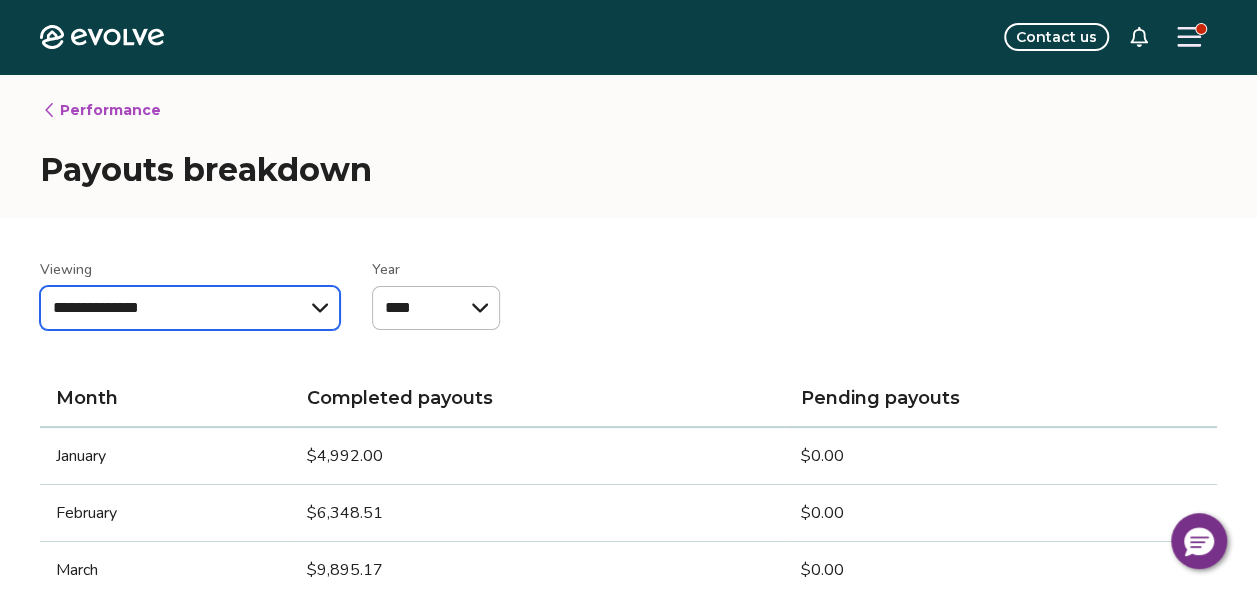 click on "**********" at bounding box center (190, 308) 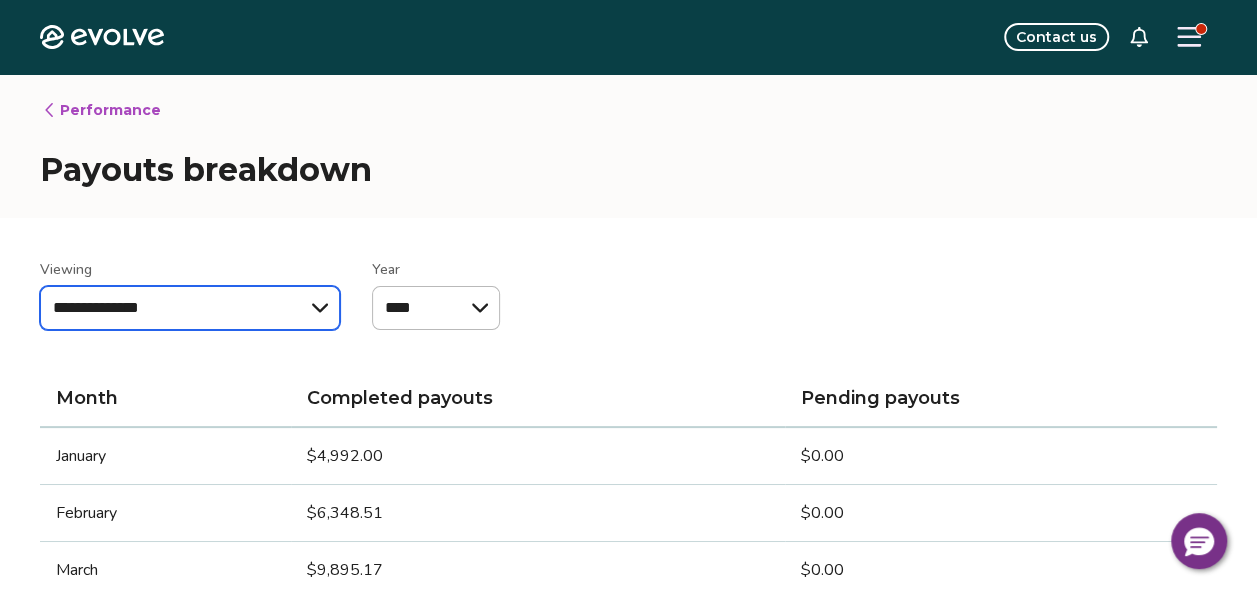 select on "**********" 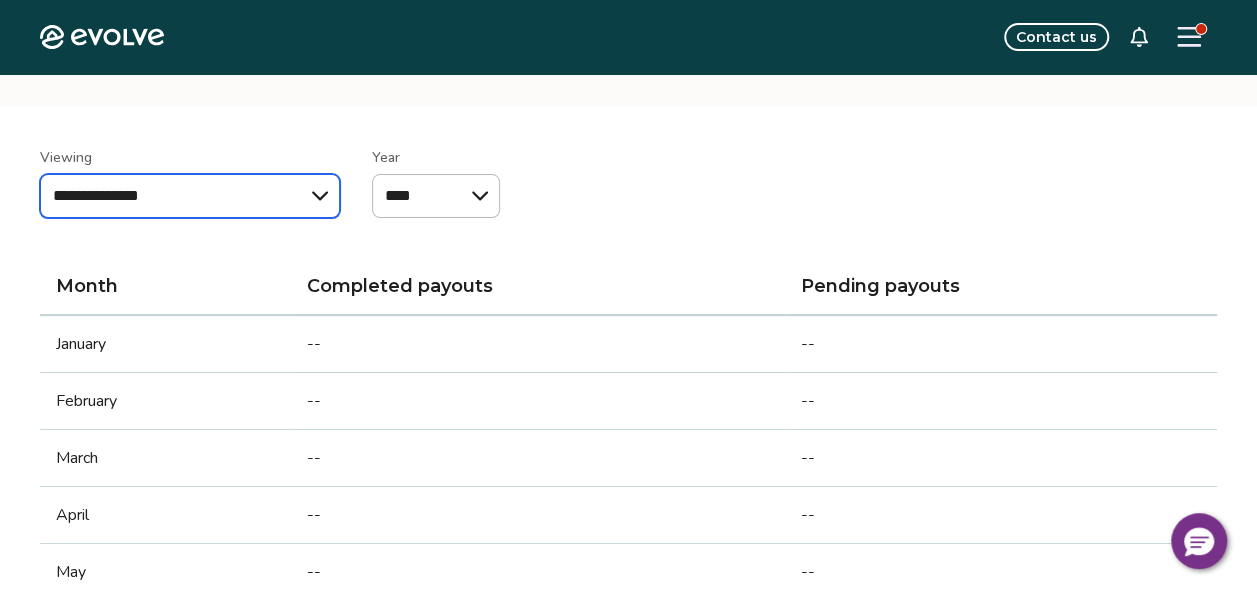 scroll, scrollTop: 0, scrollLeft: 0, axis: both 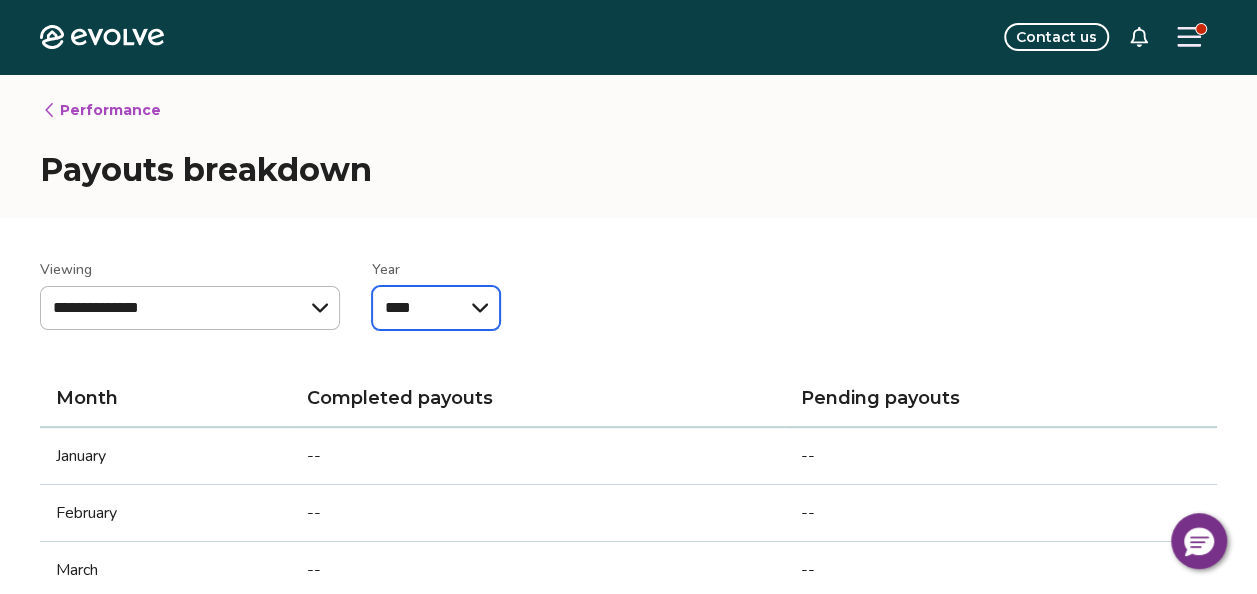 click on "****" at bounding box center [436, 308] 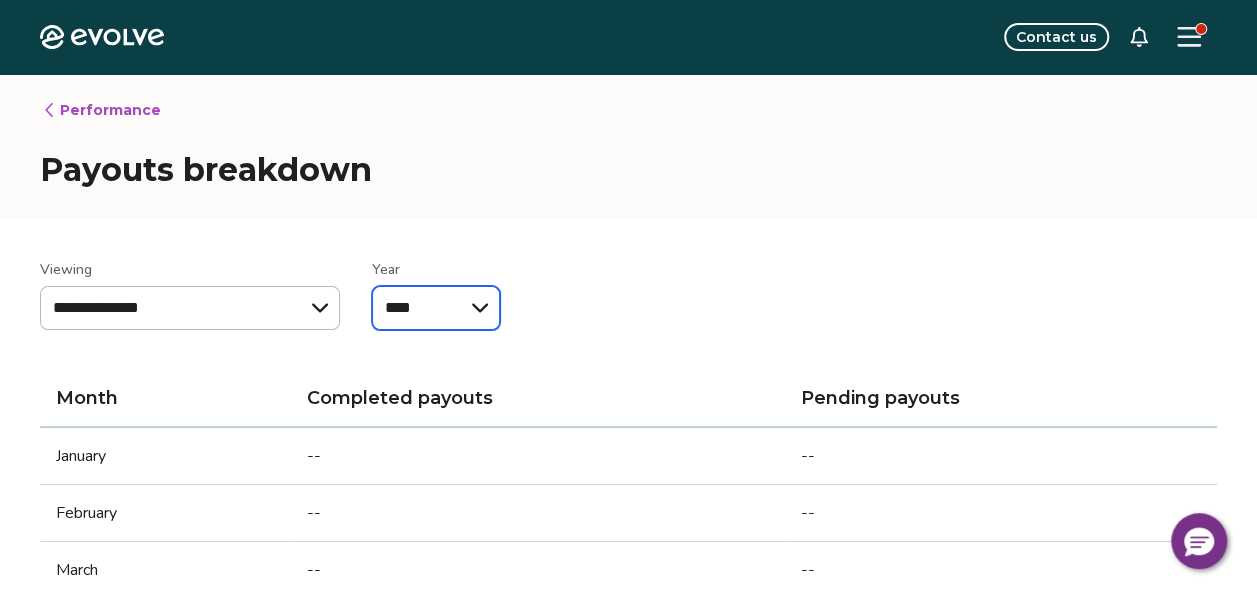 click on "****" at bounding box center [436, 308] 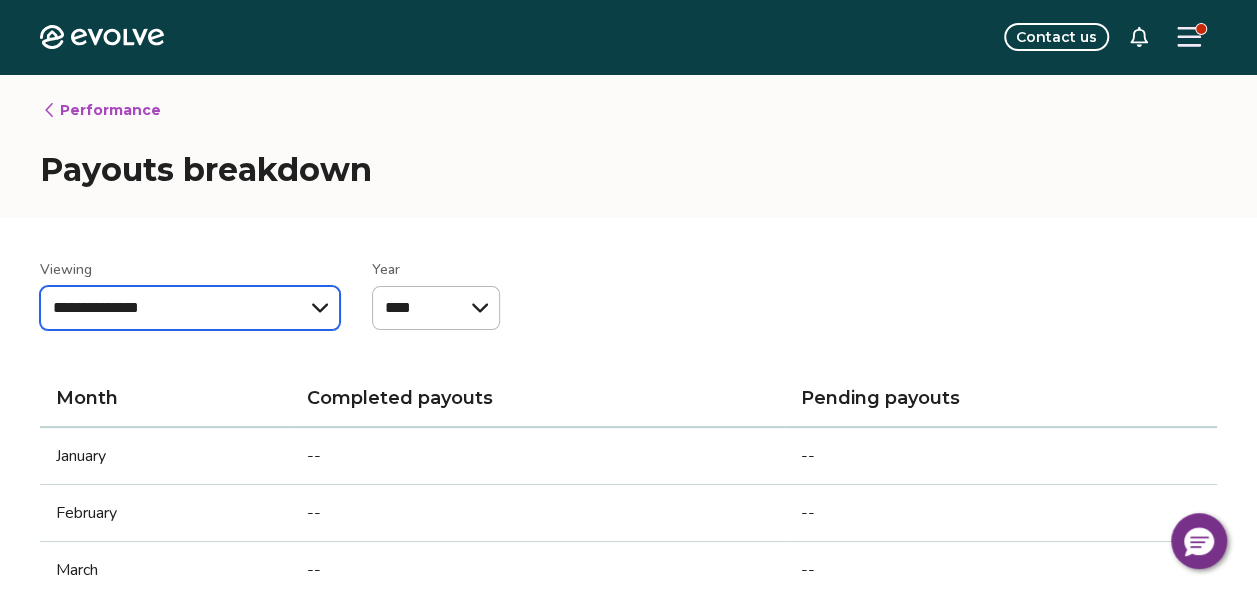 click on "**********" at bounding box center (190, 308) 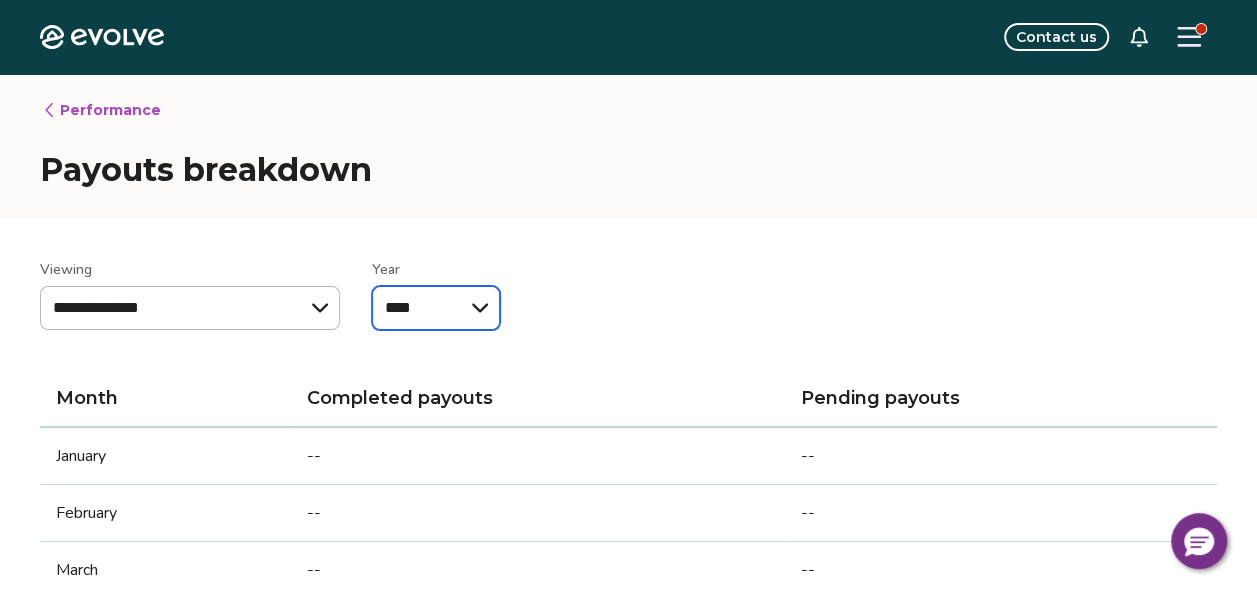 click on "**** ****" at bounding box center (436, 308) 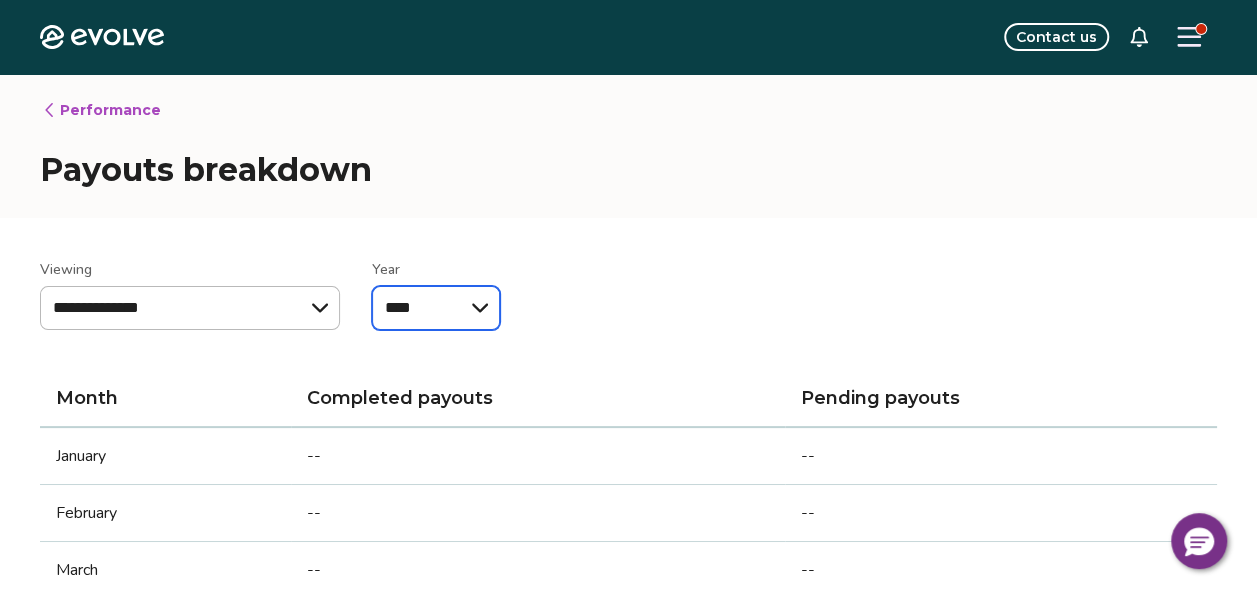 select on "****" 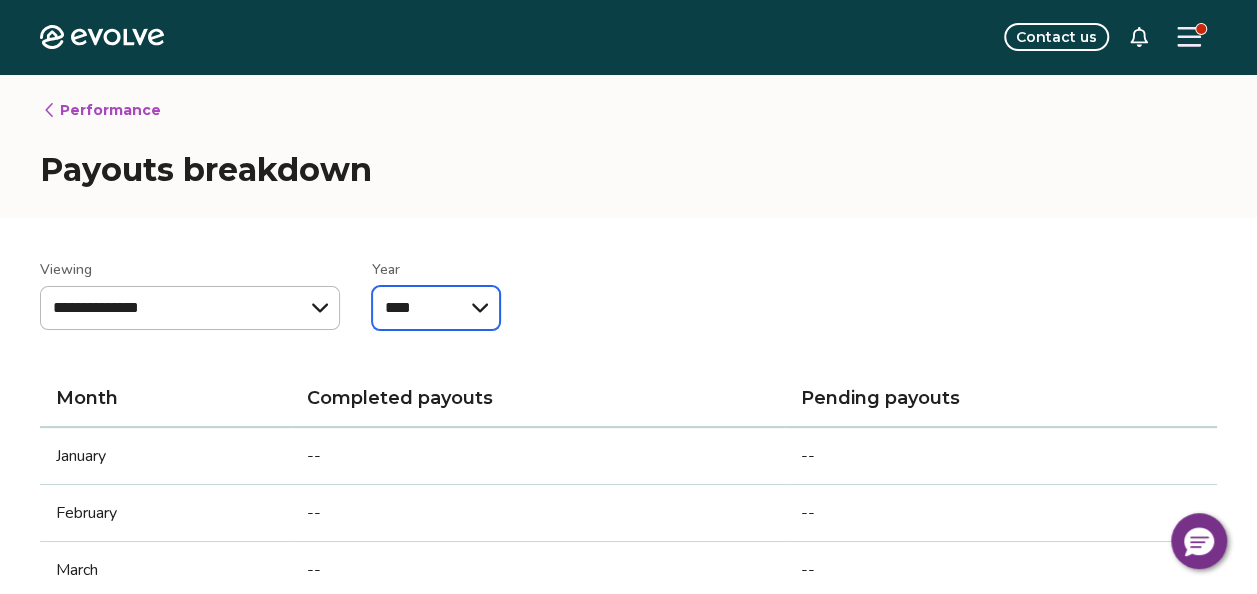 click on "**** ****" at bounding box center [436, 308] 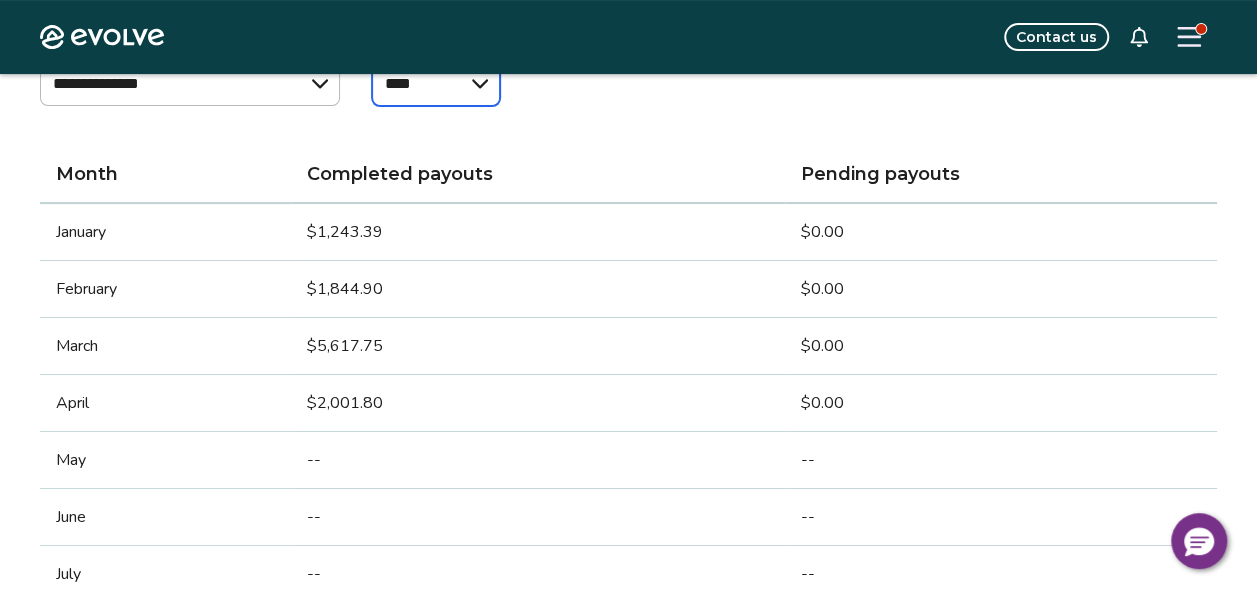 scroll, scrollTop: 256, scrollLeft: 0, axis: vertical 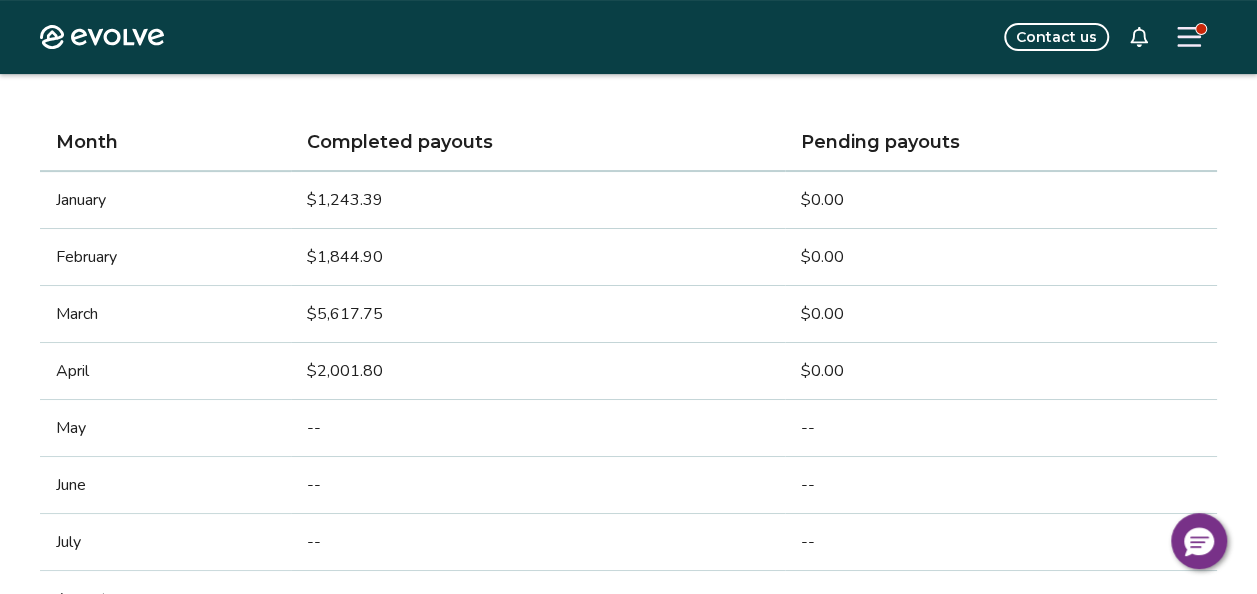 click on "**********" at bounding box center (628, 481) 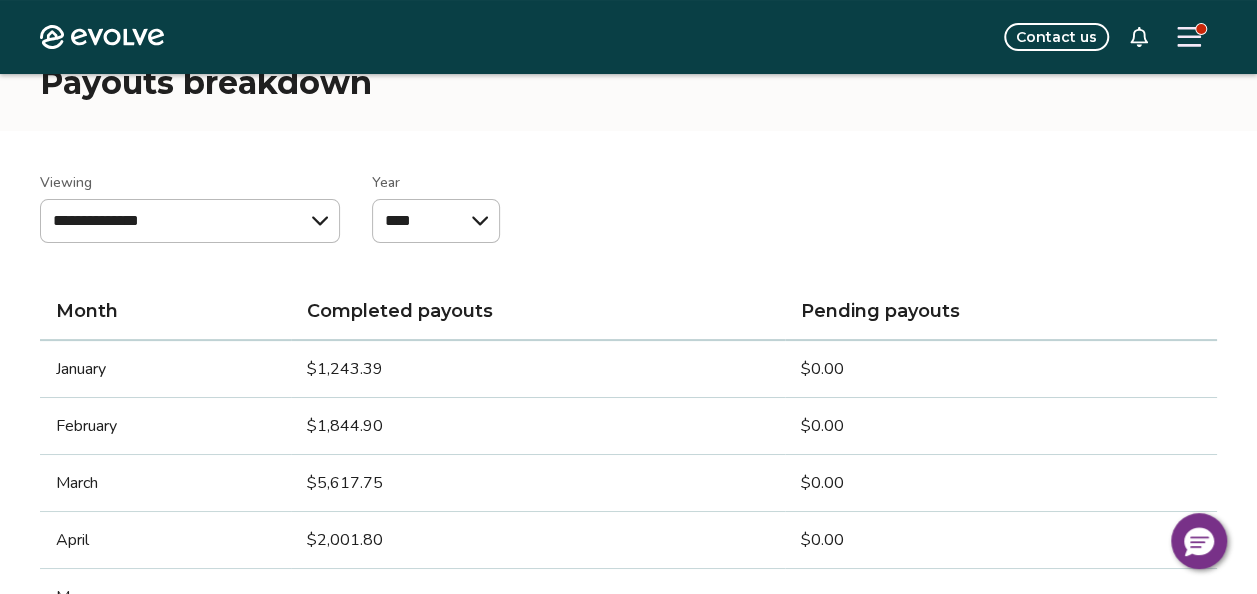 scroll, scrollTop: 84, scrollLeft: 0, axis: vertical 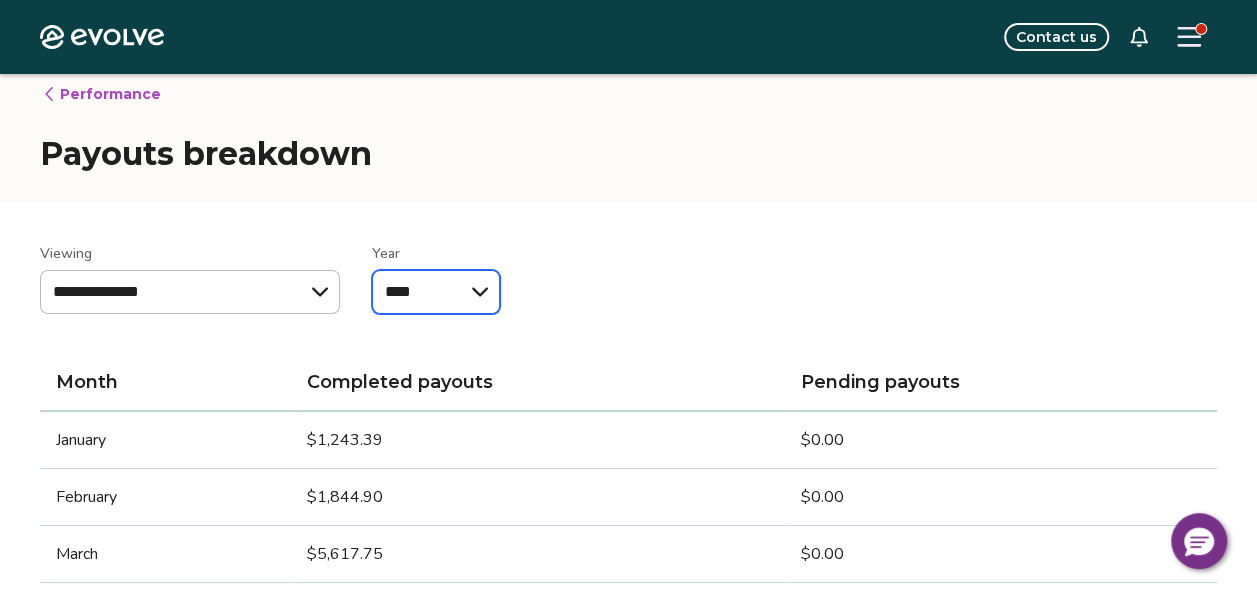 click on "**** ****" at bounding box center (436, 292) 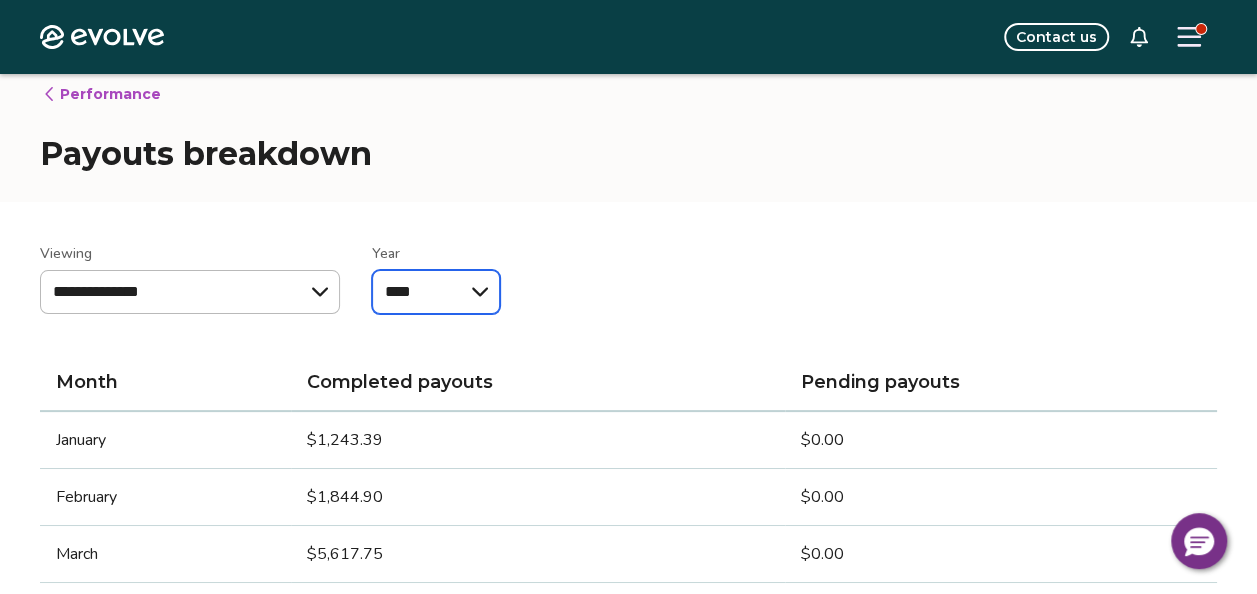 click on "**** ****" at bounding box center [436, 292] 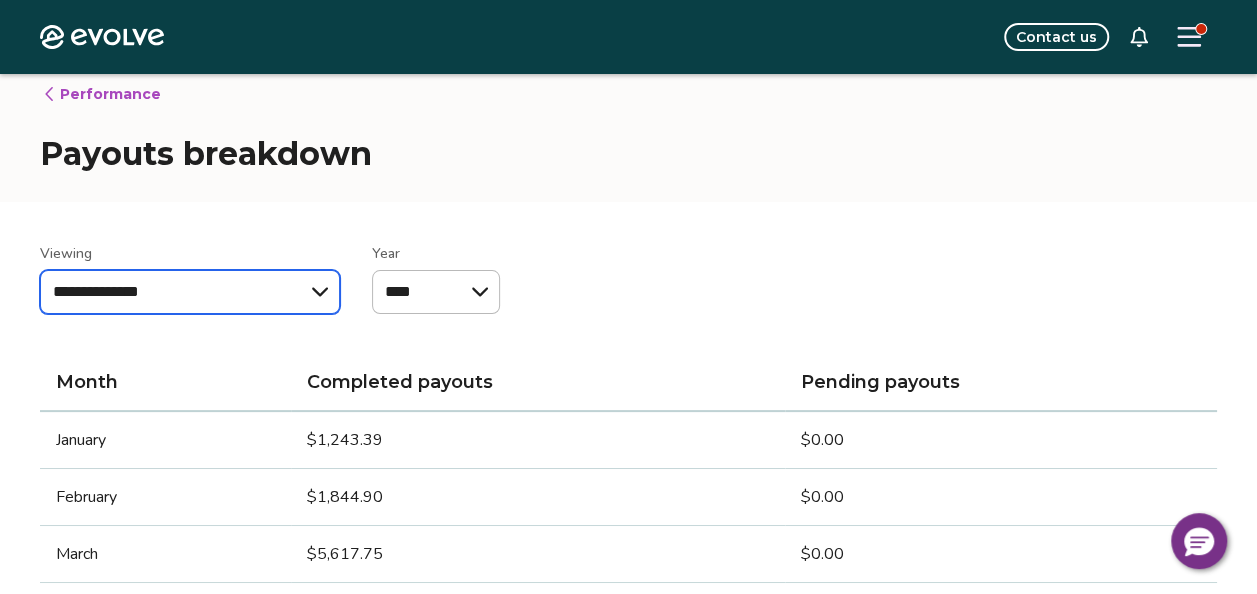 click on "**********" at bounding box center [190, 292] 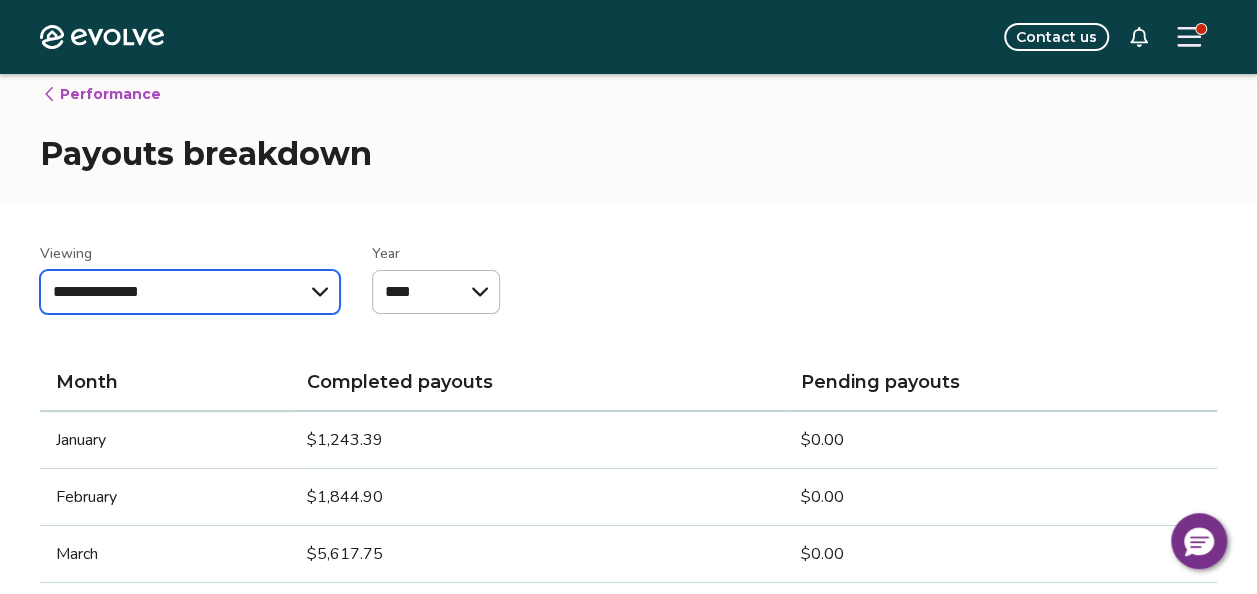 select on "**********" 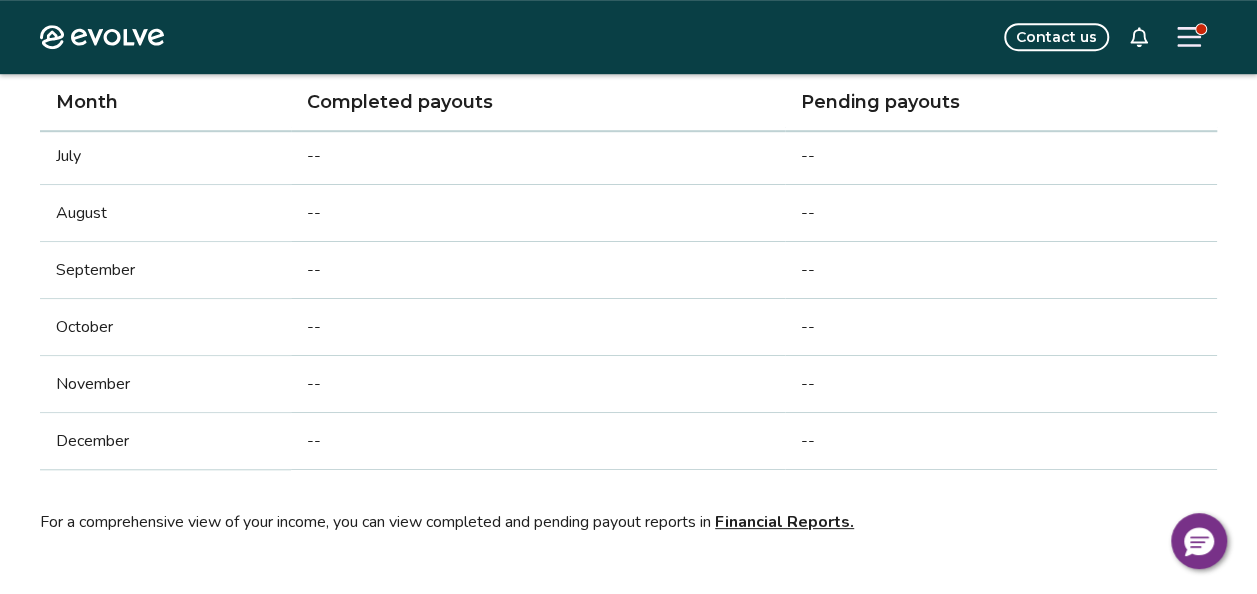 scroll, scrollTop: 0, scrollLeft: 0, axis: both 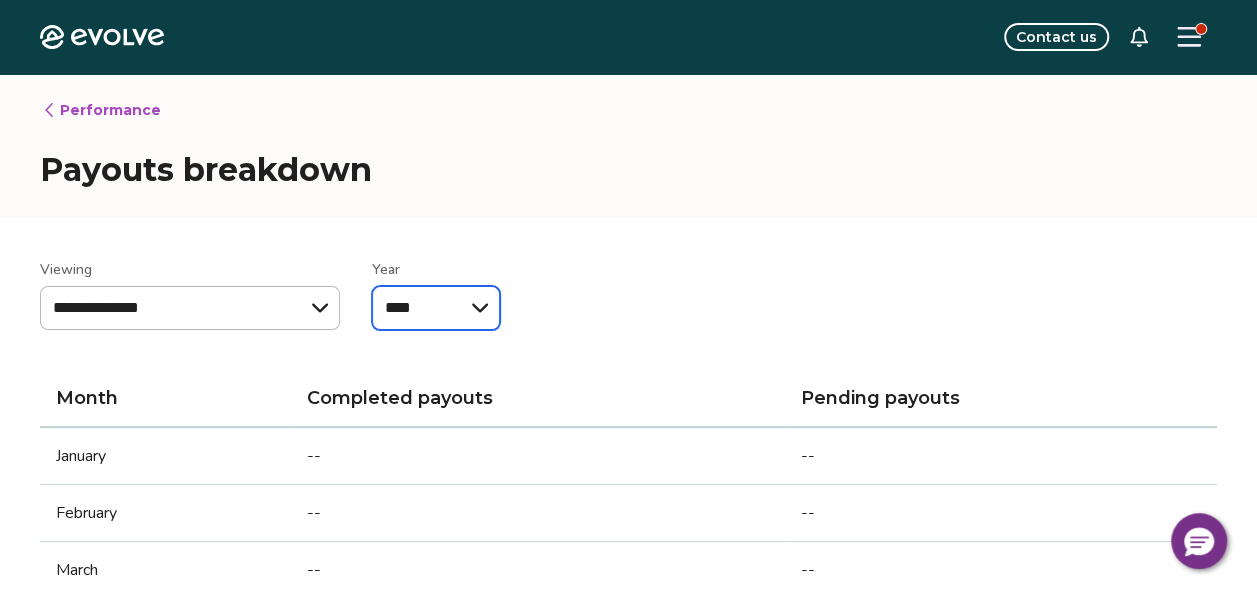click on "****" at bounding box center [436, 308] 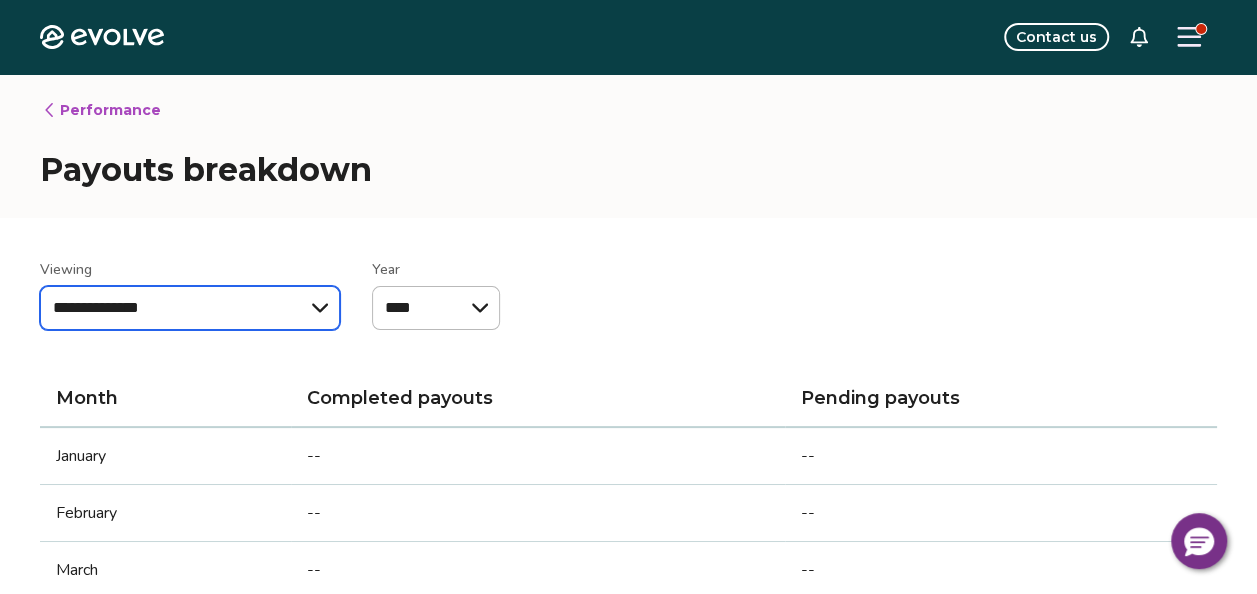 click on "**********" at bounding box center (190, 308) 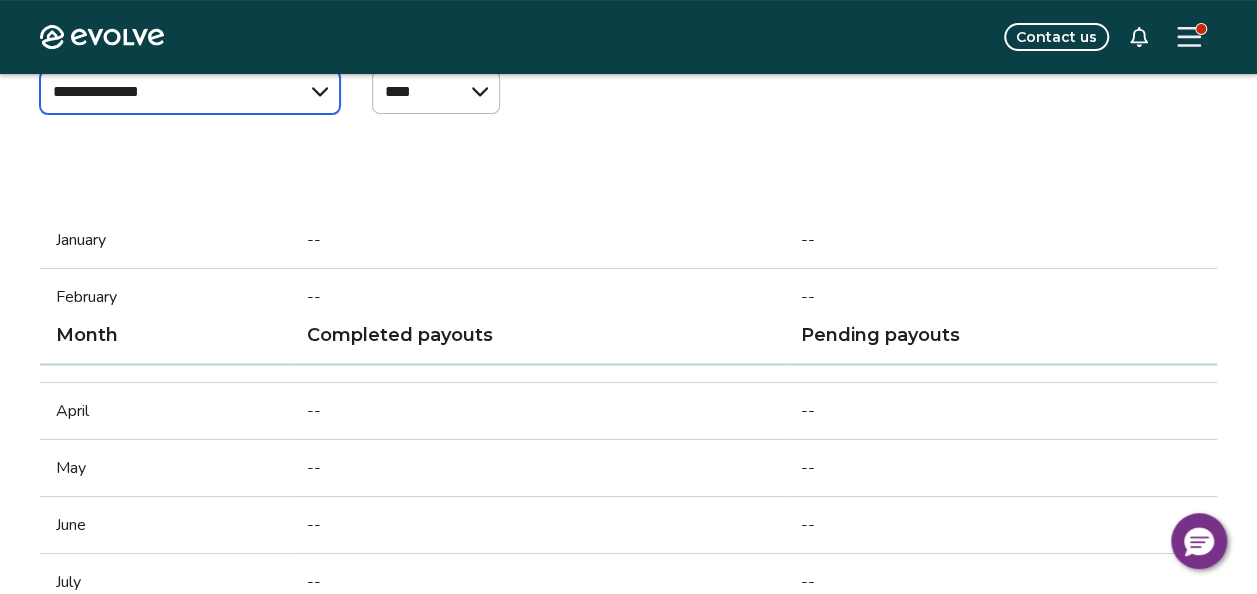 scroll, scrollTop: 0, scrollLeft: 0, axis: both 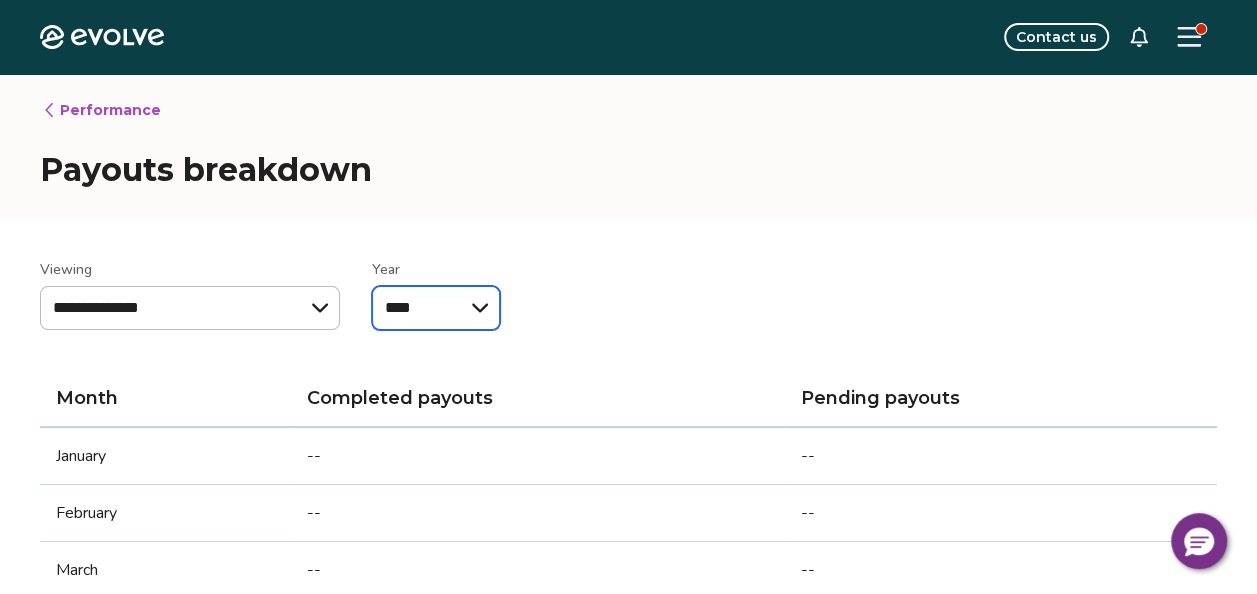 click on "****" at bounding box center (436, 308) 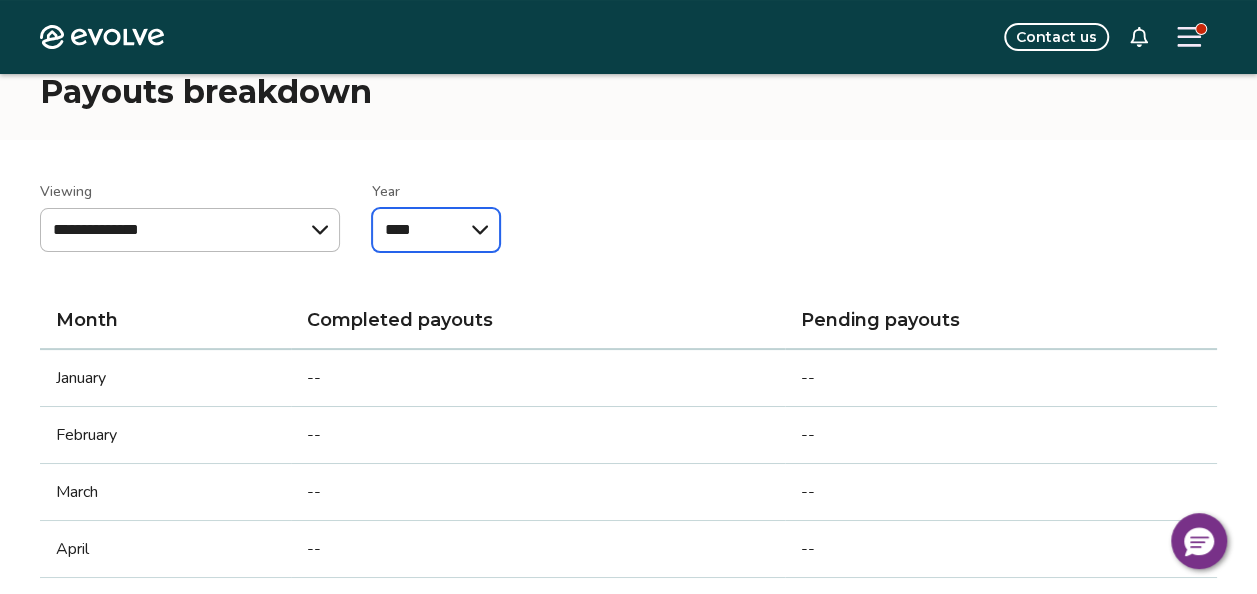 scroll, scrollTop: 0, scrollLeft: 0, axis: both 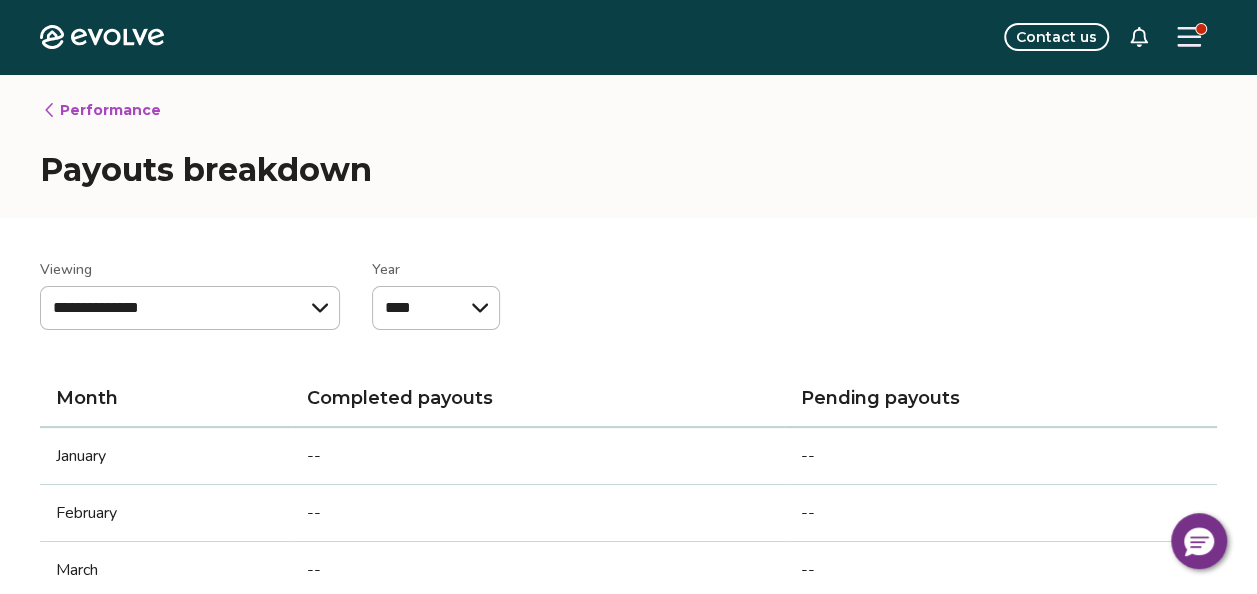 click on "Performance" at bounding box center [101, 110] 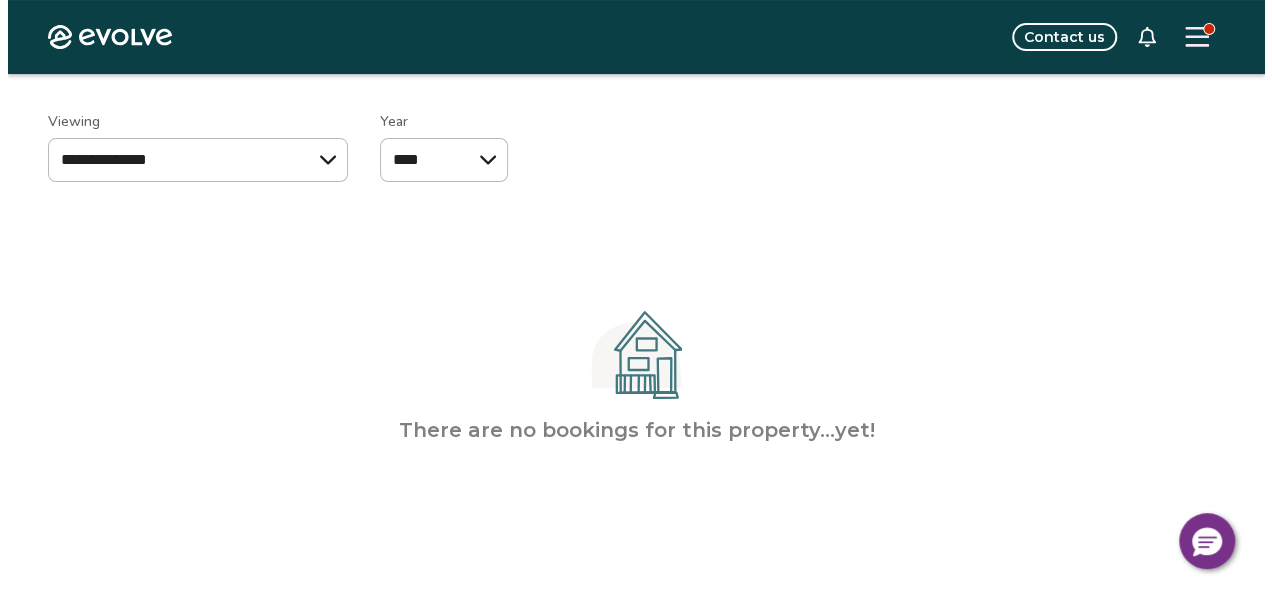 scroll, scrollTop: 141, scrollLeft: 0, axis: vertical 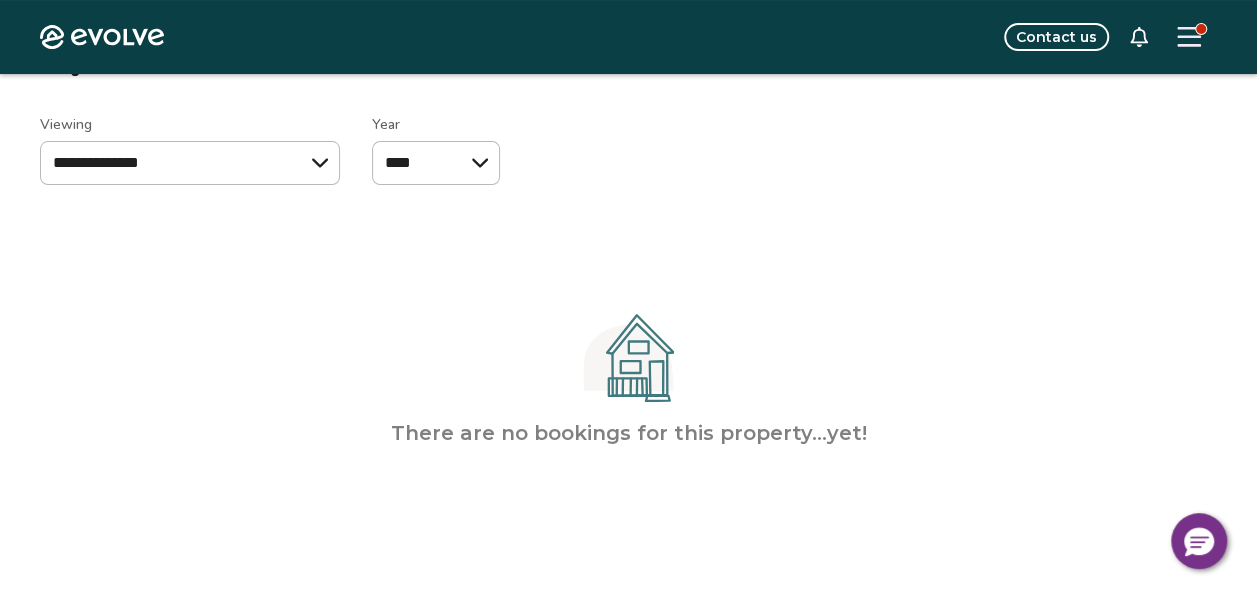 click 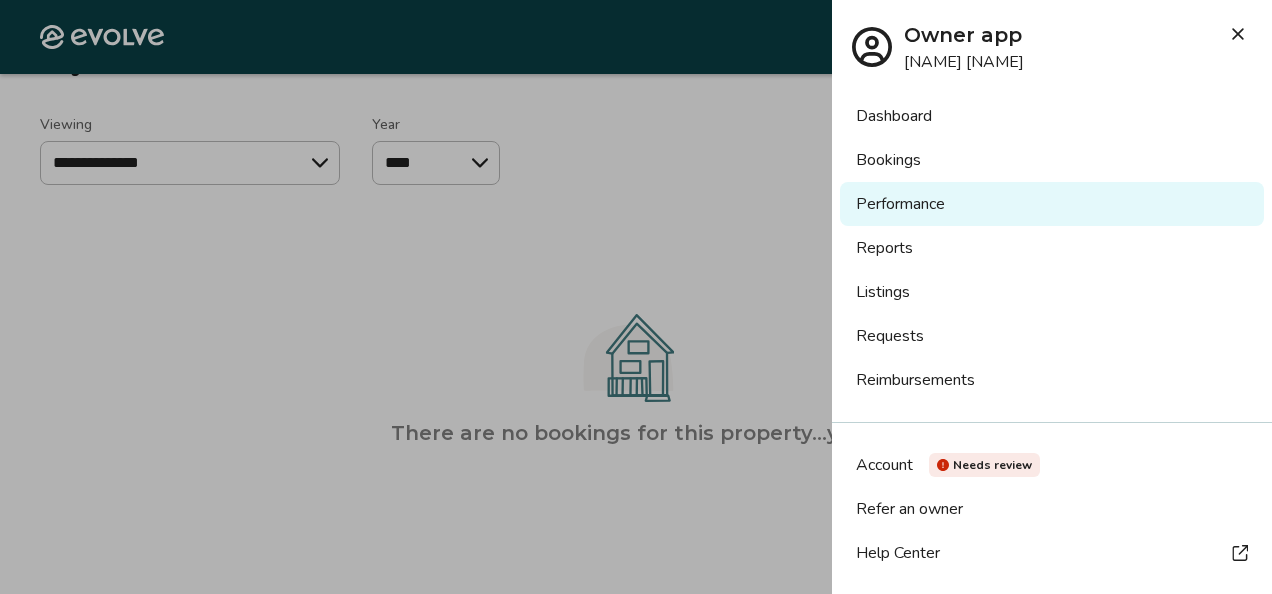 click on "Dashboard" at bounding box center [1052, 116] 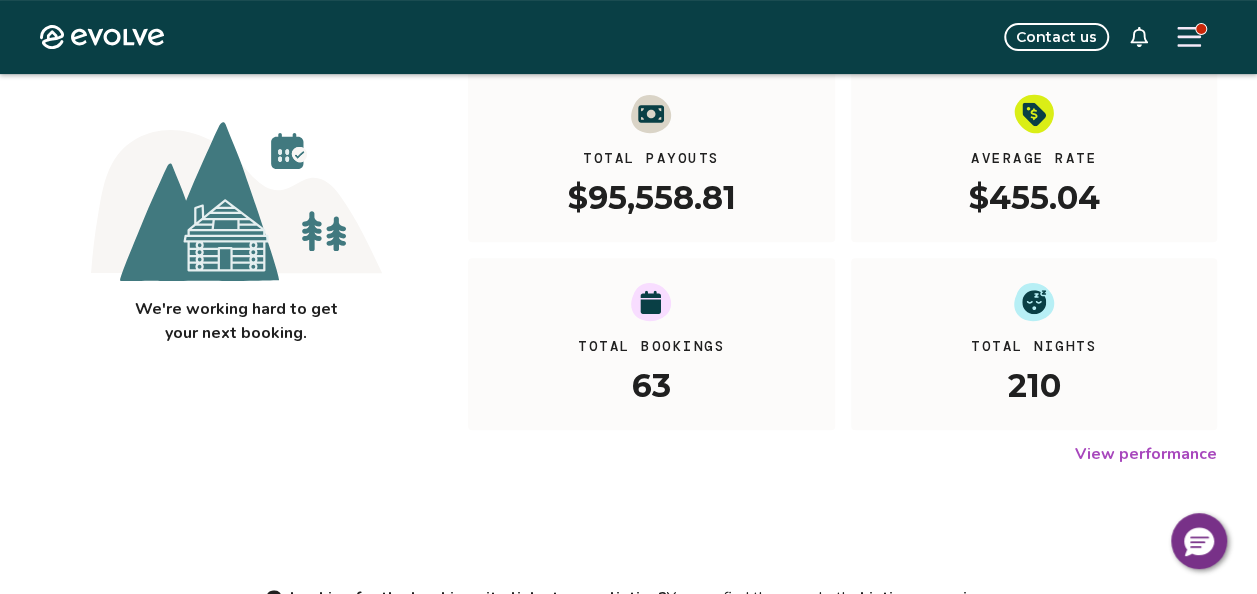 scroll, scrollTop: 0, scrollLeft: 0, axis: both 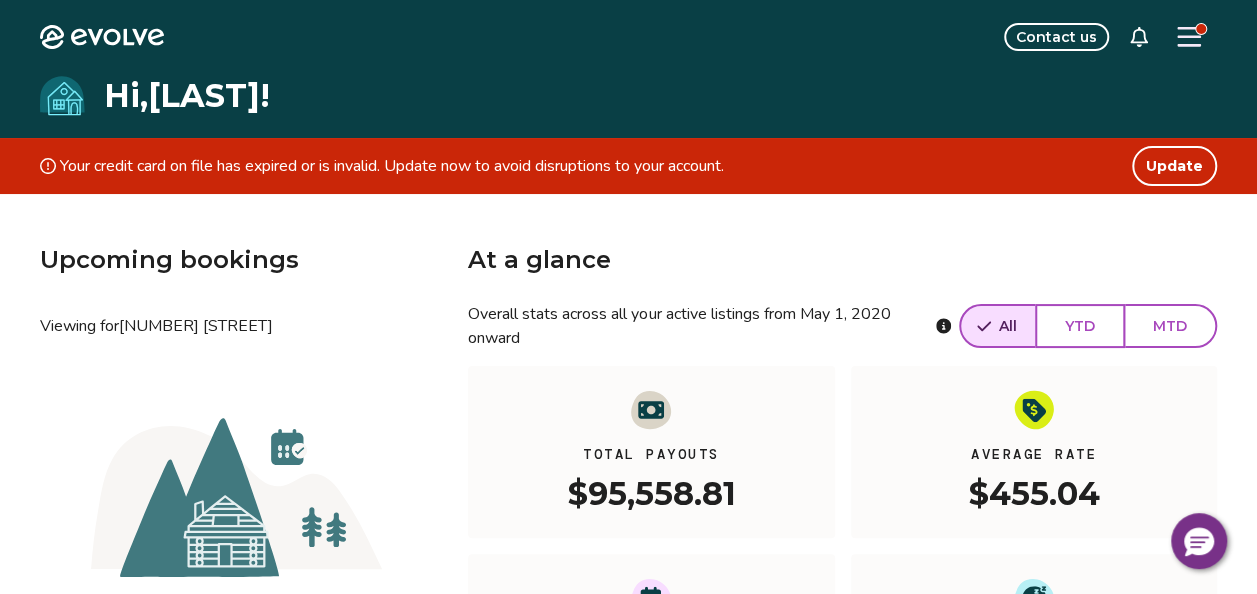 click on "YTD" at bounding box center [1080, 326] 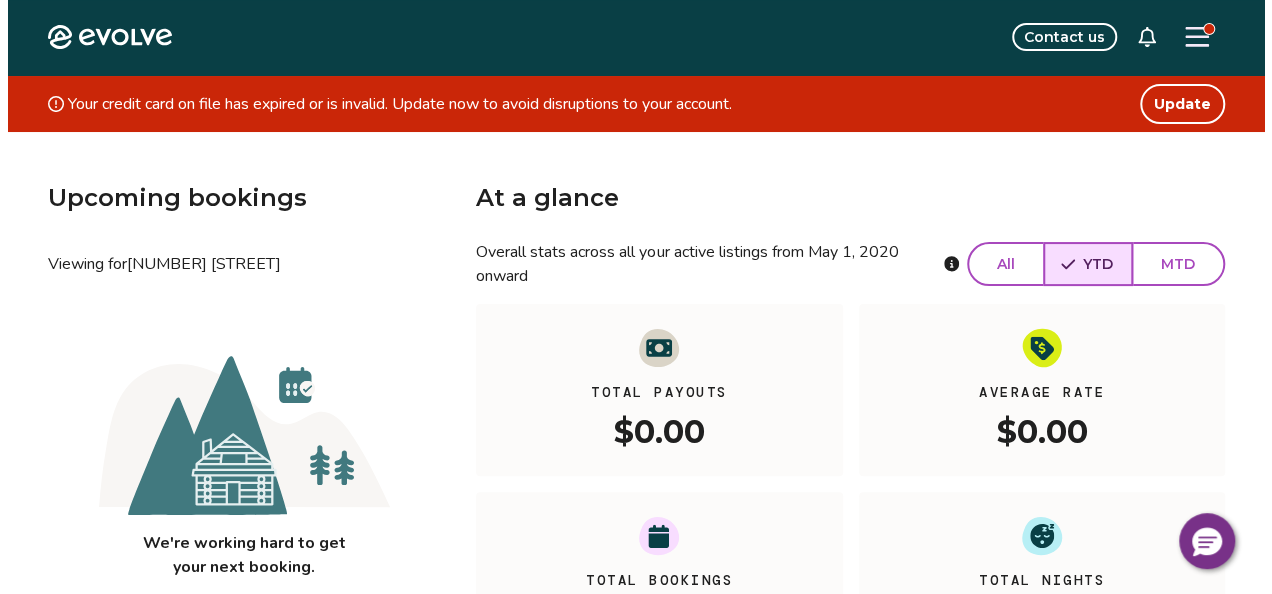 scroll, scrollTop: 0, scrollLeft: 0, axis: both 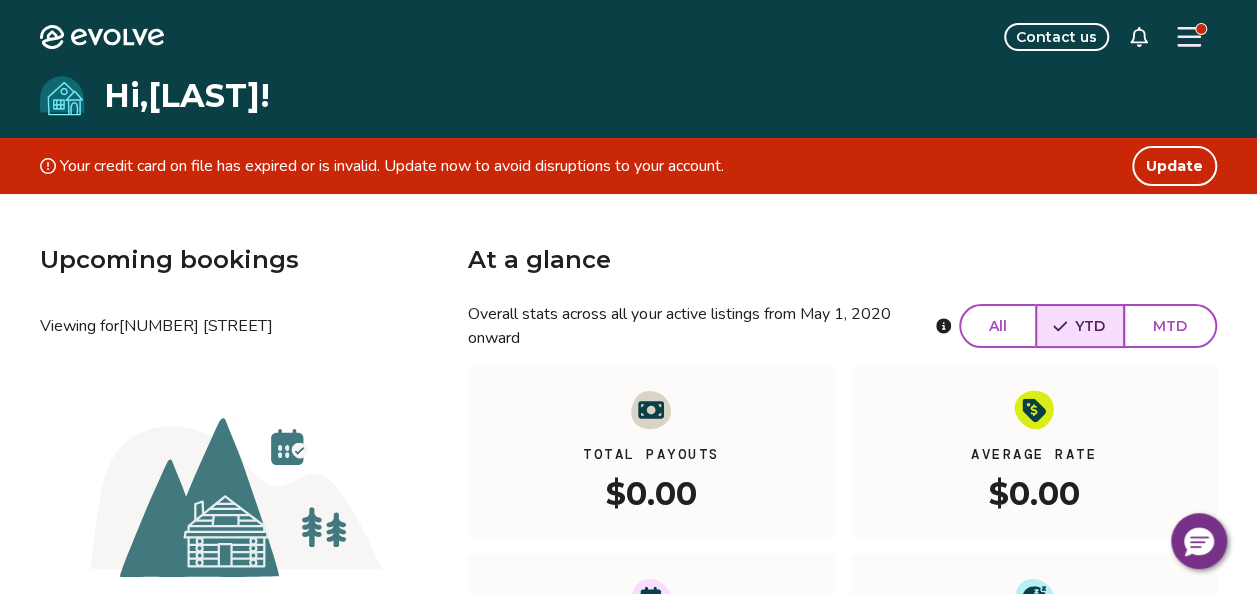 click at bounding box center [1201, 29] 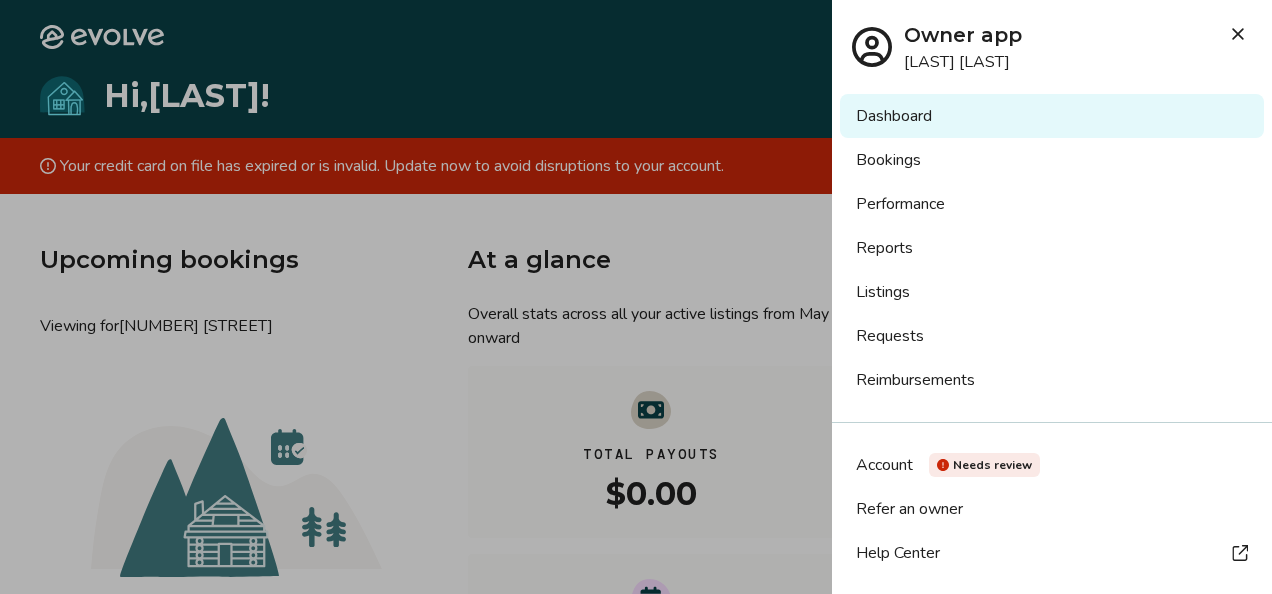 click on "Listings" at bounding box center [1052, 292] 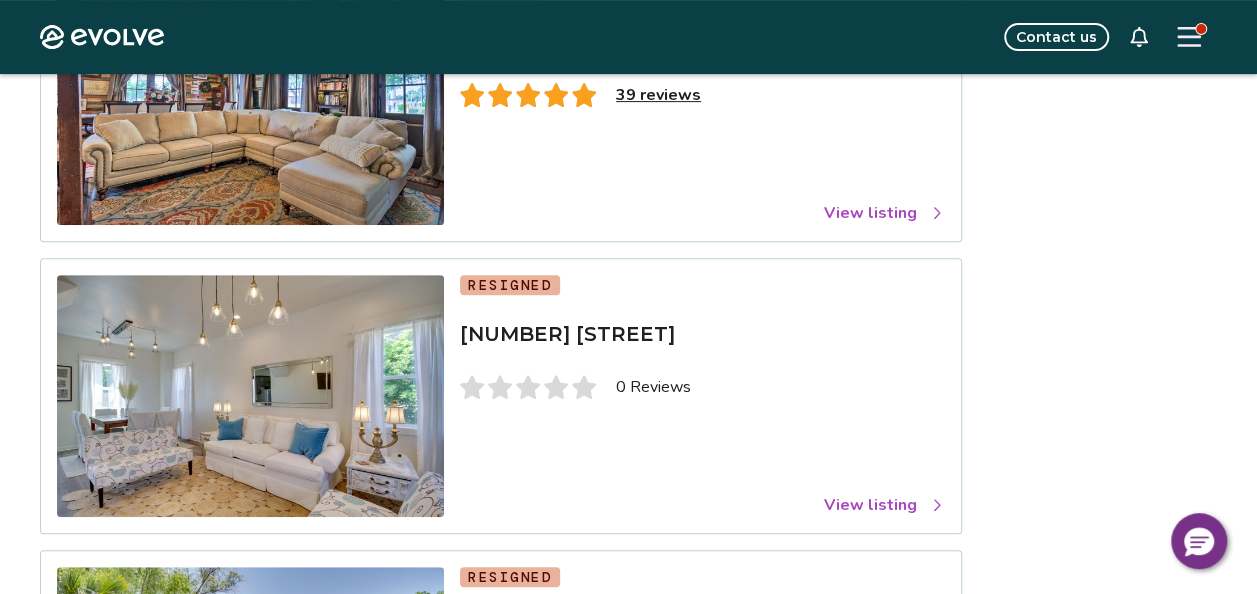 scroll, scrollTop: 364, scrollLeft: 0, axis: vertical 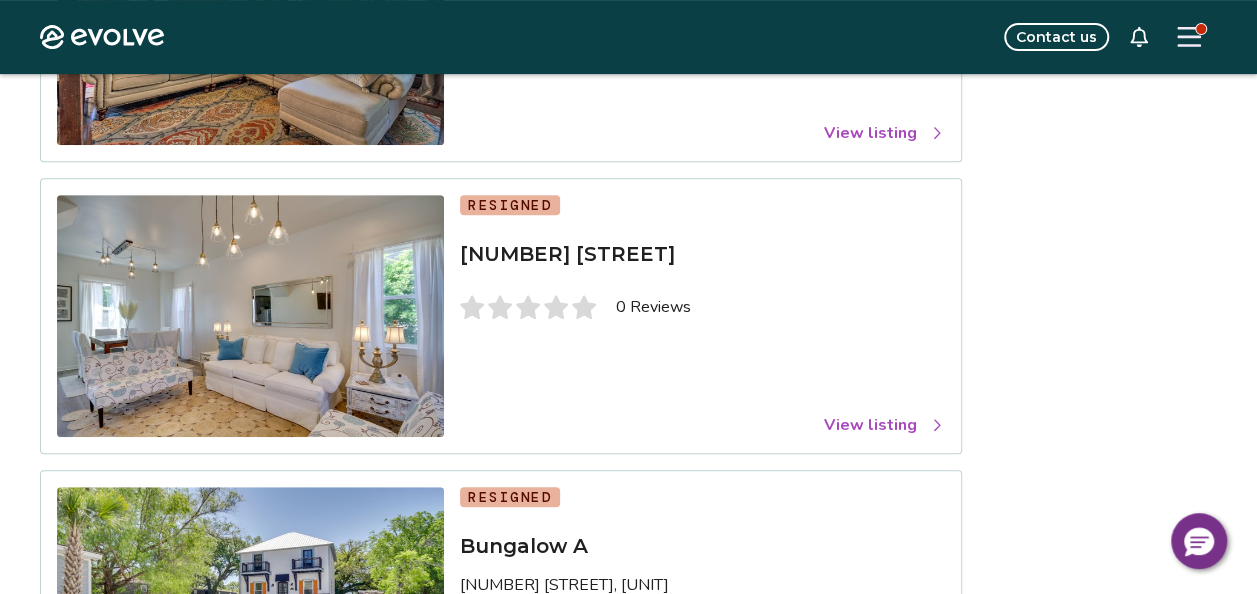 click on "View listing" at bounding box center (884, 425) 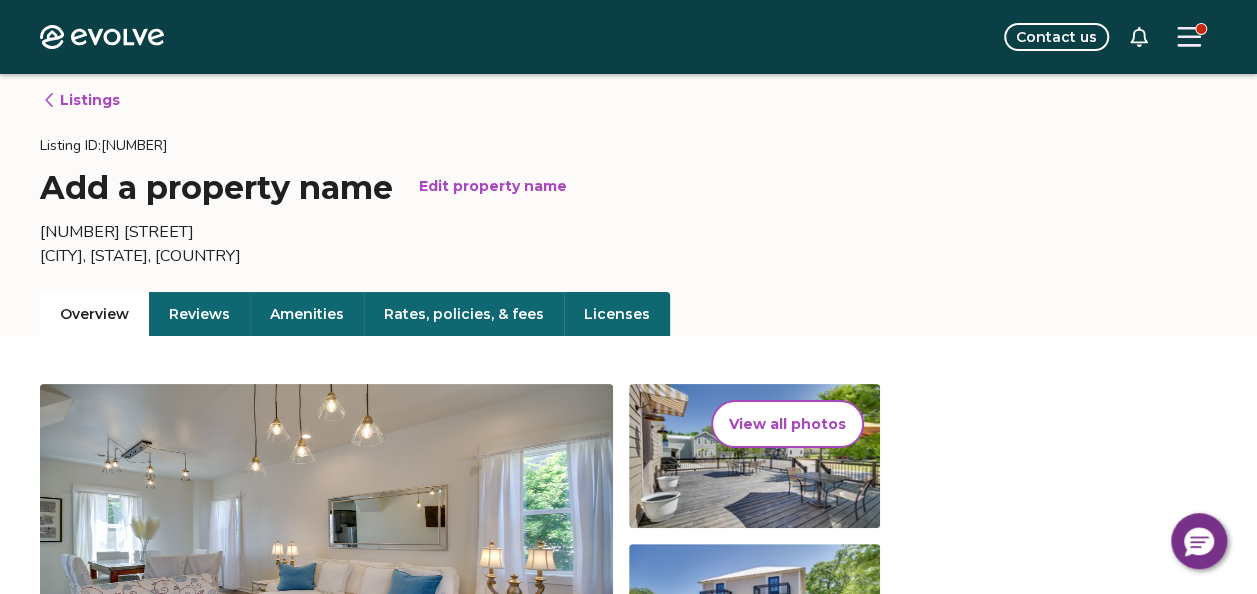 scroll, scrollTop: 0, scrollLeft: 0, axis: both 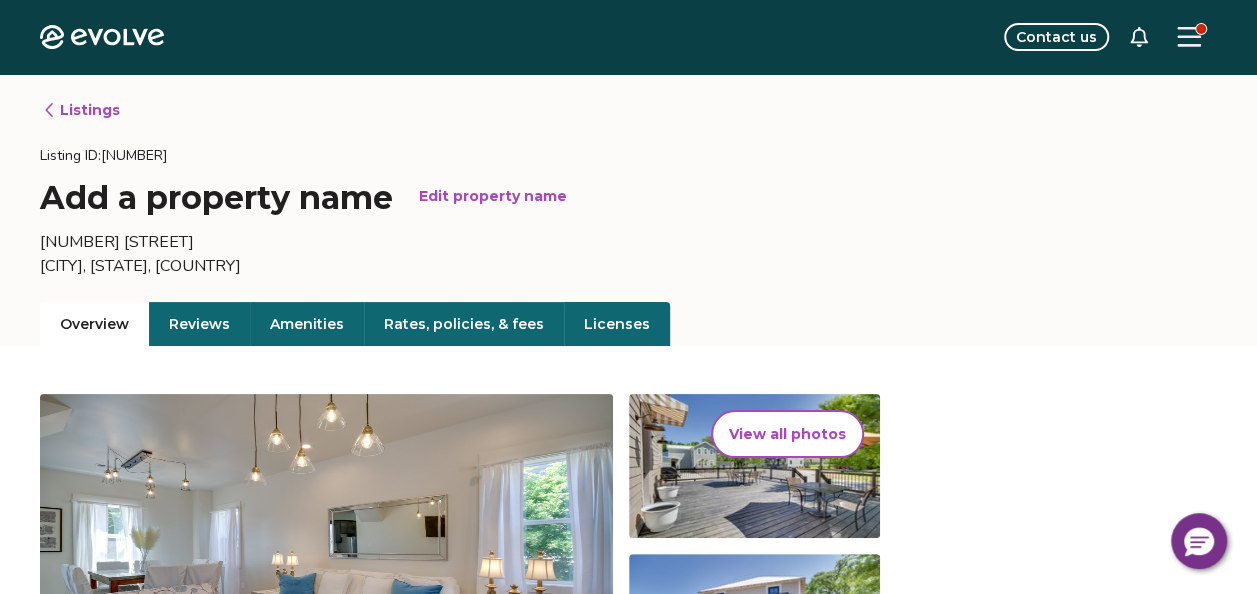 click on "Listings" at bounding box center [81, 110] 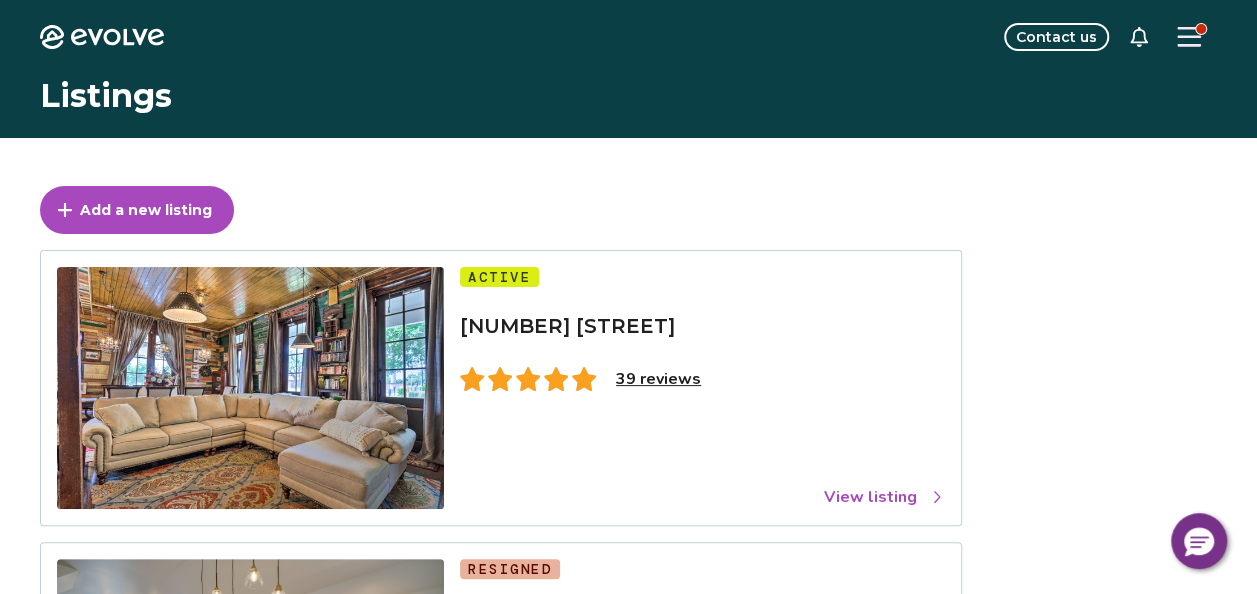 scroll, scrollTop: 0, scrollLeft: 0, axis: both 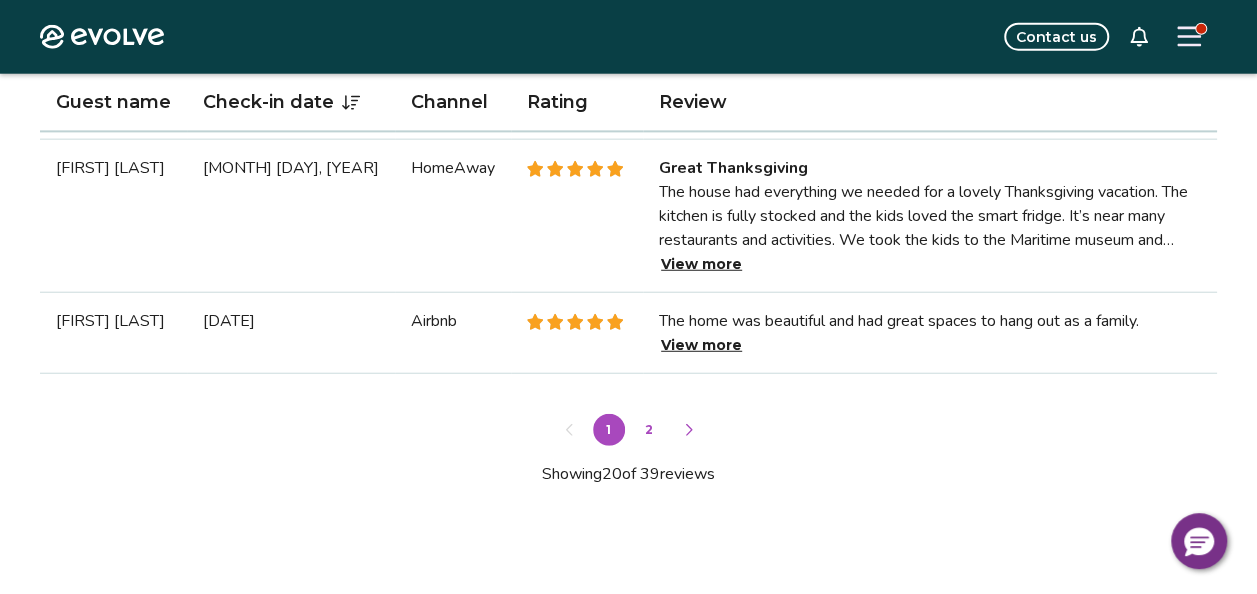 click on "2" at bounding box center (649, 430) 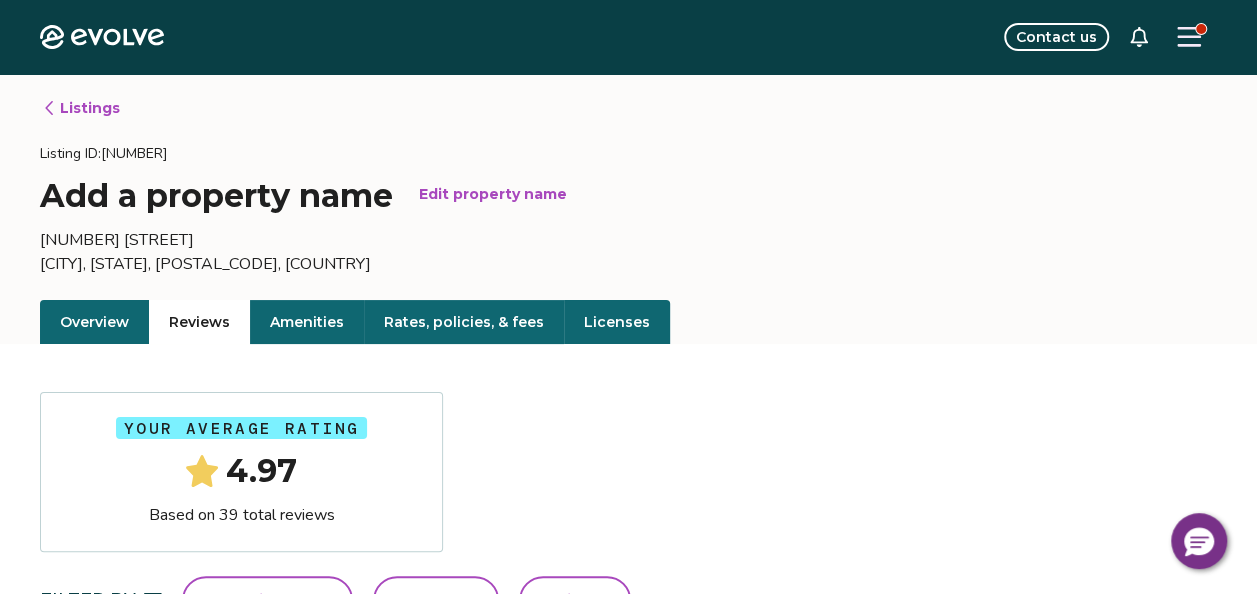 scroll, scrollTop: 0, scrollLeft: 0, axis: both 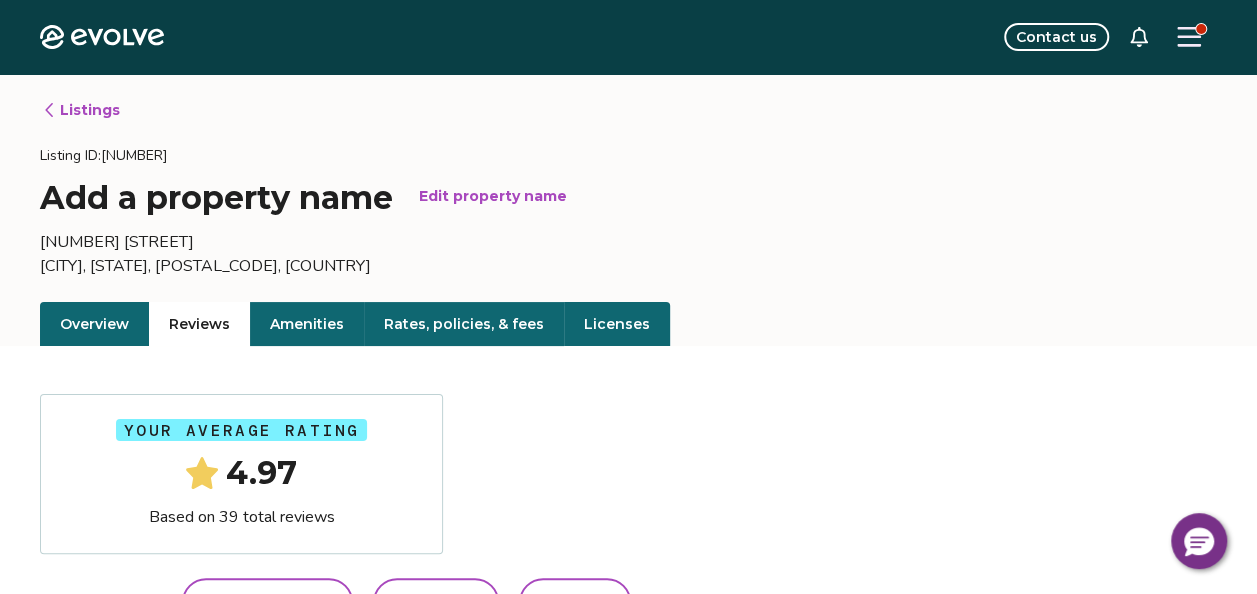 click on "Licenses" at bounding box center [617, 324] 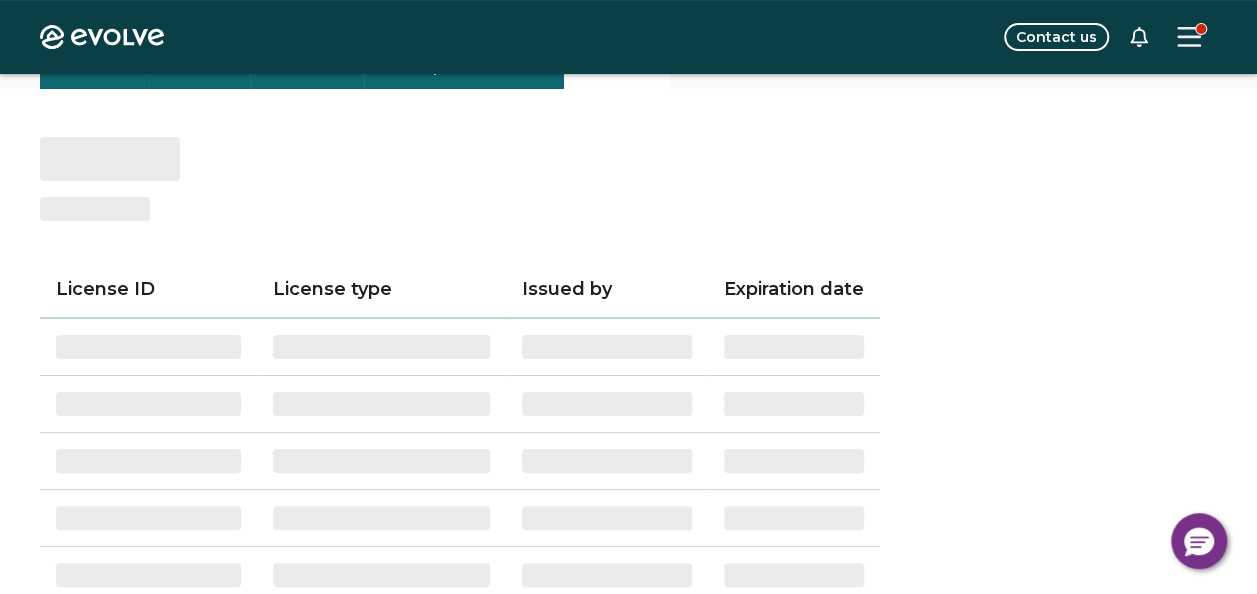 scroll, scrollTop: 261, scrollLeft: 0, axis: vertical 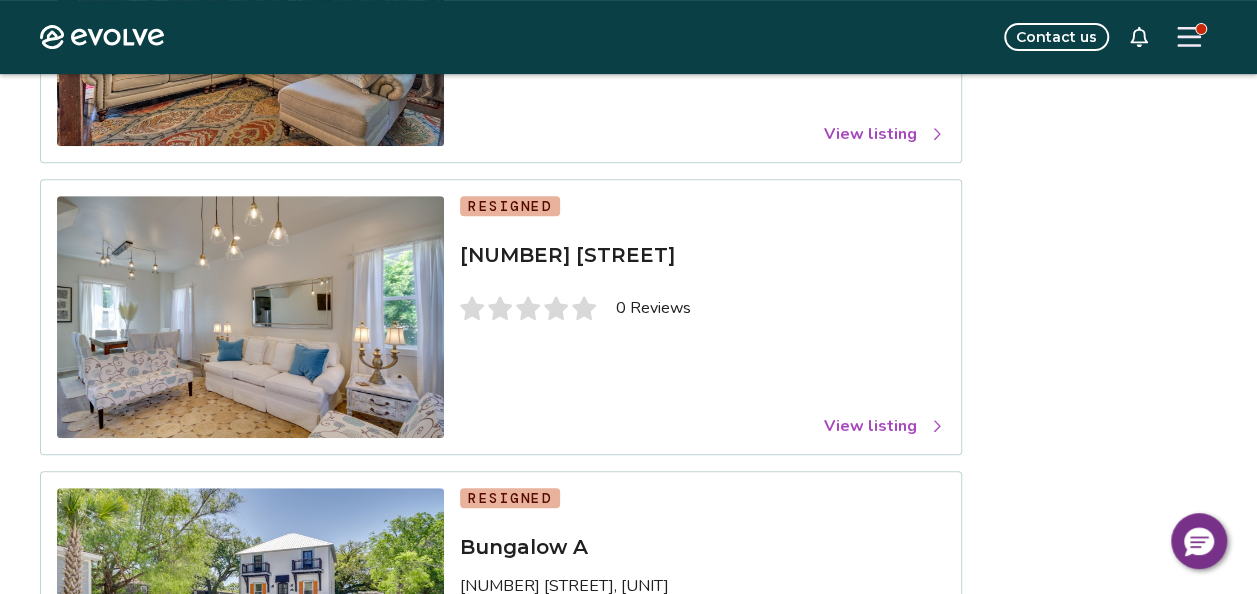 click on "View listing" at bounding box center [884, 426] 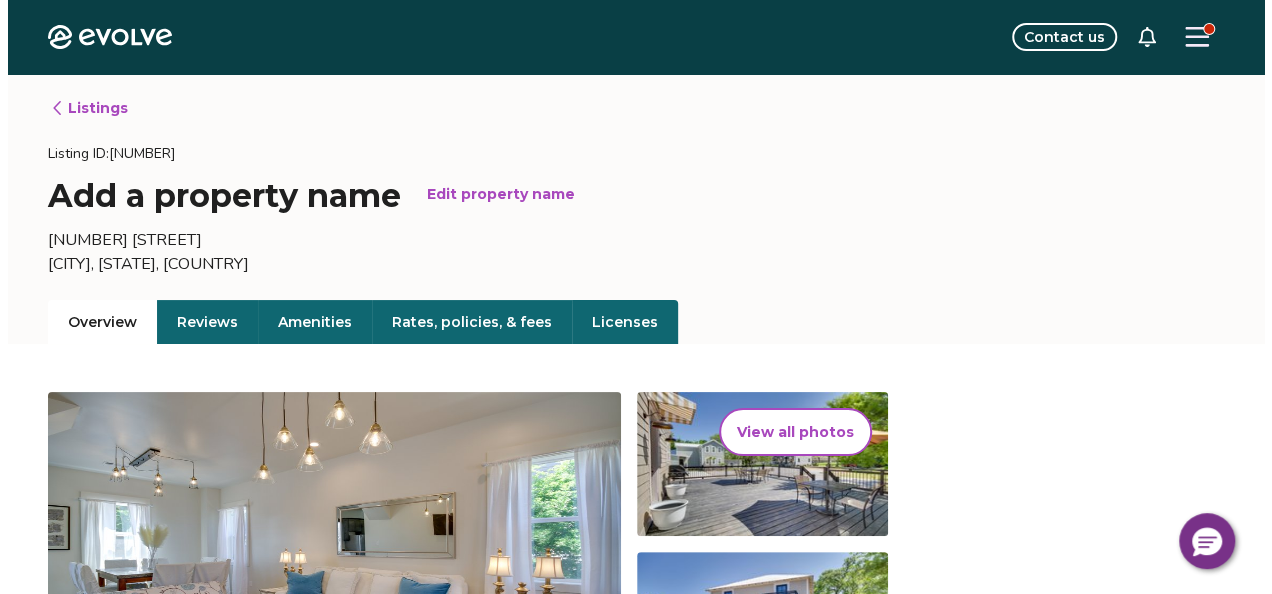 scroll, scrollTop: 0, scrollLeft: 0, axis: both 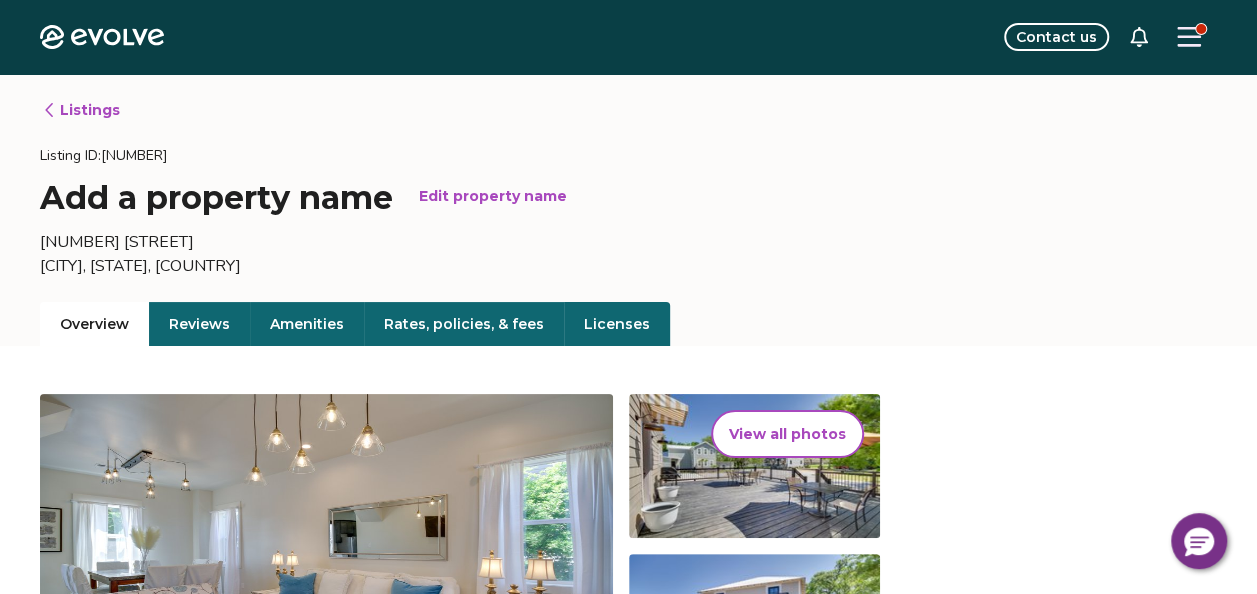 click 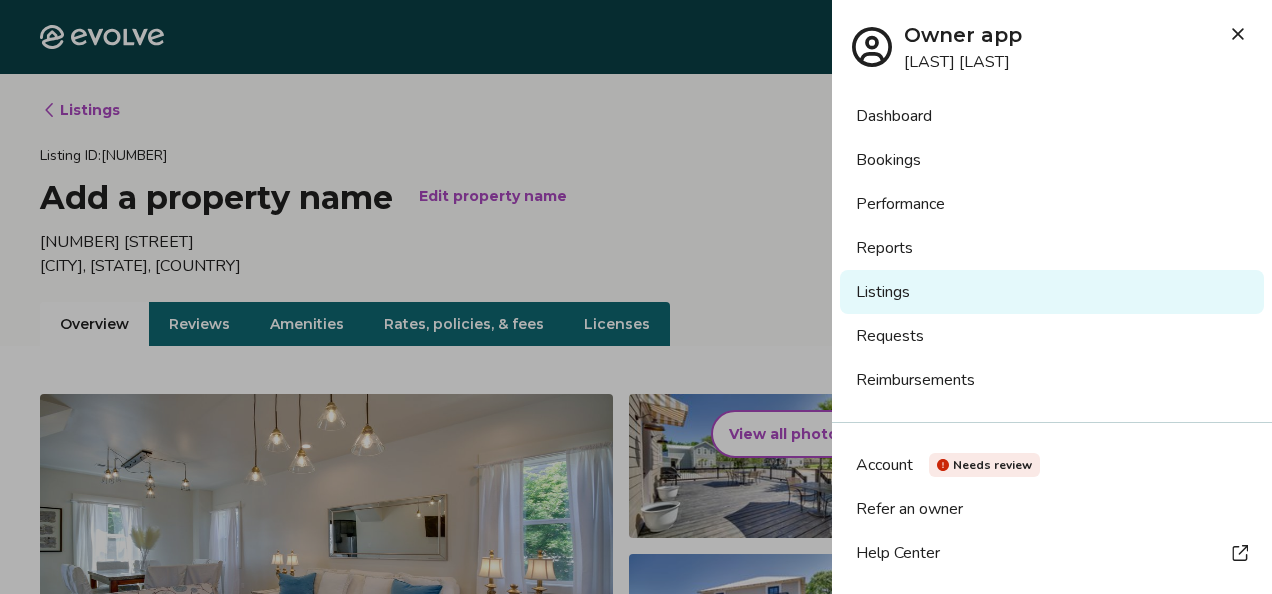 scroll, scrollTop: 0, scrollLeft: 0, axis: both 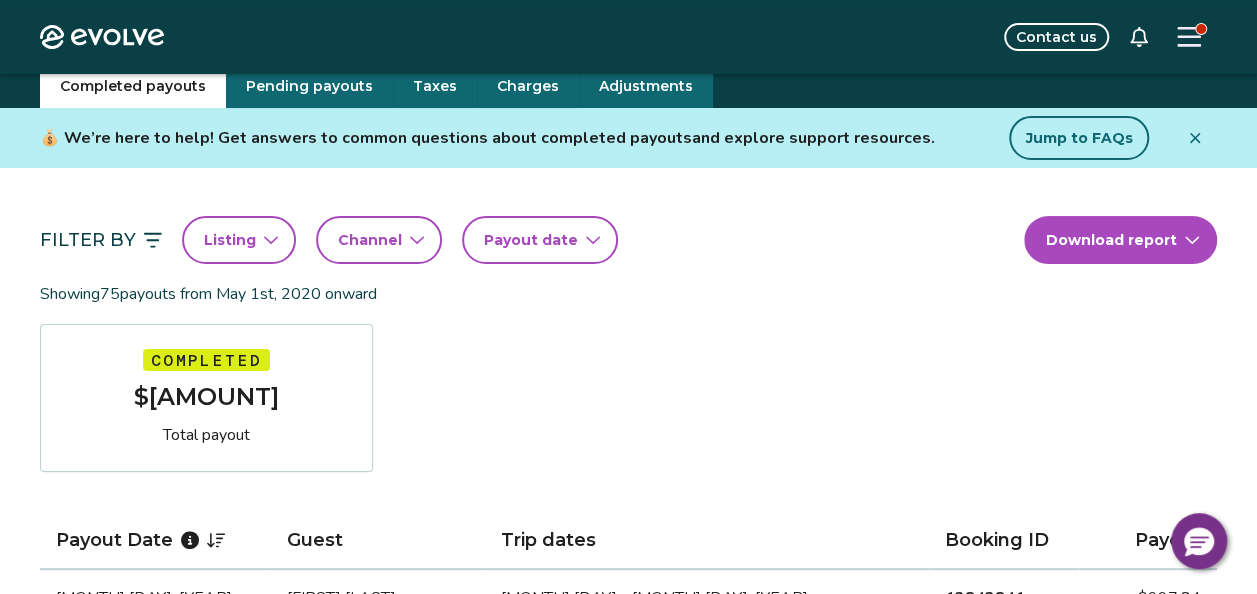 click on "Listing" at bounding box center (230, 240) 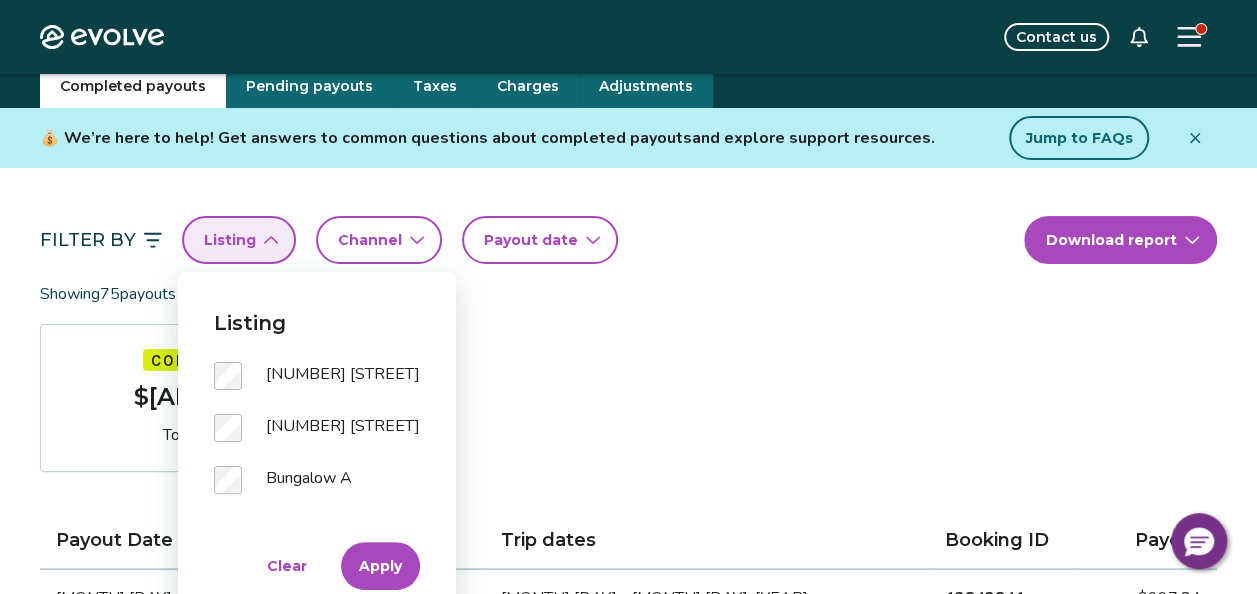 click on "Apply" at bounding box center (380, 566) 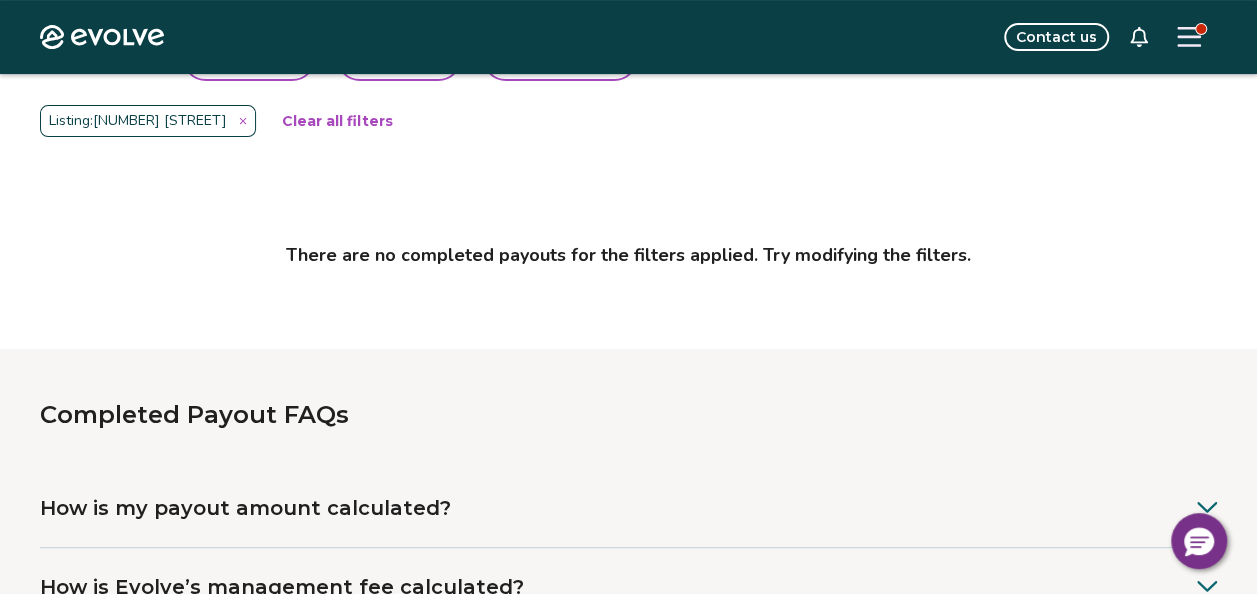 scroll, scrollTop: 108, scrollLeft: 0, axis: vertical 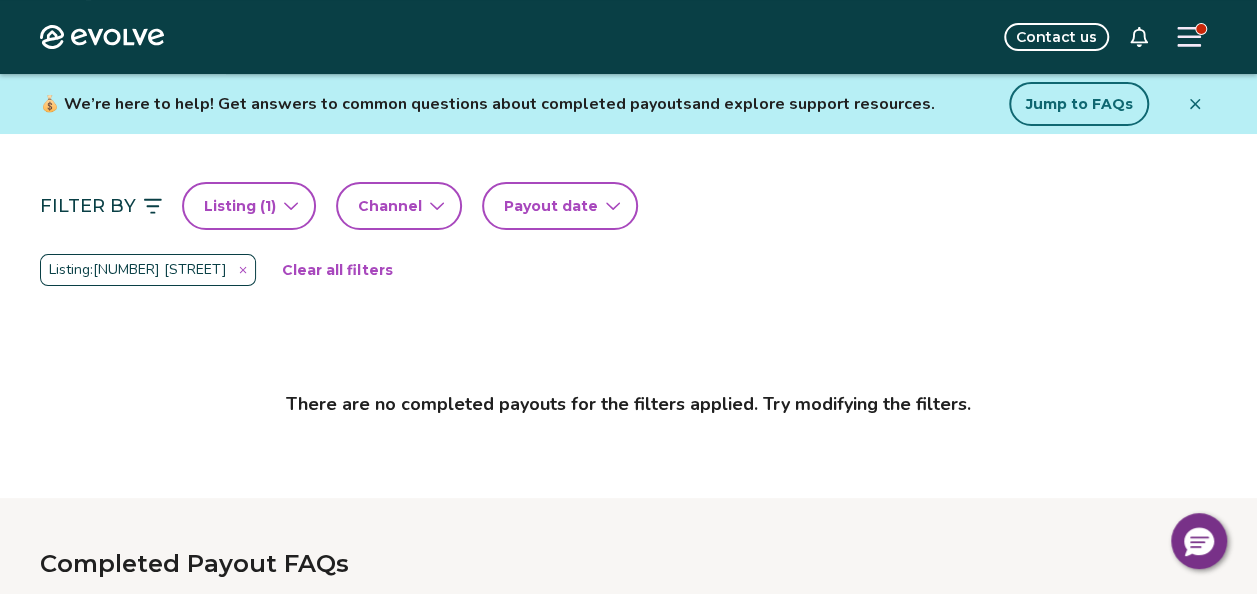 click on "Payout date" at bounding box center [551, 206] 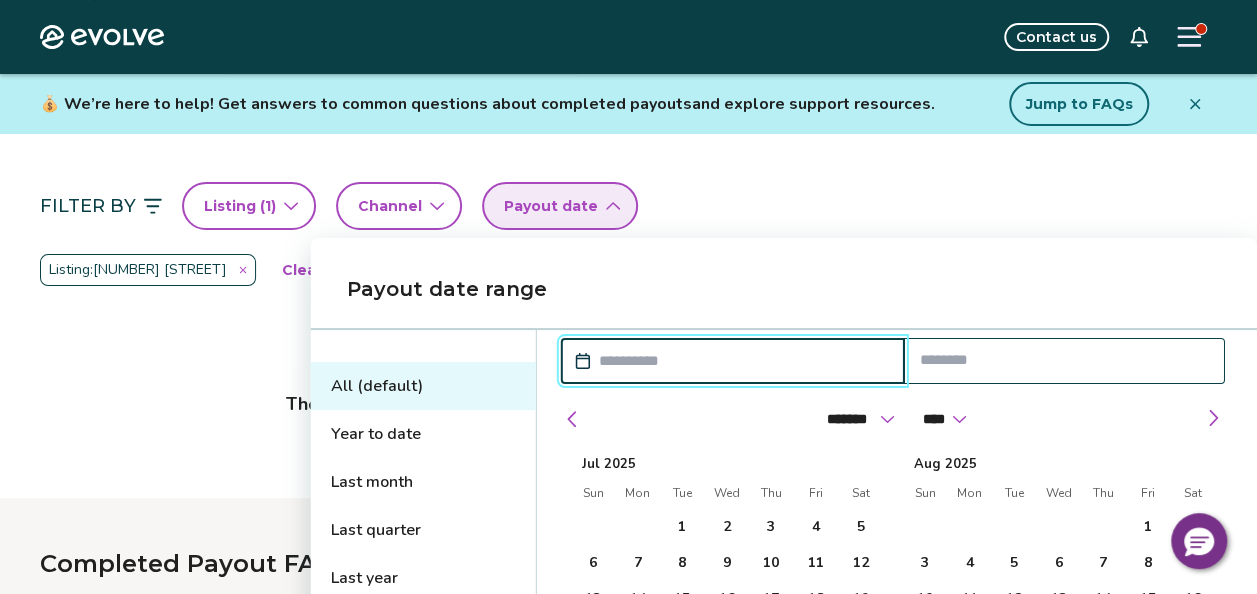 click on "All (default)" at bounding box center [423, 386] 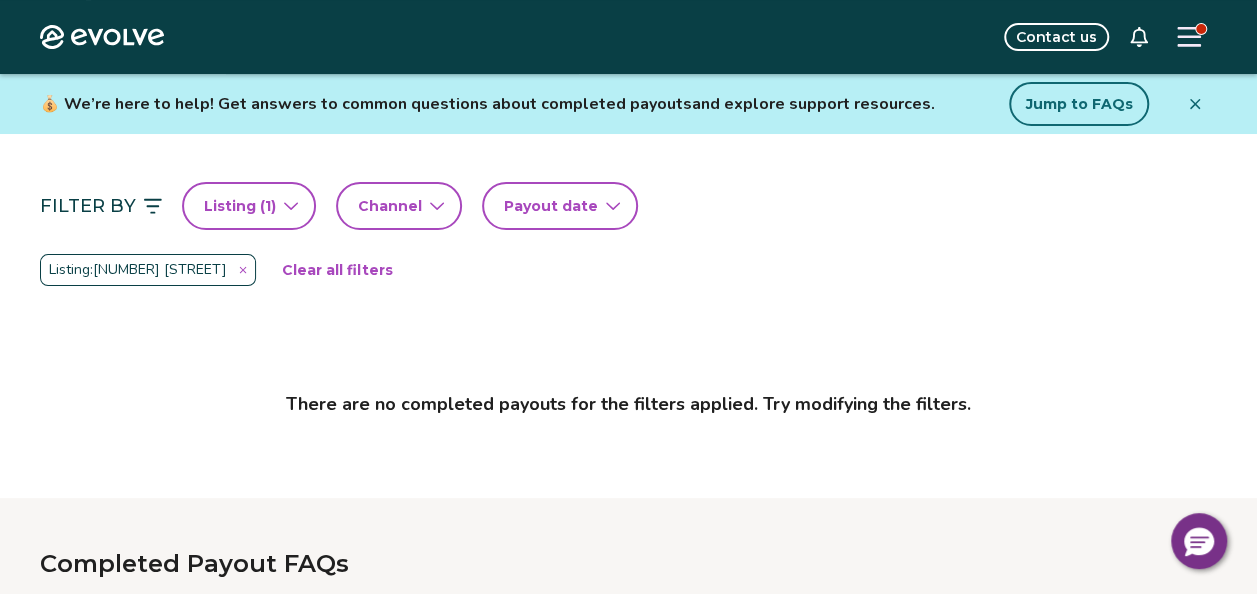 click on "Filter By  Listing ( 1 ) Channel Payout date Listing:  [NUMBER] [STREET] Clear all filters There are no completed payouts for the filters applied. Try modifying the filters." at bounding box center [628, 316] 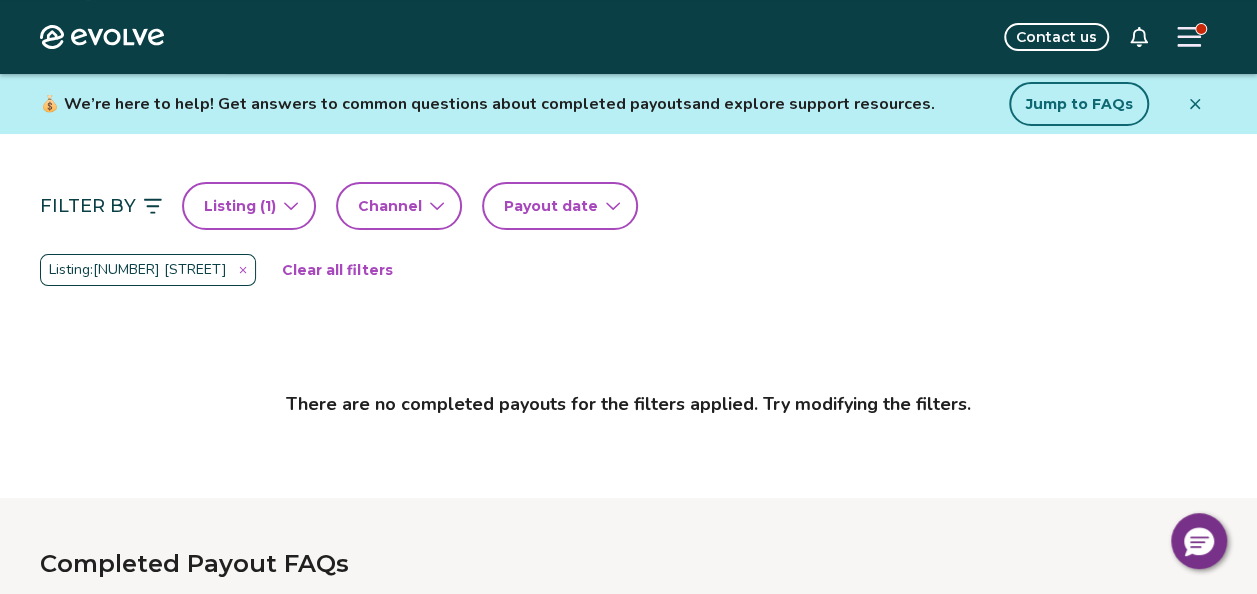 drag, startPoint x: 210, startPoint y: 277, endPoint x: 0, endPoint y: 364, distance: 227.30817 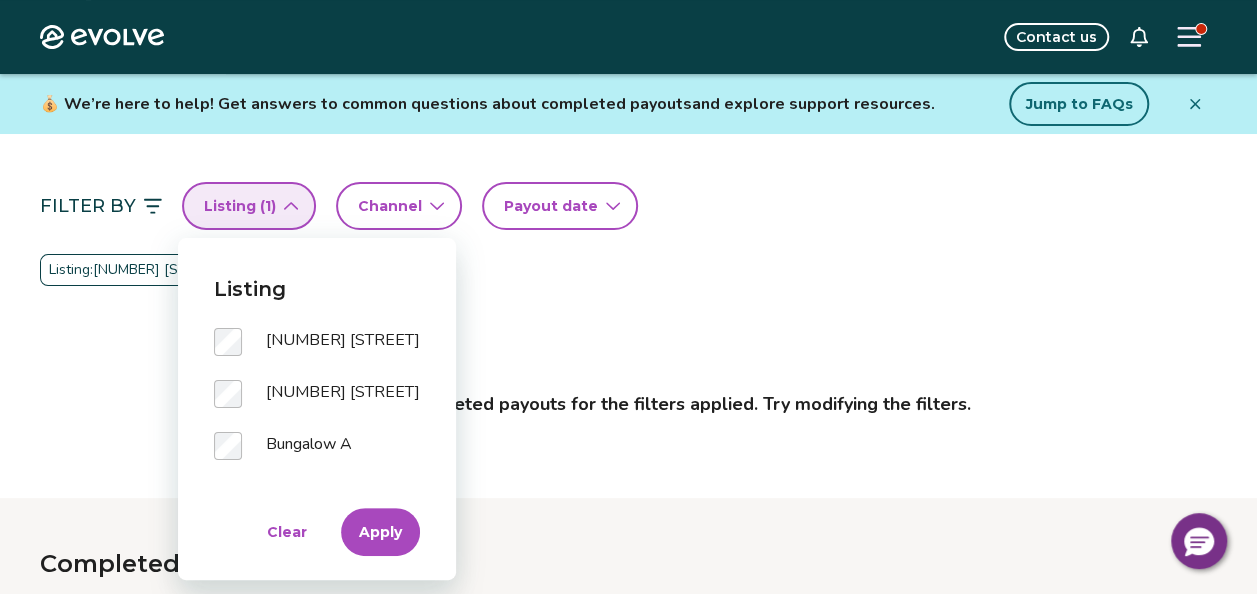click on "Apply" at bounding box center [380, 532] 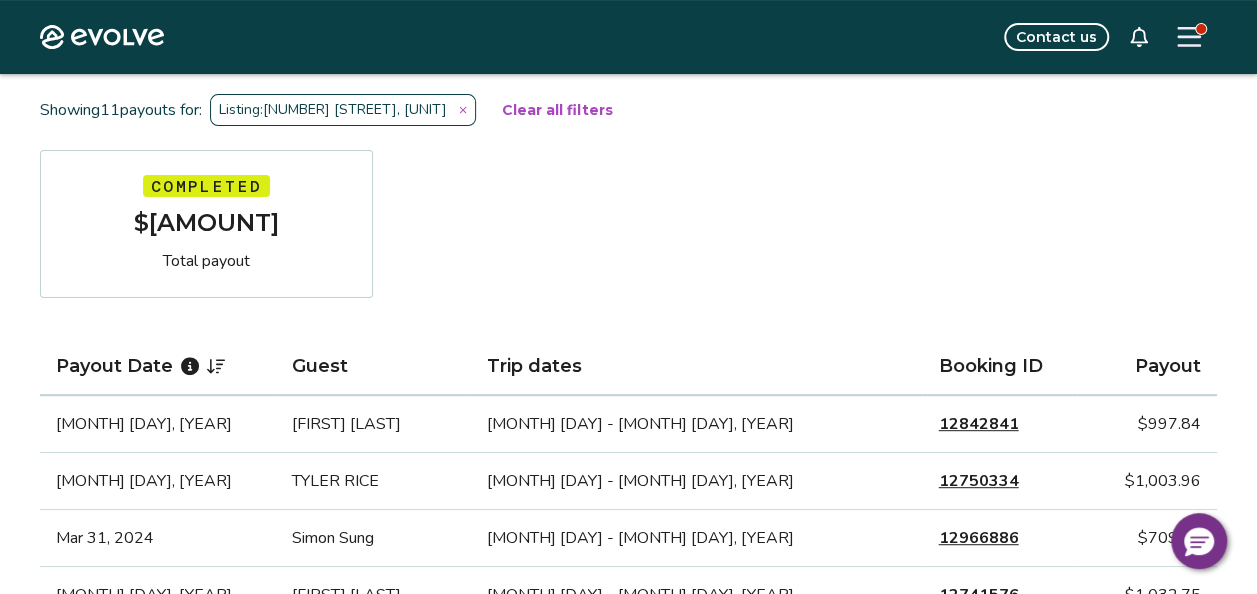 scroll, scrollTop: 0, scrollLeft: 0, axis: both 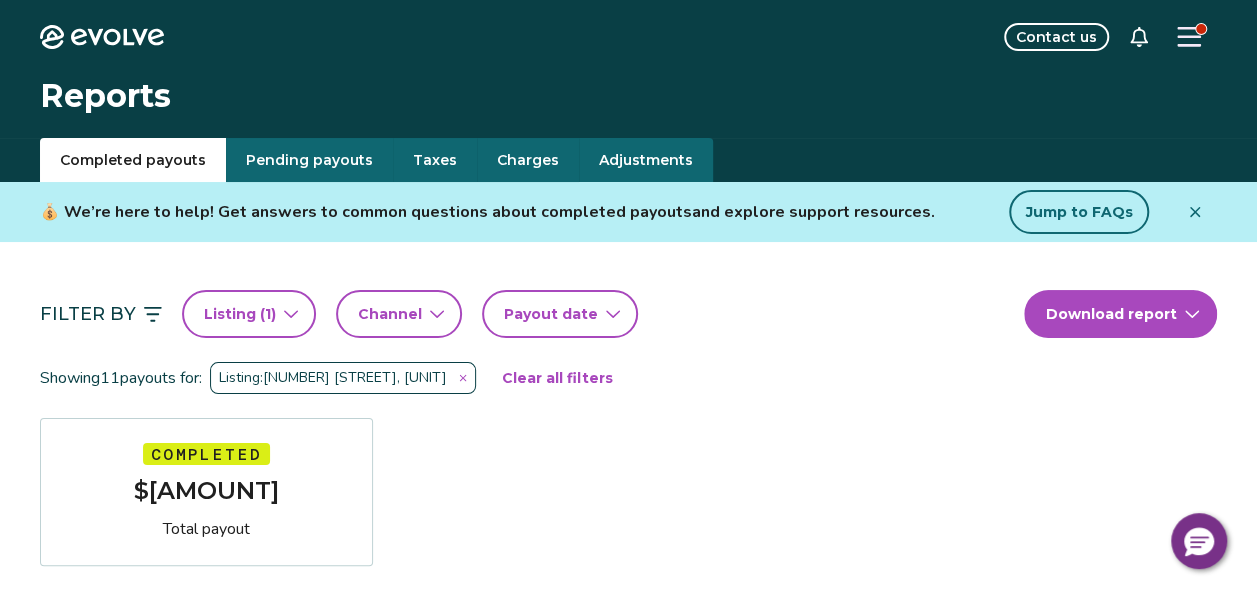 click on "Listing ( 1 )" at bounding box center (249, 314) 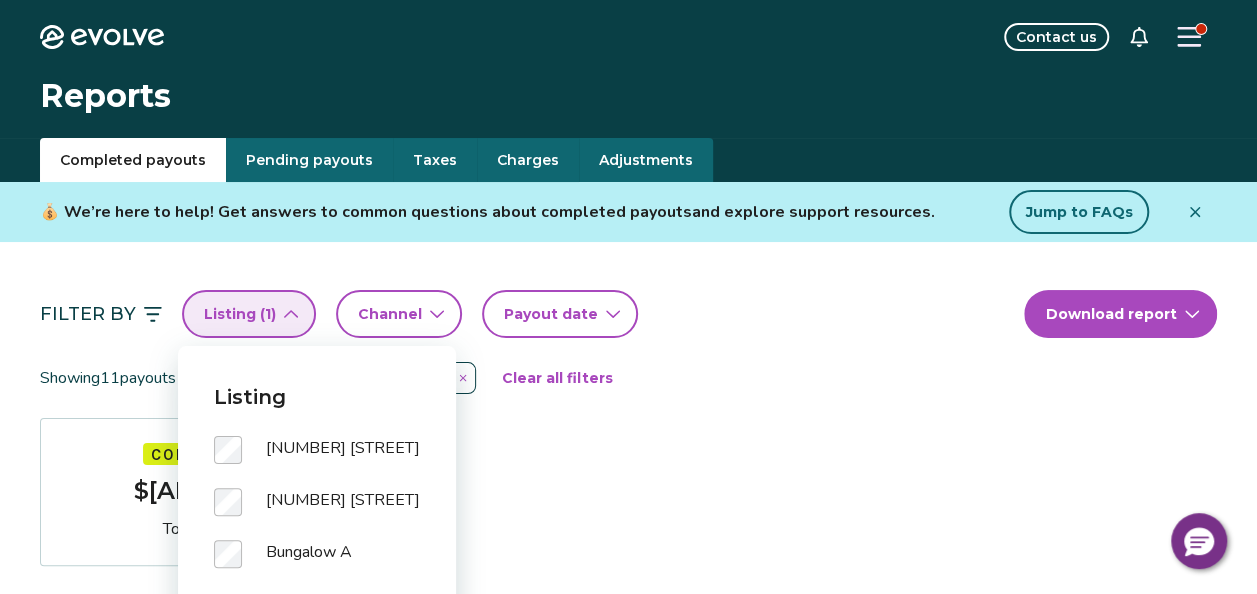 click on "Filter By  Listing ( 1 ) Channel Payout date Download   report Showing  11  payouts   for: Listing:  [NUMBER] [STREET], Unit A Clear all filters Completed $[AMOUNT] Total payout Payout Date Guest Trip dates Booking ID Payout [MONTH] [DAY], [YEAR] Decibian Sanders [MONTH] [DAY] - [MONTH] [DAY], [YEAR] [BOOKING_ID] $[AMOUNT] [MONTH] [DAY], [YEAR] TYLER RICE [MONTH] [DAY] - [MONTH] [DAY], [YEAR] [BOOKING_ID] $[AMOUNT] [MONTH] [DAY], [YEAR] Simon Sung [MONTH] [DAY] - [MONTH] [DAY], [YEAR] [BOOKING_ID] $[AMOUNT] [MONTH] [DAY], [YEAR] Tanner Bernard [MONTH] [DAY] - [MONTH] [DAY], [YEAR] [BOOKING_ID] $[AMOUNT] [MONTH] [DAY], [YEAR] Nicole Ledet [MONTH] [DAY] - [MONTH] [DAY], [YEAR] [BOOKING_ID] $[AMOUNT] [MONTH] [DAY], [YEAR] Nicole Ledet [MONTH] [DAY] - [MONTH] [DAY], [YEAR] [BOOKING_ID] $[AMOUNT] [MONTH] [DAY], [YEAR] Deral Milliken [MONTH] [DAY] - [MONTH] [DAY], [YEAR] [BOOKING_ID] $[AMOUNT] [MONTH] [DAY], [YEAR] Amanda Lehman [MONTH] [DAY] - [MONTH] [DAY], [YEAR] [BOOKING_ID] $[AMOUNT] [MONTH] [DAY], [YEAR] William Mills [MONTH] [DAY] - [MONTH] [DAY], [YEAR] [BOOKING_ID] $[AMOUNT] [MONTH] [DAY], [YEAR] Sarah Young [MONTH] [DAY] - [MONTH] [DAY], [YEAR] [BOOKING_ID] $[AMOUNT] [MONTH] [DAY], [YEAR] Suzanne Williamson [MONTH] [DAY], [YEAR] - [MONTH] [DAY], [YEAR] [BOOKING_ID] $[AMOUNT]" at bounding box center [628, 790] 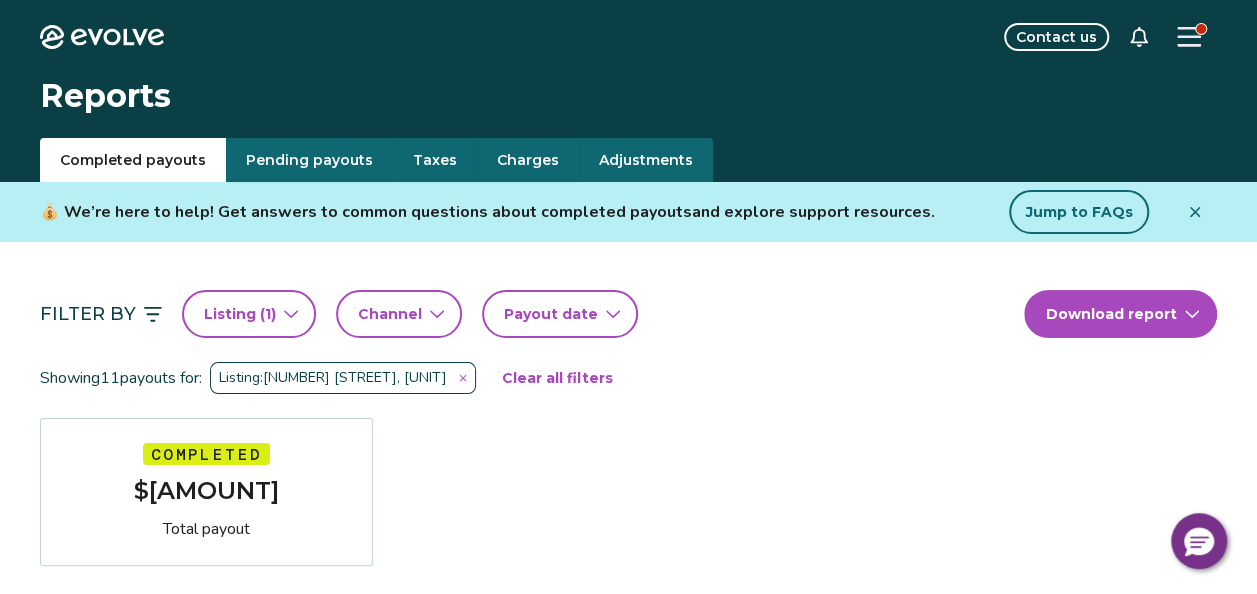 click at bounding box center (463, 378) 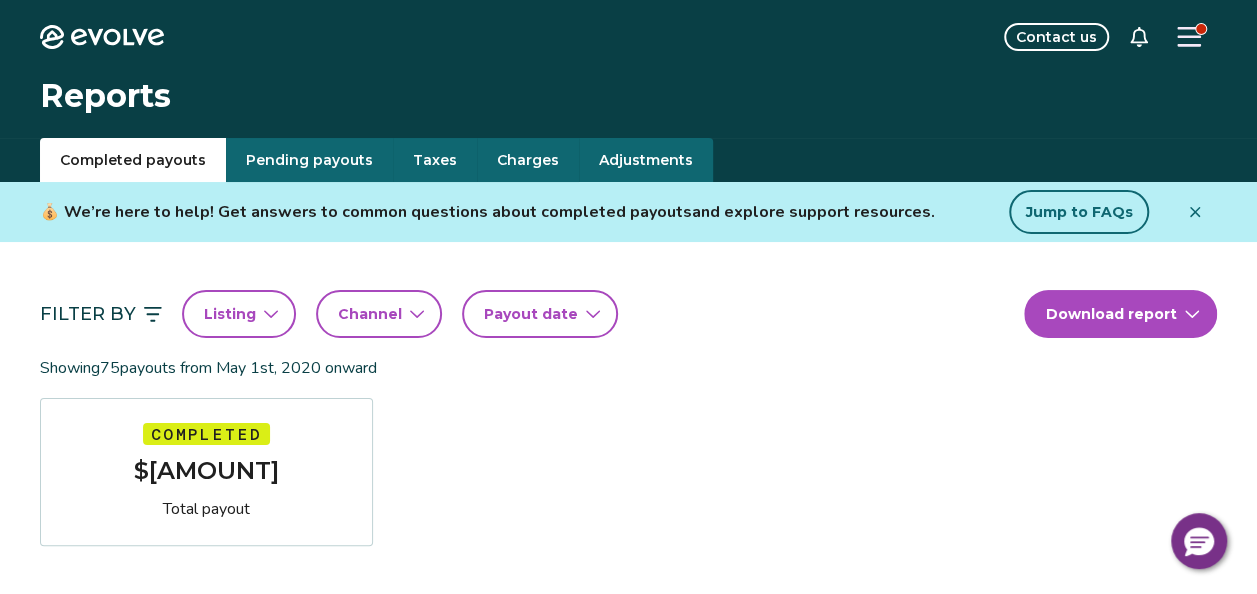 click on "Listing" at bounding box center (239, 314) 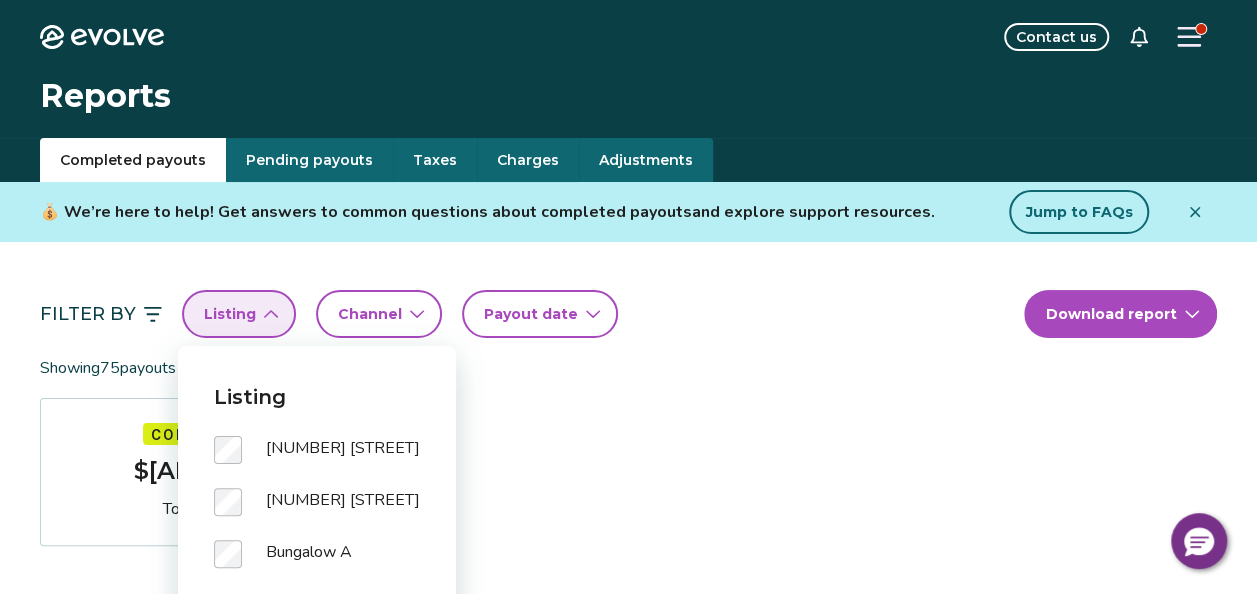 click on "Payout date" at bounding box center [531, 314] 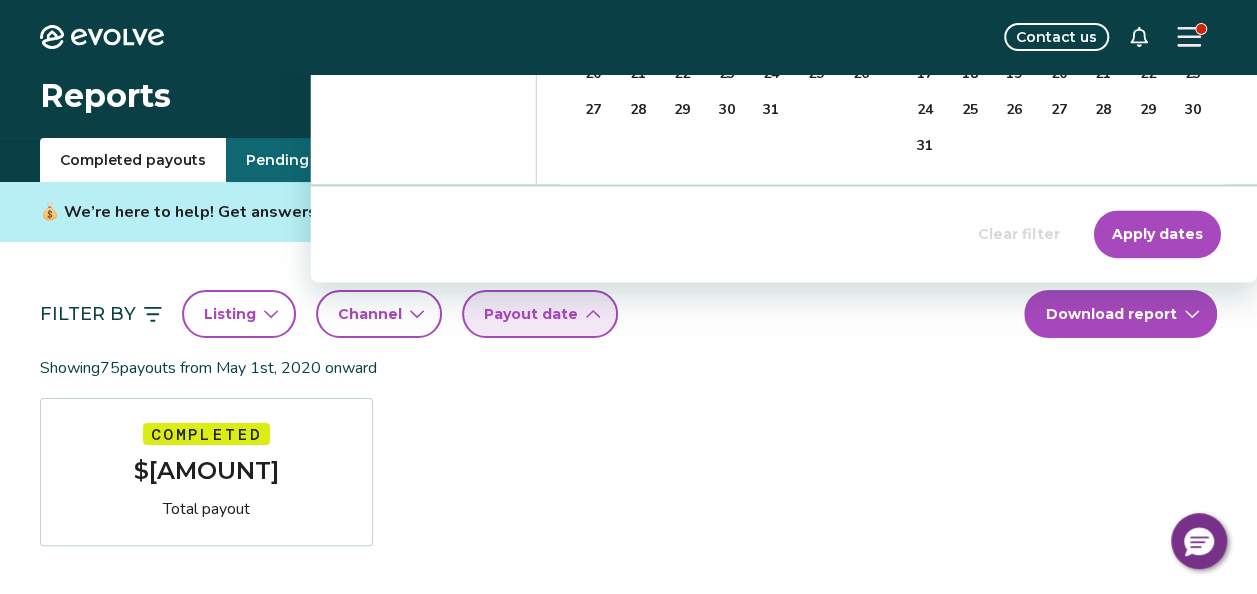 click on "Apply dates" at bounding box center (1157, 234) 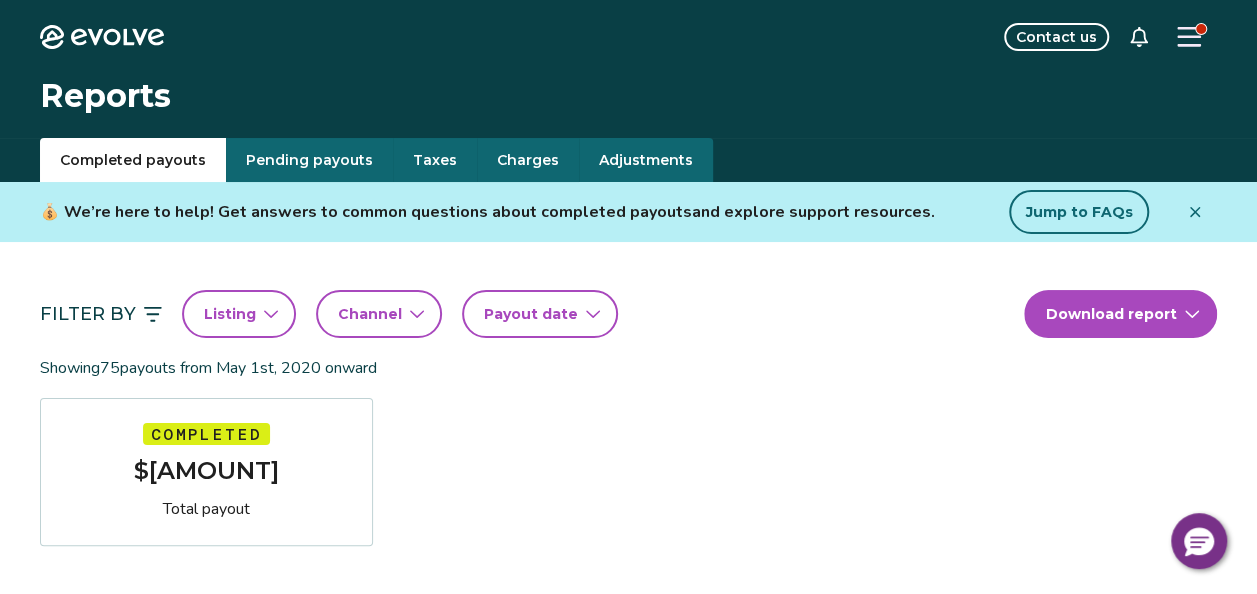 click on "Filter By Listing Channel Payout date Download report Showing 75 payouts from [MONTH] 1st, [YEAR] onward Completed $[TOTAL_PAYOUT] Total payout Payout Date Guest Trip dates Booking ID Payout [MONTH] [DAY], [YEAR] [FIRST] [LAST] [MONTH] [DAY] - [MONTH] [DAY], [YEAR] [BOOKING_ID] $[PAYOUT_AMOUNT] [MONTH] [DAY], [YEAR] [FIRST] [LAST] [MONTH] [DAY] - [MONTH] [DAY], [YEAR] [BOOKING_ID] $[PAYOUT_AMOUNT] [MONTH] [DAY], [YEAR] [FIRST] [LAST] [MONTH] [DAY] - [MONTH] [DAY], [YEAR] [BOOKING_ID] $[PAYOUT_AMOUNT] [MONTH] [DAY], [YEAR] [FIRST] [LAST] [MONTH] [DAY] - [MONTH] [DAY], [YEAR] [BOOKING_ID] $[PAYOUT_AMOUNT] [MONTH] [DAY], [YEAR] [FIRST] [LAST] [MONTH] [DAY] - [MONTH] [DAY], [YEAR] [BOOKING_ID] $[PAYOUT_AMOUNT] [MONTH] [DAY], [YEAR] [FIRST] [LAST] [MONTH] [DAY] - [MONTH] [DAY], [YEAR] [BOOKING_ID] $[PAYOUT_AMOUNT] [MONTH] [DAY], [YEAR] [FIRST] [LAST] [MONTH] [DAY] - [MONTH] [DAY], [YEAR] [BOOKING_ID] $[PAYOUT_AMOUNT] [MONTH] [DAY], [YEAR] [FIRST] [LAST] [MONTH] [DAY] - [MONTH] [DAY], [YEAR] [BOOKING_ID] $[PAYOUT_AMOUNT] [MONTH] [DAY], [YEAR] [FIRST] [LAST] [MONTH] [DAY] - [MONTH] [DAY], [YEAR] [BOOKING_ID] $[PAYOUT_AMOUNT] [MONTH] [DAY], [YEAR] [FIRST] [LAST] [MONTH] [DAY] - [MONTH] [DAY], [YEAR] [BOOKING_ID] $[PAYOUT_AMOUNT] [MONTH] [DAY], [YEAR] [FIRST] [LAST] [BOOKING_ID] $[PAYOUT_AMOUNT]" at bounding box center [628, 1093] 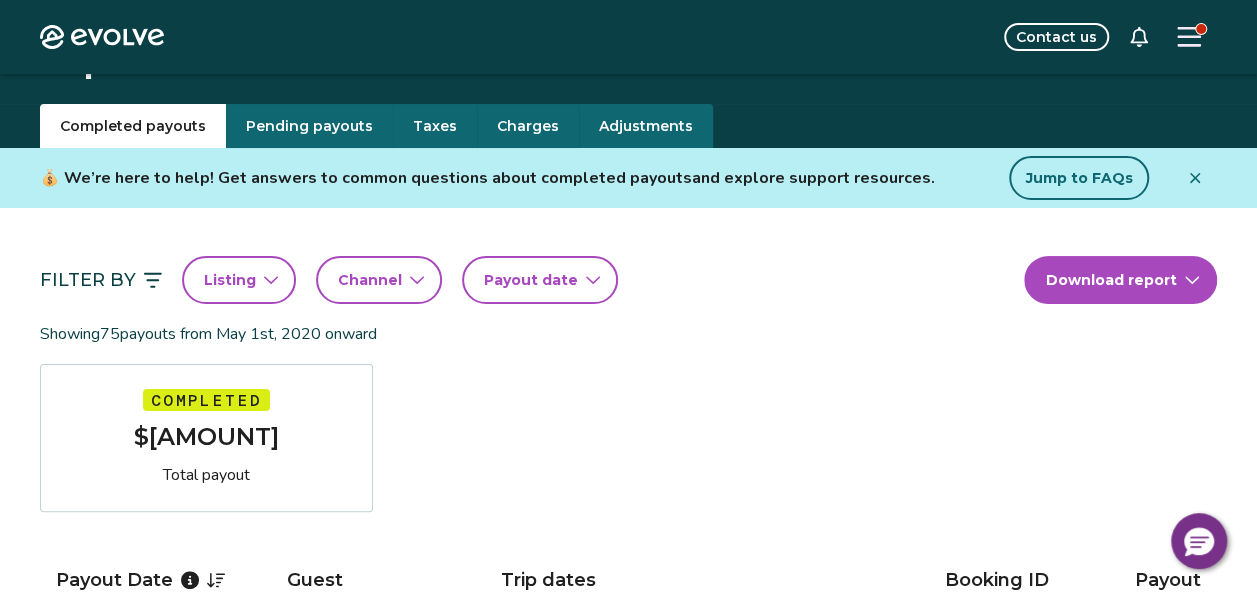 scroll, scrollTop: 33, scrollLeft: 0, axis: vertical 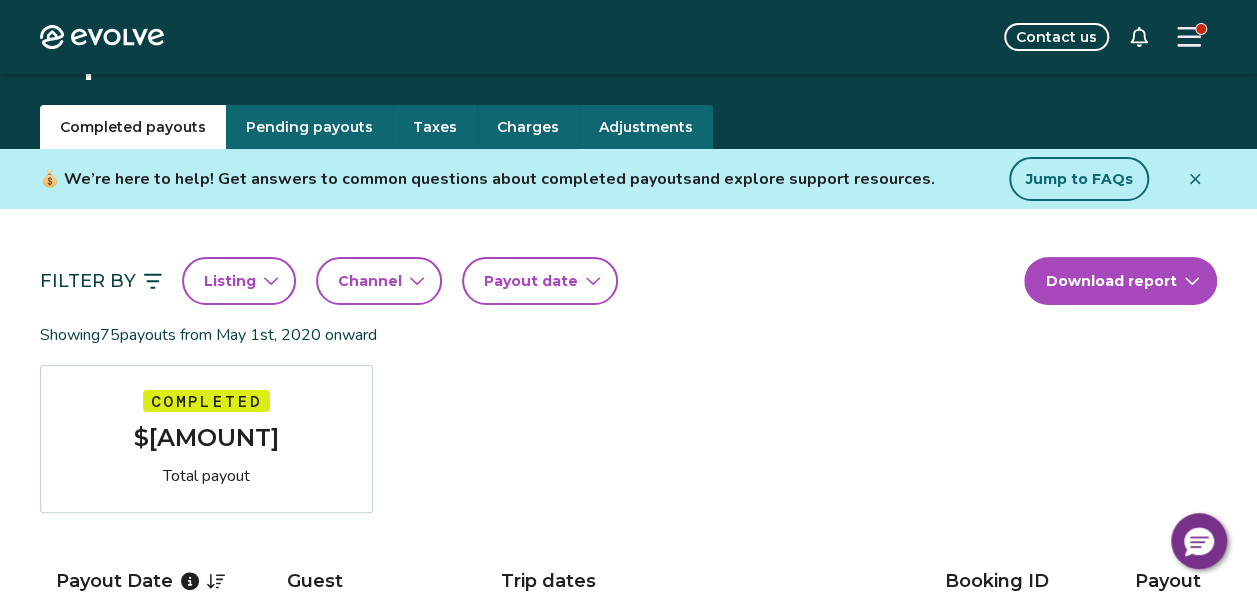 click on "Evolve Contact us Reports Completed payouts Pending payouts Taxes Charges Adjustments 💰 We’re here to help! Get answers to common questions about   completed payouts  and explore support resources. Jump to FAQs Filter By  Listing Channel Payout date Download   report Showing  75  payouts   from [MONTH] 1st, [YEAR] onward Completed $[AMOUNT] Total payout Payout Date Guest Trip dates Booking ID Payout [MONTH] [DAY], [YEAR] Decibian Sanders [MONTH] [DAY] - [MONTH] [DAY], [YEAR] [BOOKING_ID] $[AMOUNT] [MONTH] [DAY], [YEAR] TYLER RICE [MONTH] [DAY] - [MONTH] [DAY], [YEAR] [BOOKING_ID] $[AMOUNT] [MONTH] [DAY], [YEAR] Simon Sung [MONTH] [DAY] - [MONTH] [DAY], [YEAR] [BOOKING_ID] $[AMOUNT] [MONTH] [DAY], [YEAR] Tanner Bernard [MONTH] [DAY] - [MONTH] [DAY], [YEAR] [BOOKING_ID] $[AMOUNT] [MONTH] [DAY], [YEAR] Nicole Ledet [MONTH] [DAY] - [MONTH] [DAY], [YEAR] [BOOKING_ID] $[AMOUNT] [MONTH] [DAY], [YEAR] Nicole Ledet [MONTH] [DAY] - [MONTH] [DAY], [YEAR] [BOOKING_ID] $[AMOUNT] [MONTH] [DAY], [YEAR] Deral Milliken [MONTH] [DAY] - [MONTH] [DAY], [YEAR] [BOOKING_ID] $[AMOUNT] [MONTH] [DAY], [YEAR] Amanda Lehman [MONTH] [DAY] - [MONTH] [DAY], [YEAR] [BOOKING_ID] $[AMOUNT] [MONTH] [DAY], [YEAR] Mandy Lusk [MONTH] [DAY] - [MONTH] [DAY], [YEAR] [BOOKING_ID] $[AMOUNT] [MONTH] [DAY], [YEAR] William Mills 1 2" at bounding box center [628, 1460] 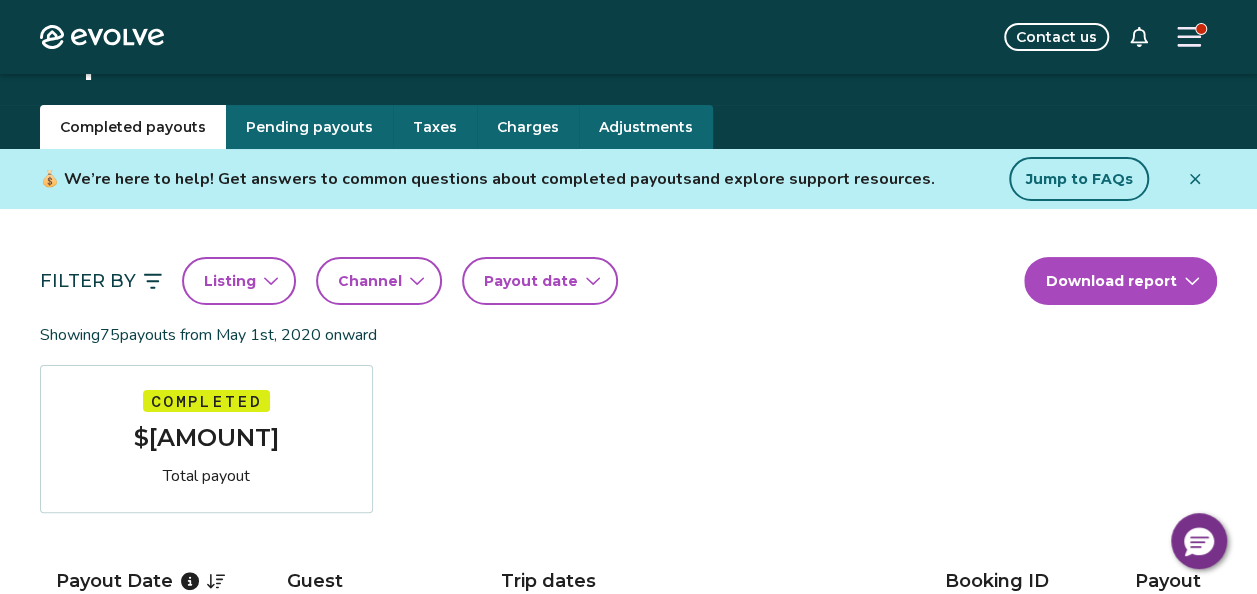 drag, startPoint x: 1134, startPoint y: 296, endPoint x: 1124, endPoint y: 289, distance: 12.206555 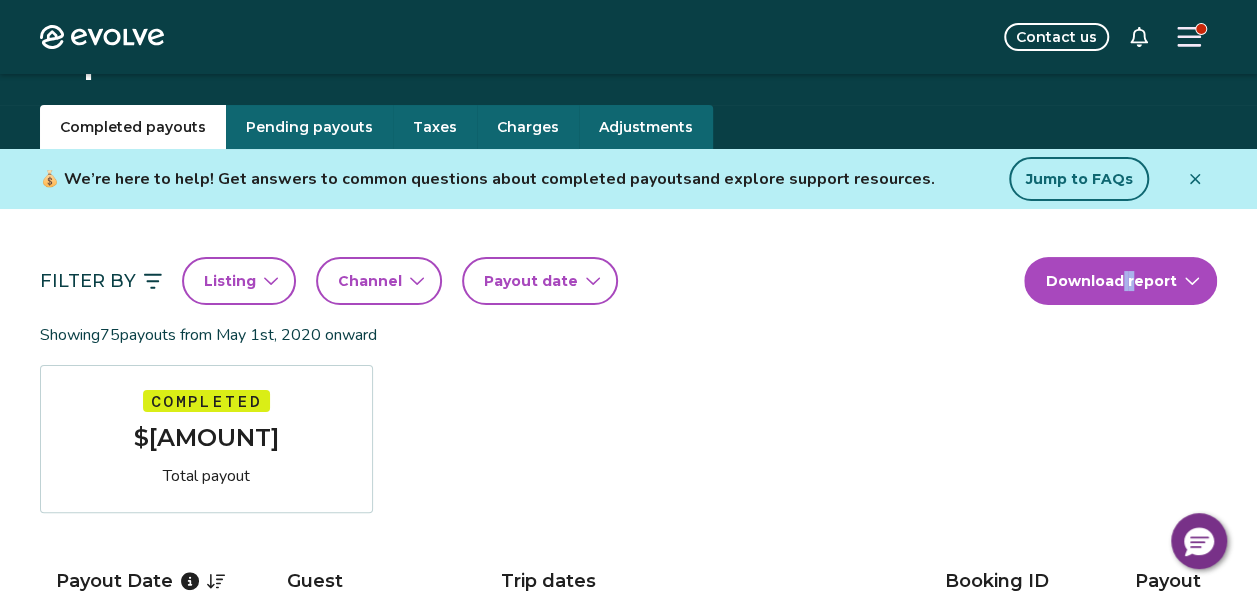 click on "Evolve Contact us Reports Completed payouts Pending payouts Taxes Charges Adjustments 💰 We’re here to help! Get answers to common questions about   completed payouts  and explore support resources. Jump to FAQs Filter By  Listing Channel Payout date Download   report Showing  75  payouts   from [MONTH] 1st, [YEAR] onward Completed $[AMOUNT] Total payout Payout Date Guest Trip dates Booking ID Payout [MONTH] [DAY], [YEAR] Decibian Sanders [MONTH] [DAY] - [MONTH] [DAY], [YEAR] [BOOKING_ID] $[AMOUNT] [MONTH] [DAY], [YEAR] TYLER RICE [MONTH] [DAY] - [MONTH] [DAY], [YEAR] [BOOKING_ID] $[AMOUNT] [MONTH] [DAY], [YEAR] Simon Sung [MONTH] [DAY] - [MONTH] [DAY], [YEAR] [BOOKING_ID] $[AMOUNT] [MONTH] [DAY], [YEAR] Tanner Bernard [MONTH] [DAY] - [MONTH] [DAY], [YEAR] [BOOKING_ID] $[AMOUNT] [MONTH] [DAY], [YEAR] Nicole Ledet [MONTH] [DAY] - [MONTH] [DAY], [YEAR] [BOOKING_ID] $[AMOUNT] [MONTH] [DAY], [YEAR] Nicole Ledet [MONTH] [DAY] - [MONTH] [DAY], [YEAR] [BOOKING_ID] $[AMOUNT] [MONTH] [DAY], [YEAR] Deral Milliken [MONTH] [DAY] - [MONTH] [DAY], [YEAR] [BOOKING_ID] $[AMOUNT] [MONTH] [DAY], [YEAR] Amanda Lehman [MONTH] [DAY] - [MONTH] [DAY], [YEAR] [BOOKING_ID] $[AMOUNT] [MONTH] [DAY], [YEAR] Mandy Lusk [MONTH] [DAY] - [MONTH] [DAY], [YEAR] [BOOKING_ID] $[AMOUNT] [MONTH] [DAY], [YEAR] William Mills 1 2" at bounding box center [628, 1460] 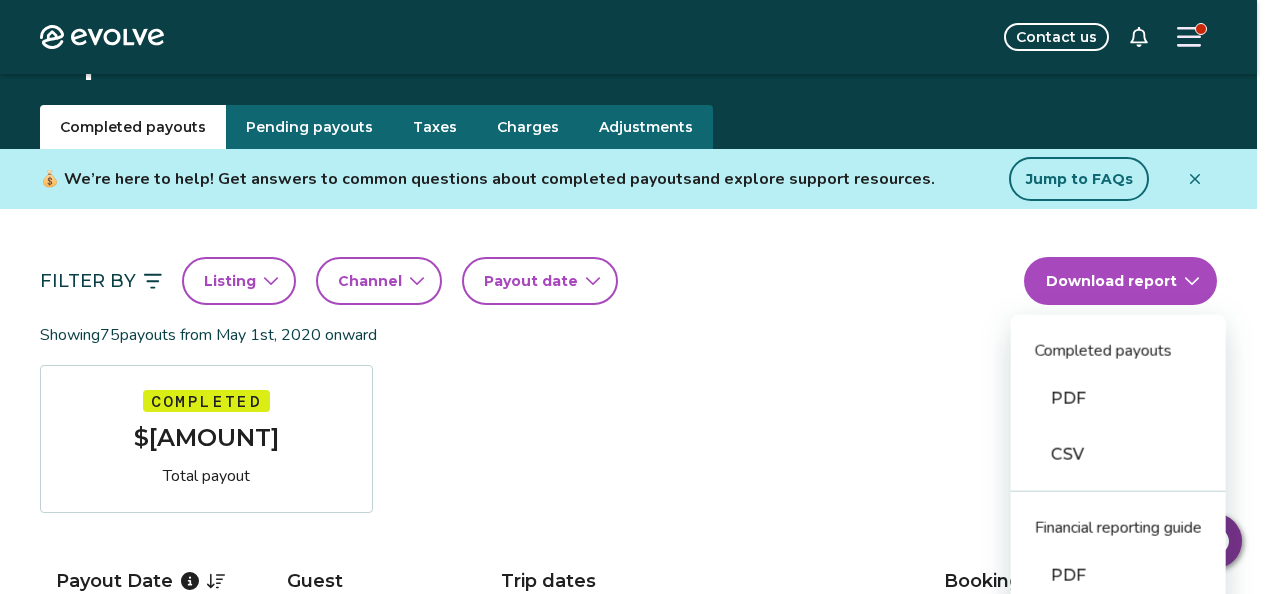 click on "Completed payouts PDF CSV Financial reporting guide PDF" at bounding box center (1118, 463) 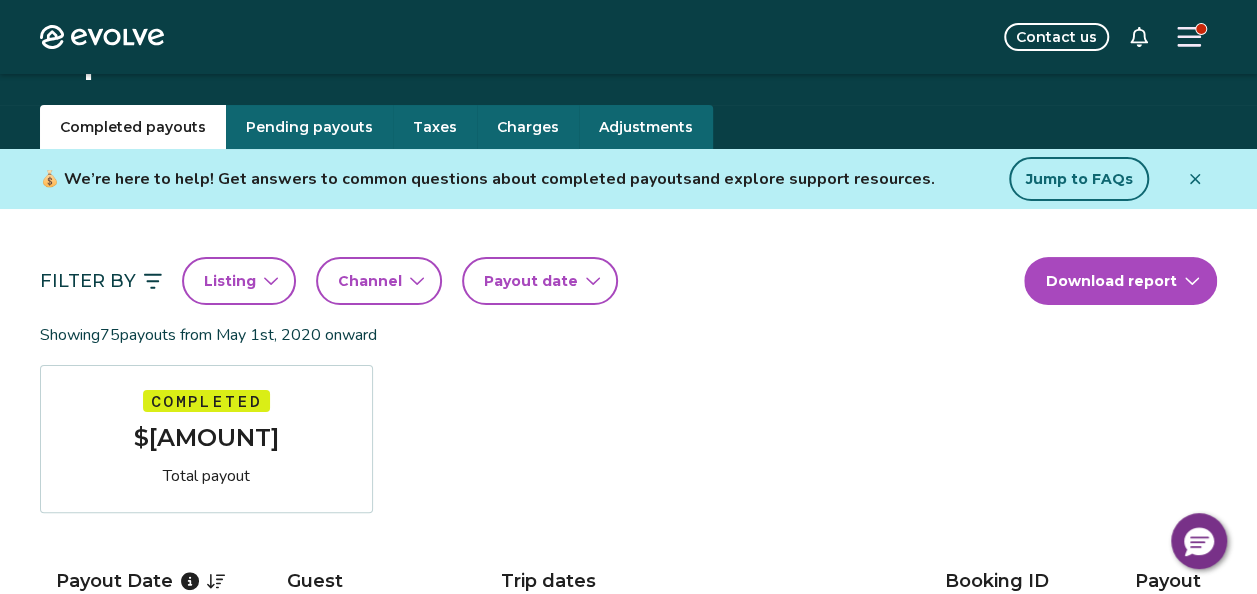 click on "Evolve Contact us Reports Completed payouts Pending payouts Taxes Charges Adjustments 💰 We’re here to help! Get answers to common questions about   completed payouts  and explore support resources. Jump to FAQs Filter By  Listing Channel Payout date Download   report Showing  75  payouts   from [MONTH] 1st, [YEAR] onward Completed $[AMOUNT] Total payout Payout Date Guest Trip dates Booking ID Payout [MONTH] [DAY], [YEAR] Decibian Sanders [MONTH] [DAY] - [MONTH] [DAY], [YEAR] [BOOKING_ID] $[AMOUNT] [MONTH] [DAY], [YEAR] TYLER RICE [MONTH] [DAY] - [MONTH] [DAY], [YEAR] [BOOKING_ID] $[AMOUNT] [MONTH] [DAY], [YEAR] Simon Sung [MONTH] [DAY] - [MONTH] [DAY], [YEAR] [BOOKING_ID] $[AMOUNT] [MONTH] [DAY], [YEAR] Tanner Bernard [MONTH] [DAY] - [MONTH] [DAY], [YEAR] [BOOKING_ID] $[AMOUNT] [MONTH] [DAY], [YEAR] Nicole Ledet [MONTH] [DAY] - [MONTH] [DAY], [YEAR] [BOOKING_ID] $[AMOUNT] [MONTH] [DAY], [YEAR] Nicole Ledet [MONTH] [DAY] - [MONTH] [DAY], [YEAR] [BOOKING_ID] $[AMOUNT] [MONTH] [DAY], [YEAR] Deral Milliken [MONTH] [DAY] - [MONTH] [DAY], [YEAR] [BOOKING_ID] $[AMOUNT] [MONTH] [DAY], [YEAR] Amanda Lehman [MONTH] [DAY] - [MONTH] [DAY], [YEAR] [BOOKING_ID] $[AMOUNT] [MONTH] [DAY], [YEAR] Mandy Lusk [MONTH] [DAY] - [MONTH] [DAY], [YEAR] [BOOKING_ID] $[AMOUNT] [MONTH] [DAY], [YEAR] William Mills 1 2" at bounding box center (628, 1460) 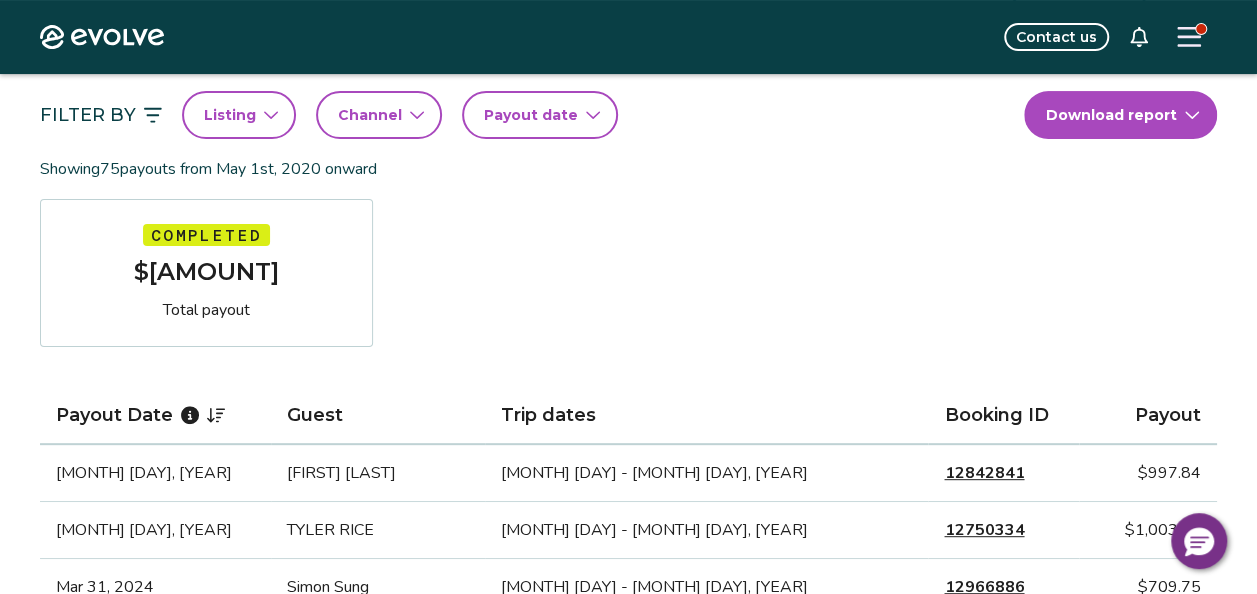 scroll, scrollTop: 198, scrollLeft: 0, axis: vertical 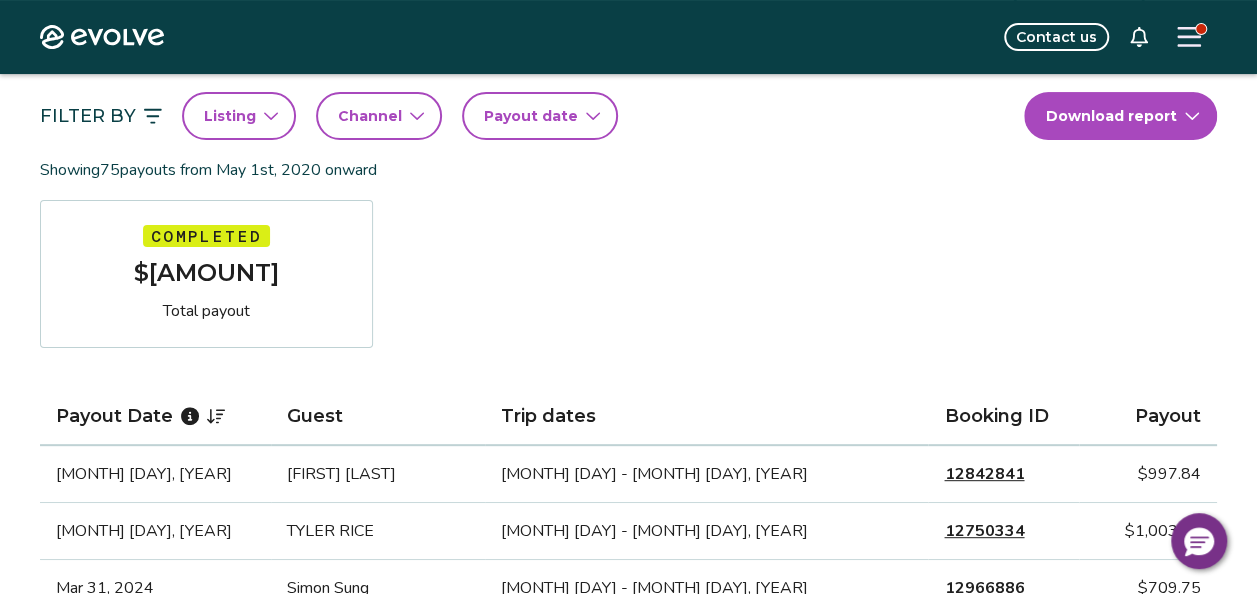 click on "Total payout" at bounding box center (206, 311) 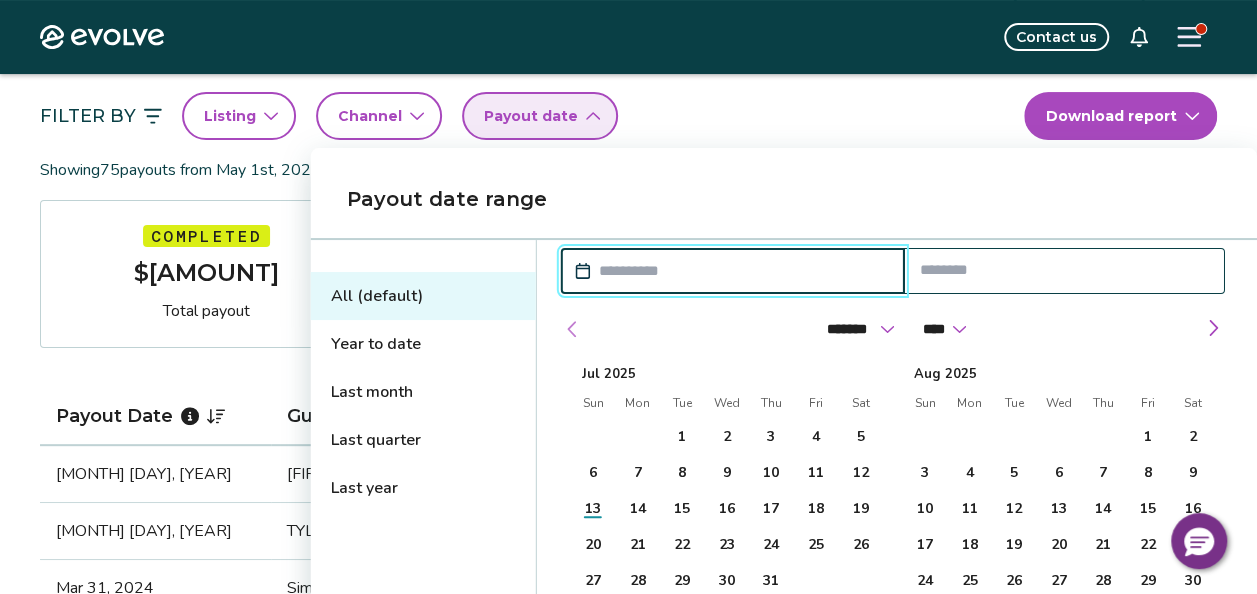 click at bounding box center (573, 329) 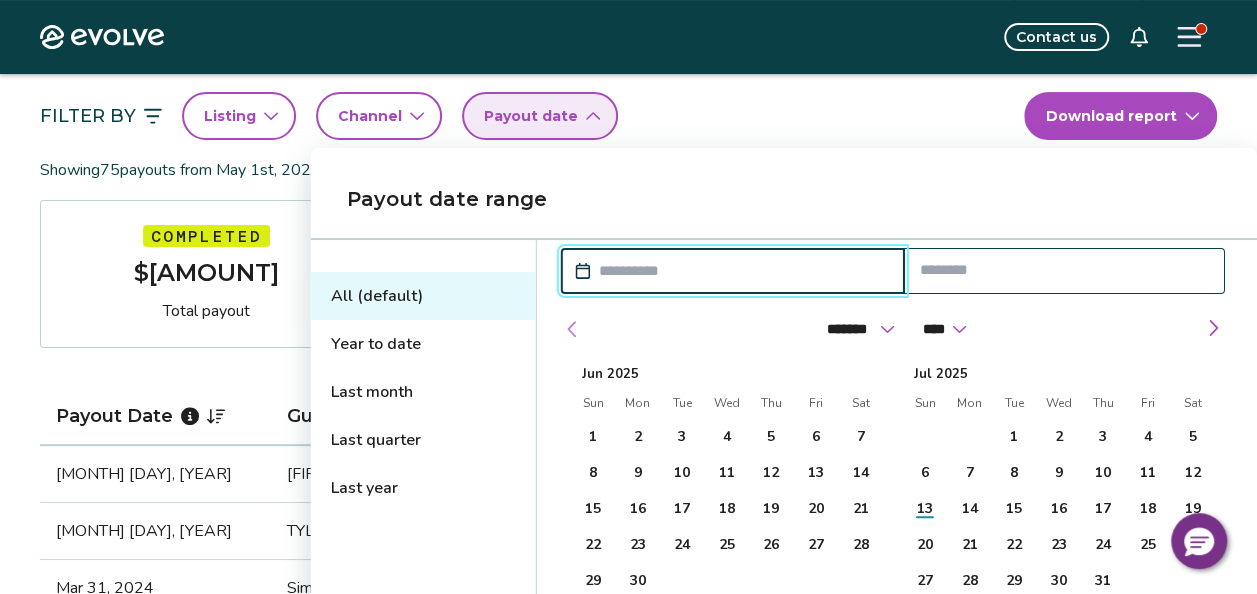click at bounding box center (573, 329) 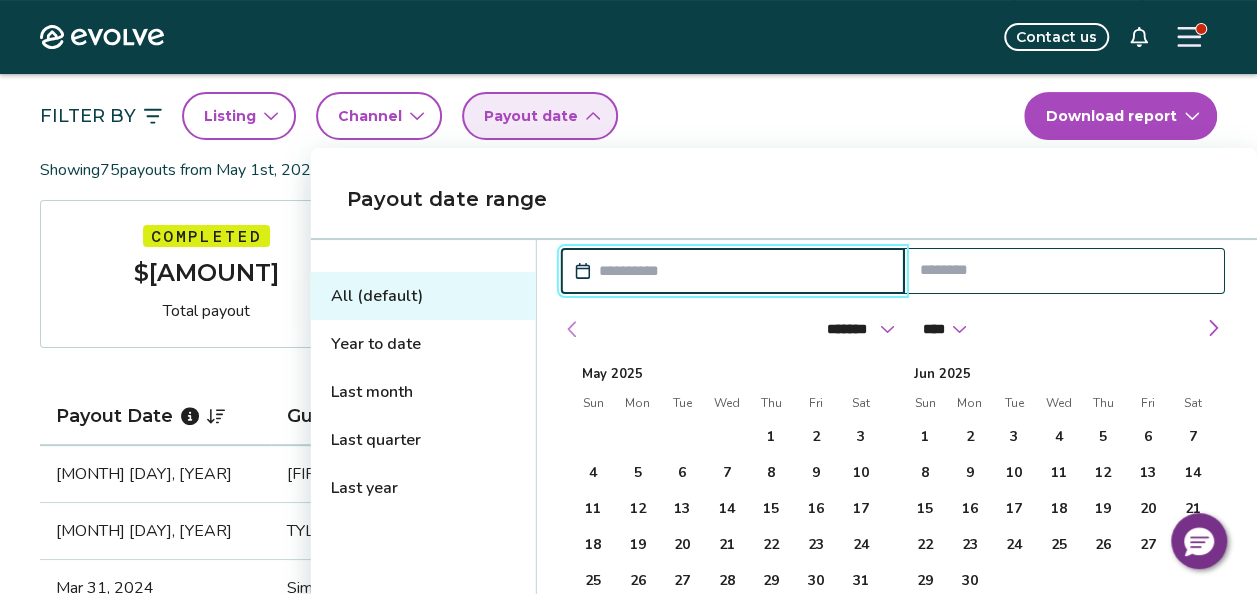 click at bounding box center (573, 329) 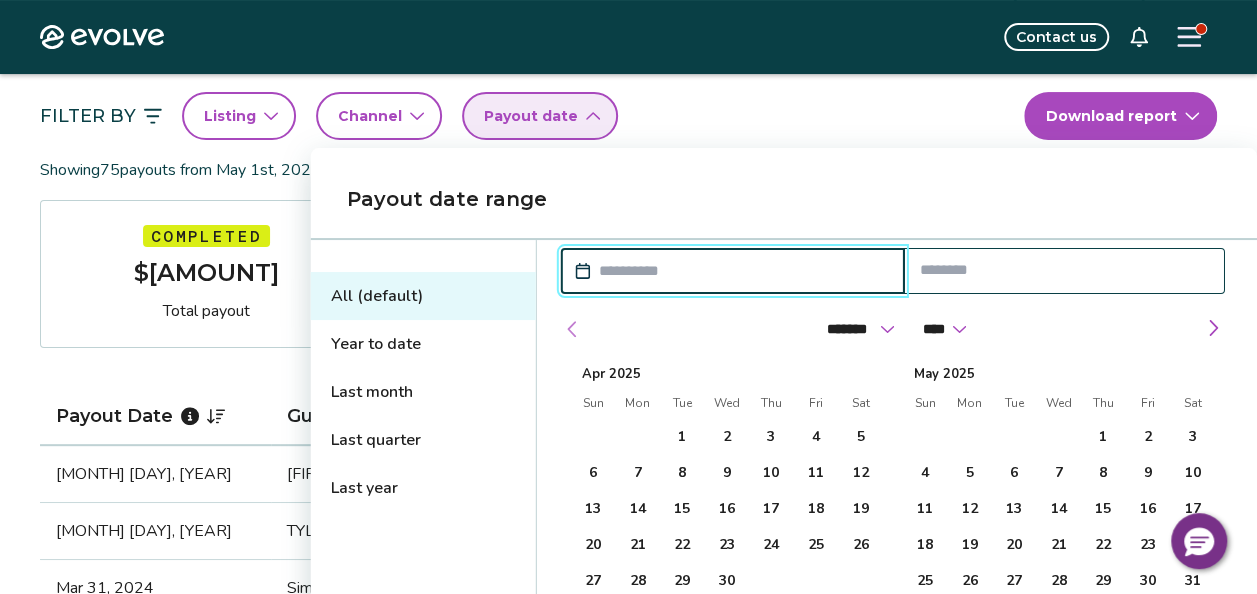click at bounding box center [573, 329] 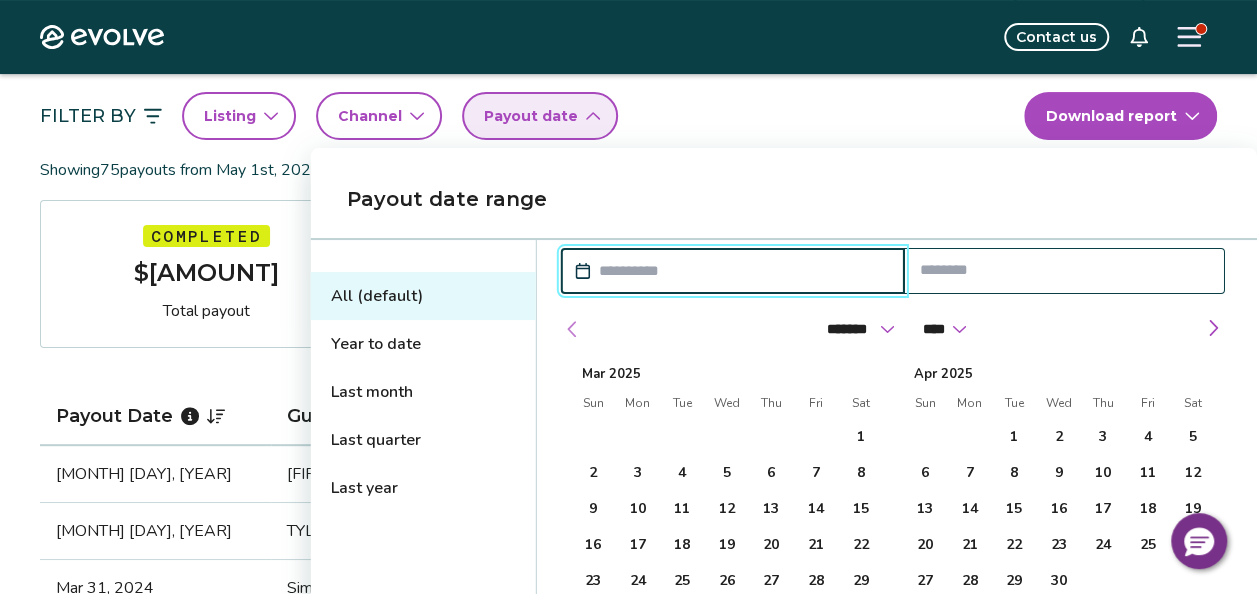 click at bounding box center (573, 329) 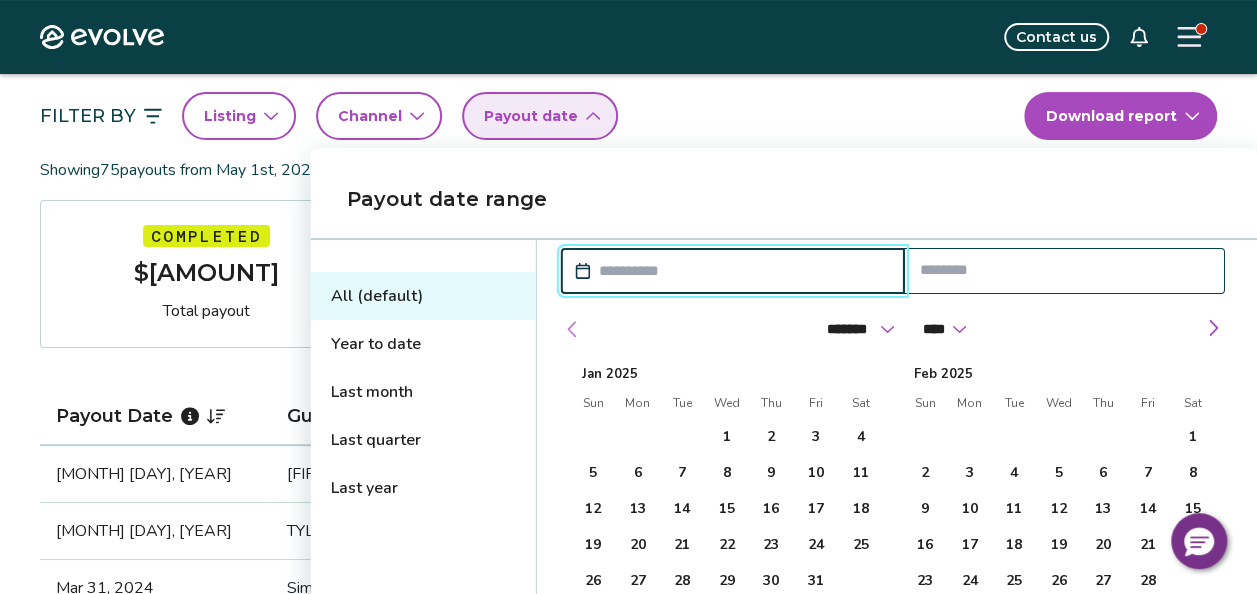 click at bounding box center [573, 329] 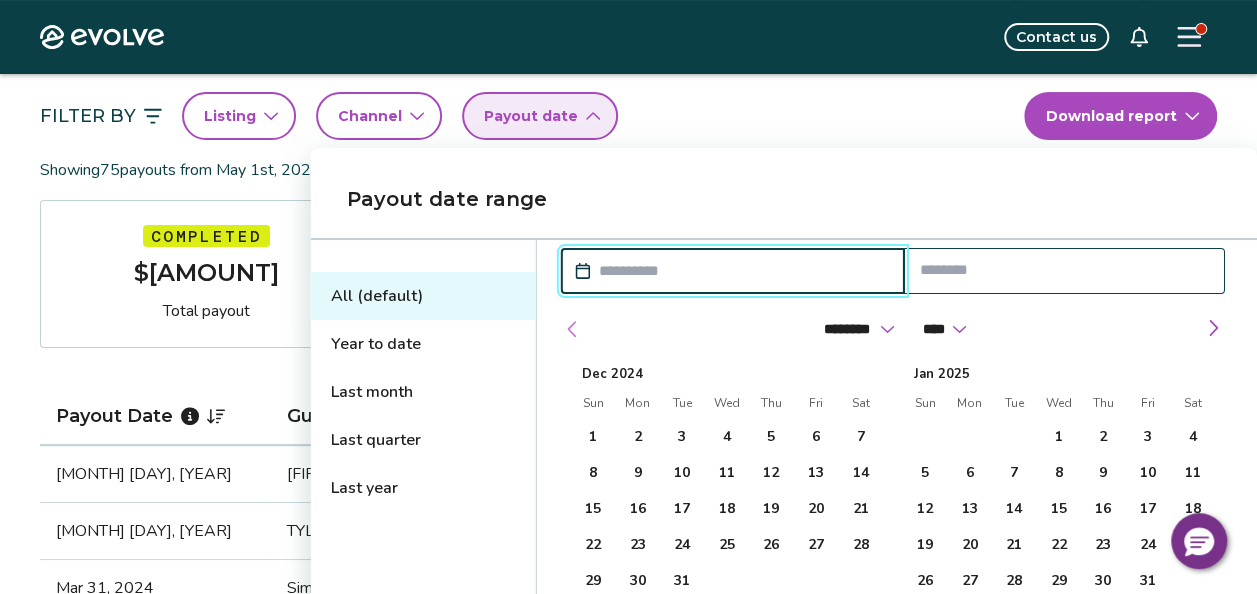 click at bounding box center (573, 329) 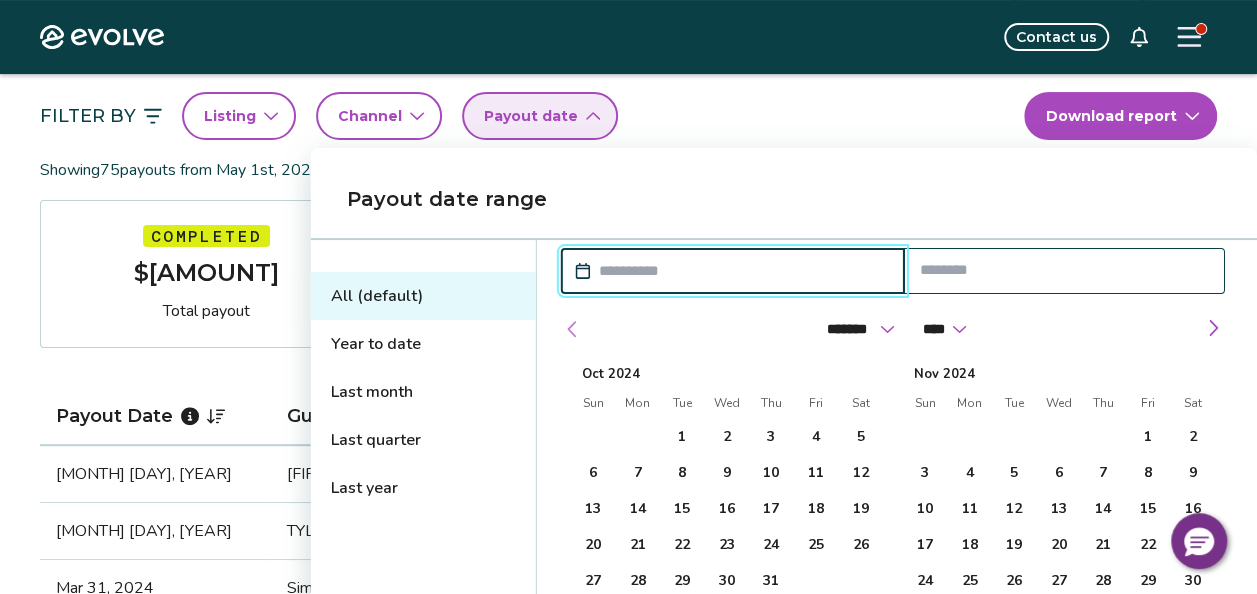 click at bounding box center [573, 329] 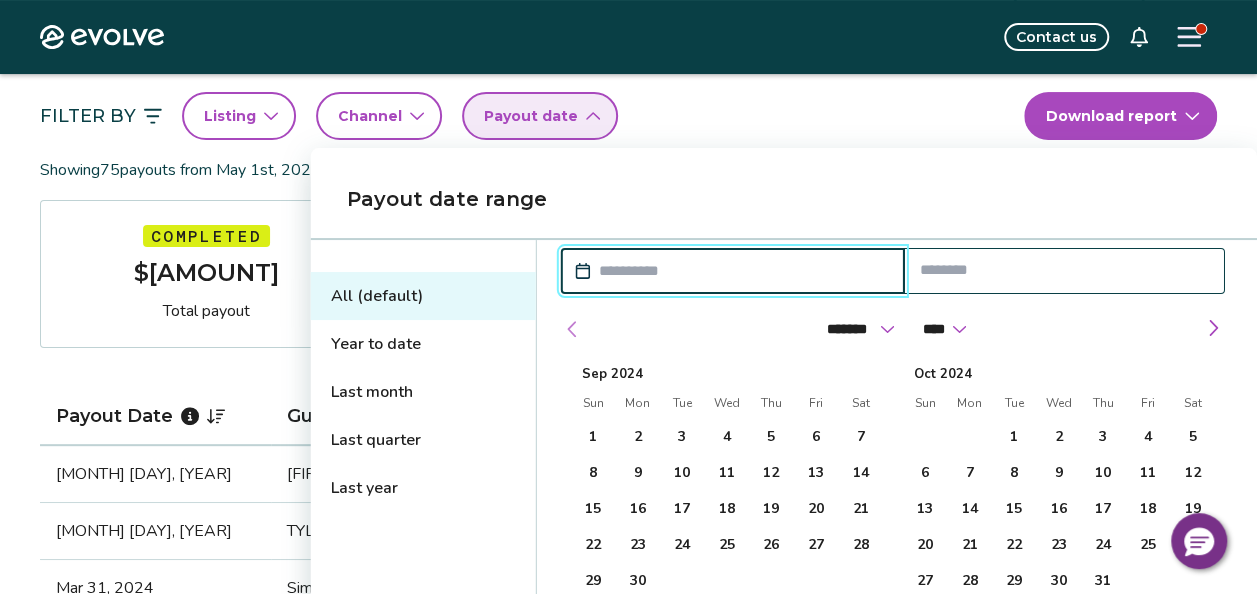 click at bounding box center [573, 329] 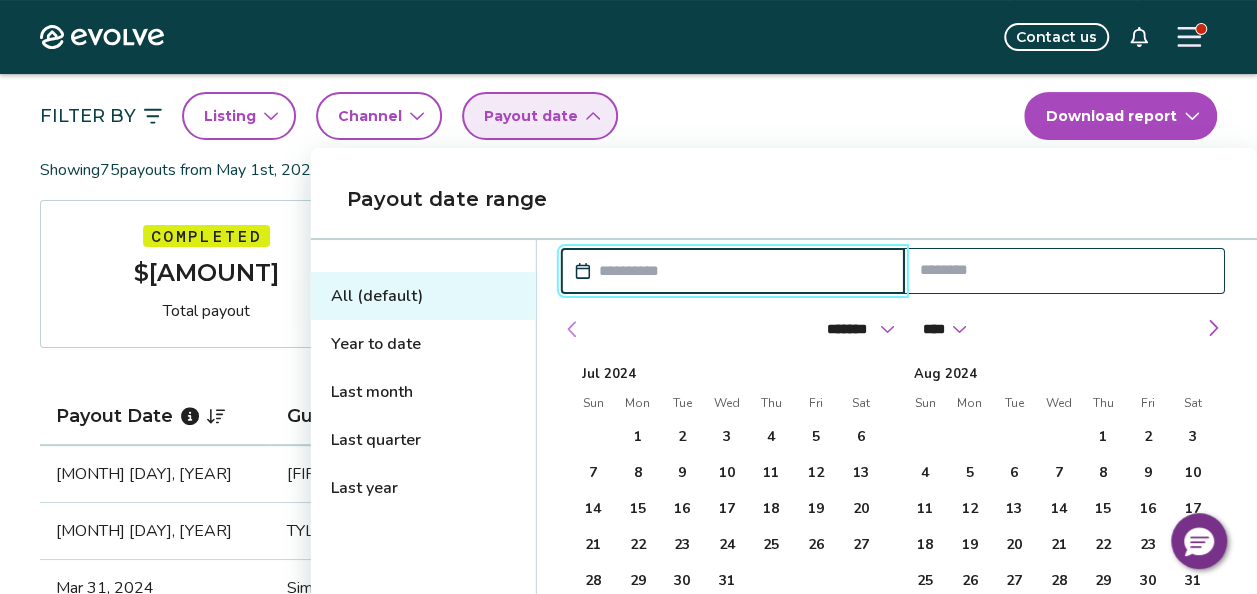 click at bounding box center [573, 329] 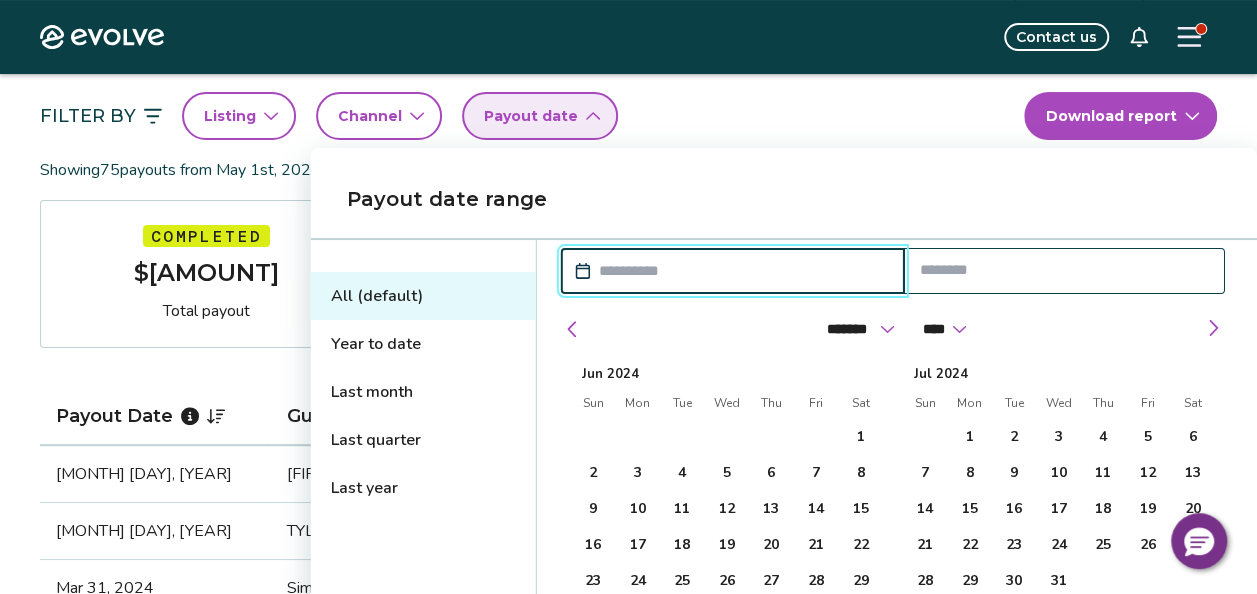 click on "******* ******** ***** ***** *** **** **** ****** ********* ******* ******** ******** **** **** **** **** **** **** **** **** **** **** **** **** **** **** **** **** **** **** **** **** **** **** **** **** **** ****" at bounding box center (893, 324) 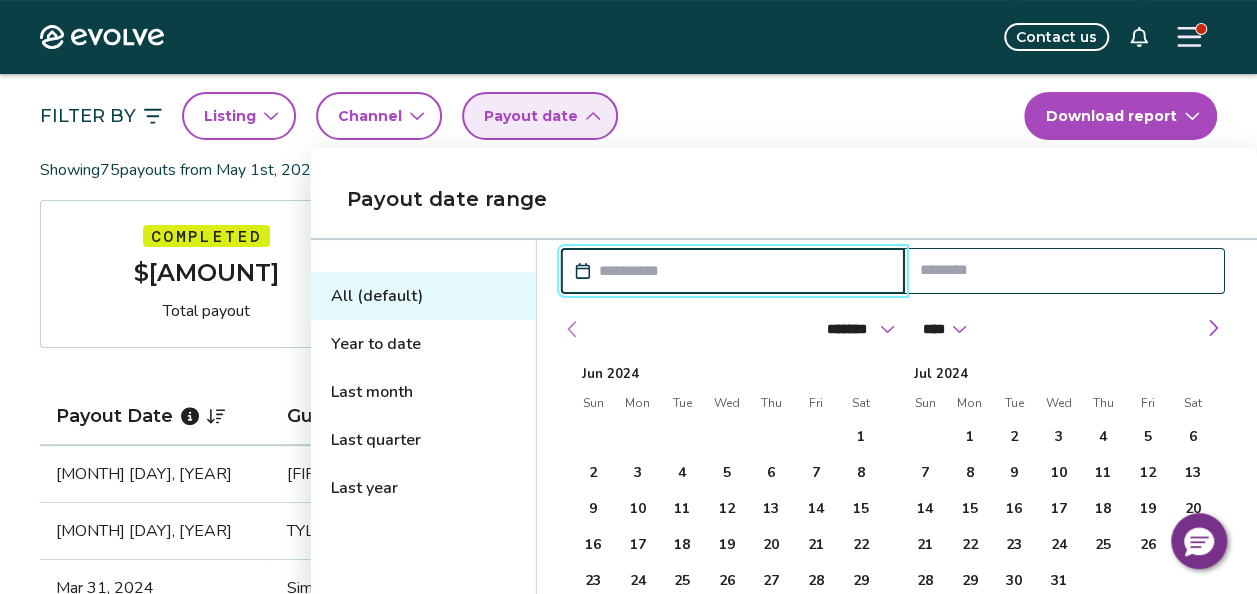 click at bounding box center [573, 329] 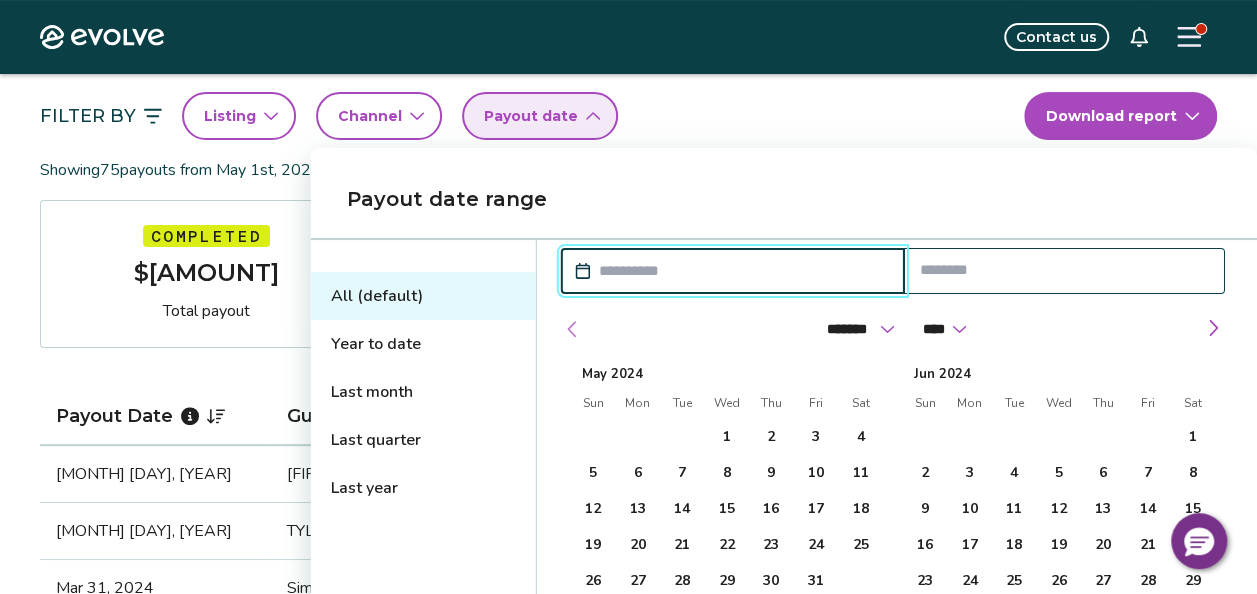click at bounding box center [573, 329] 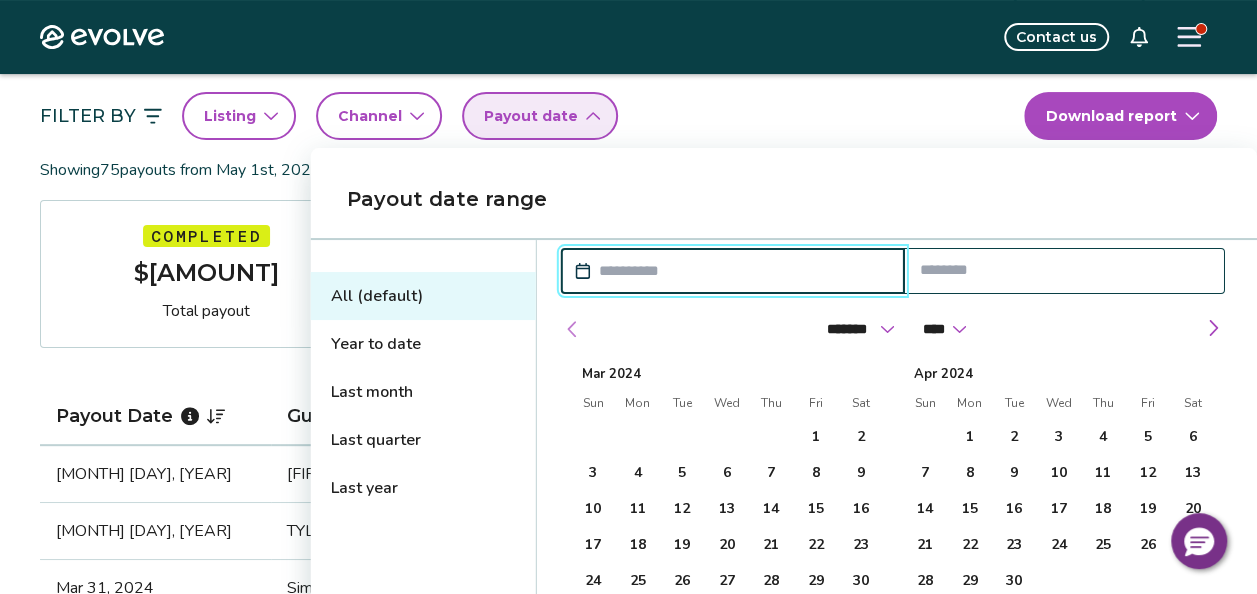 click at bounding box center (573, 329) 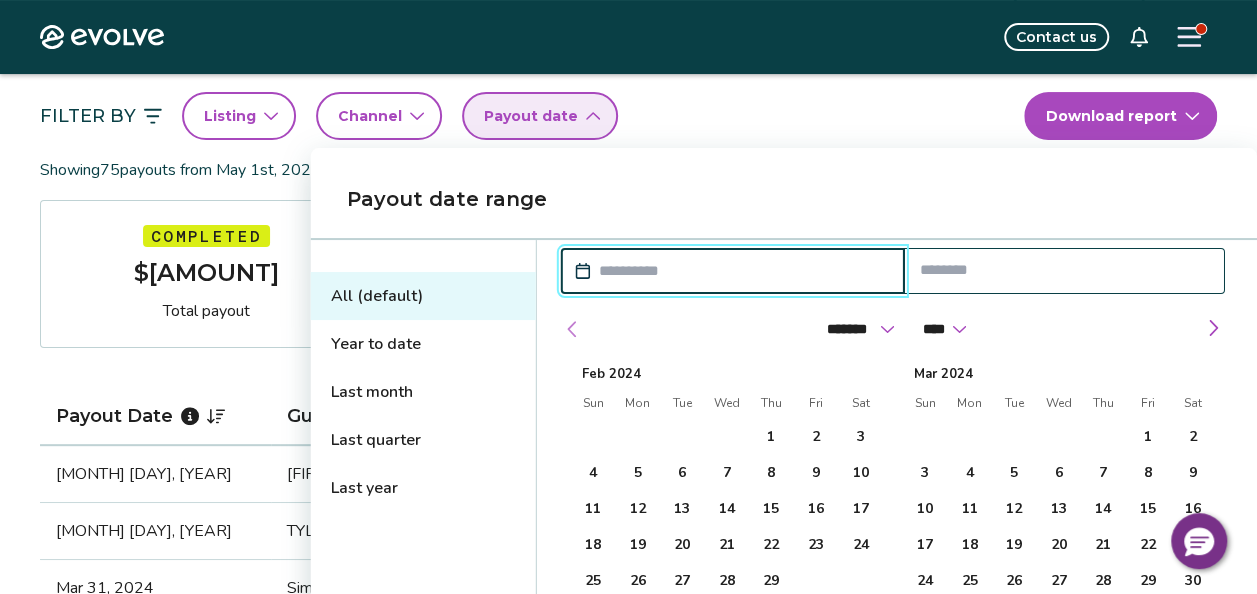 click at bounding box center [573, 329] 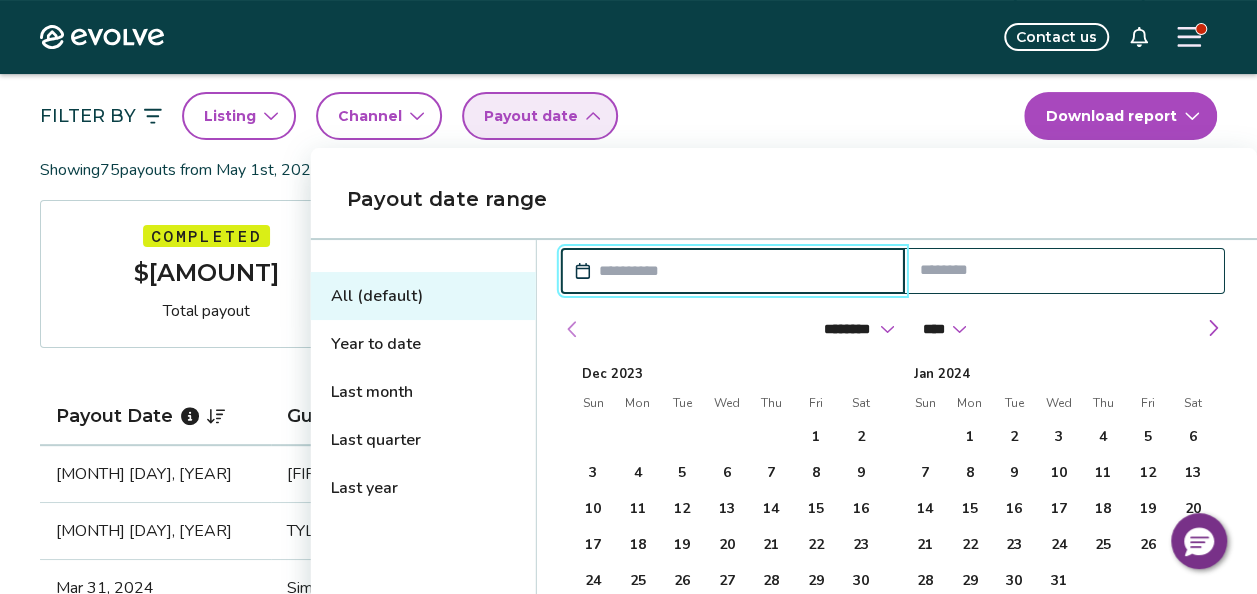 click at bounding box center [573, 329] 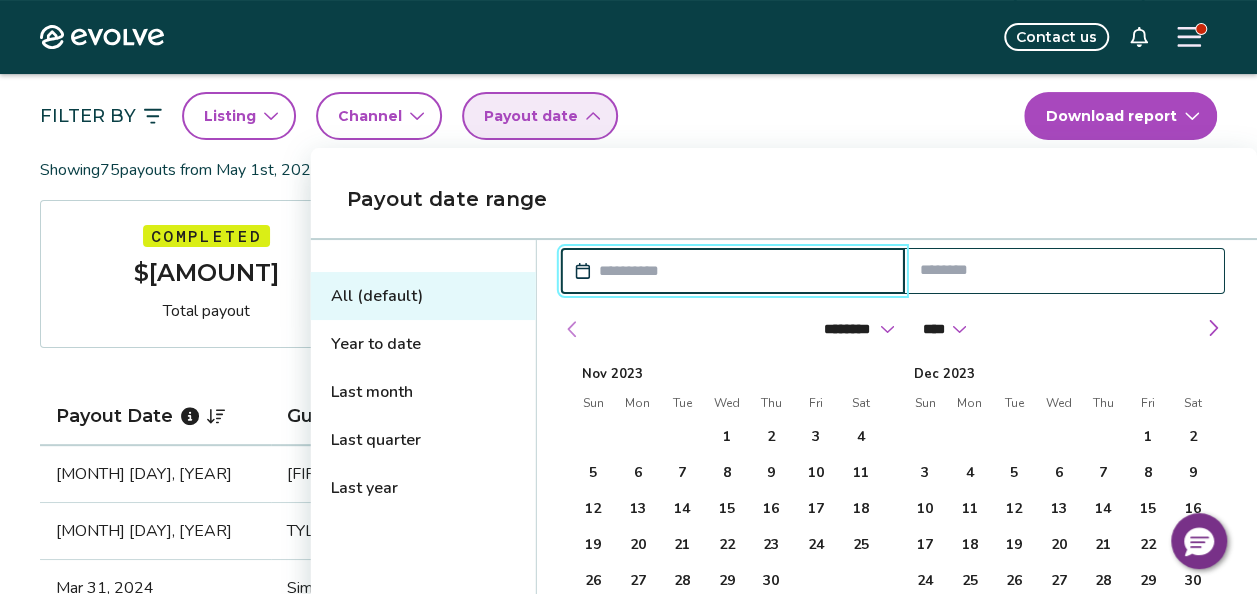 click at bounding box center [573, 329] 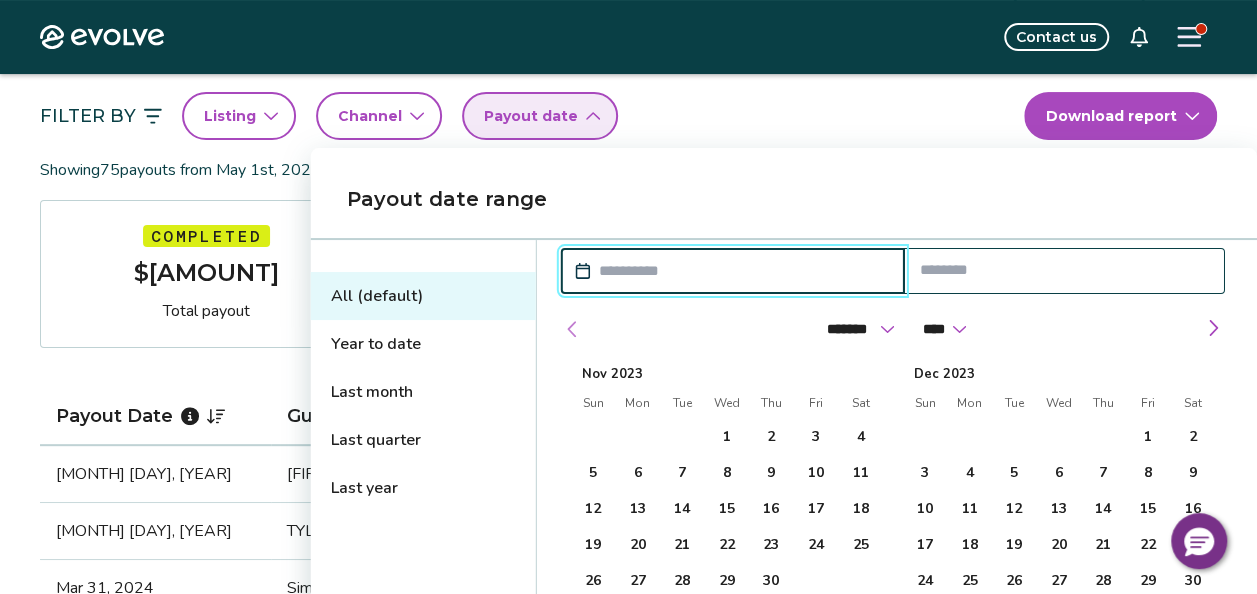 click at bounding box center [573, 329] 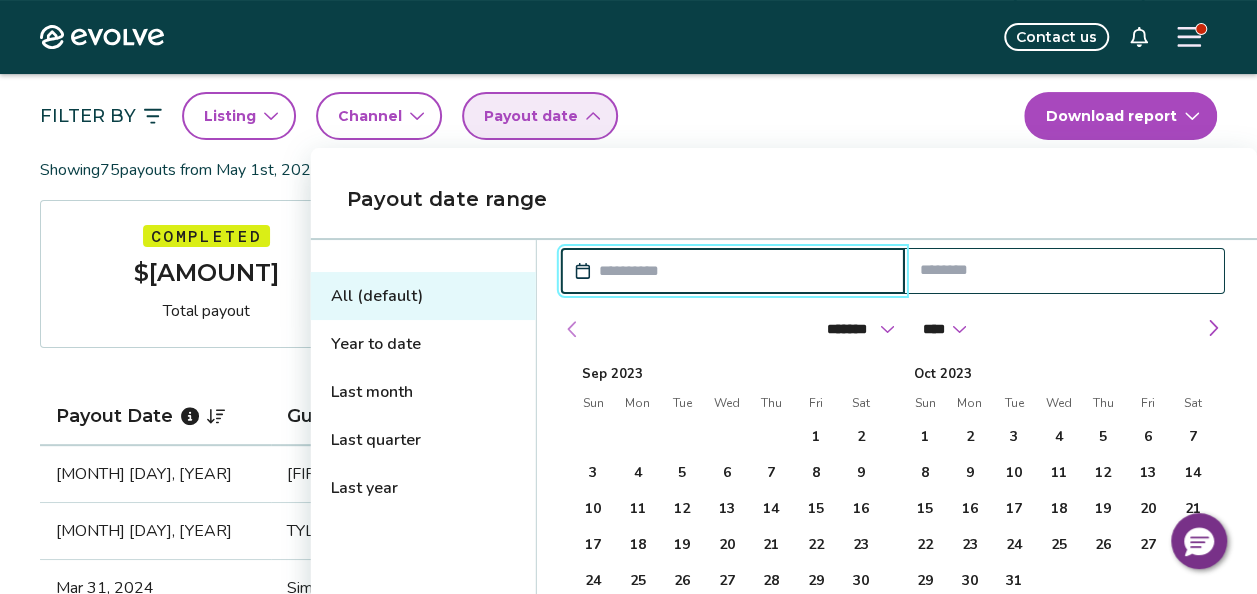 click at bounding box center [573, 329] 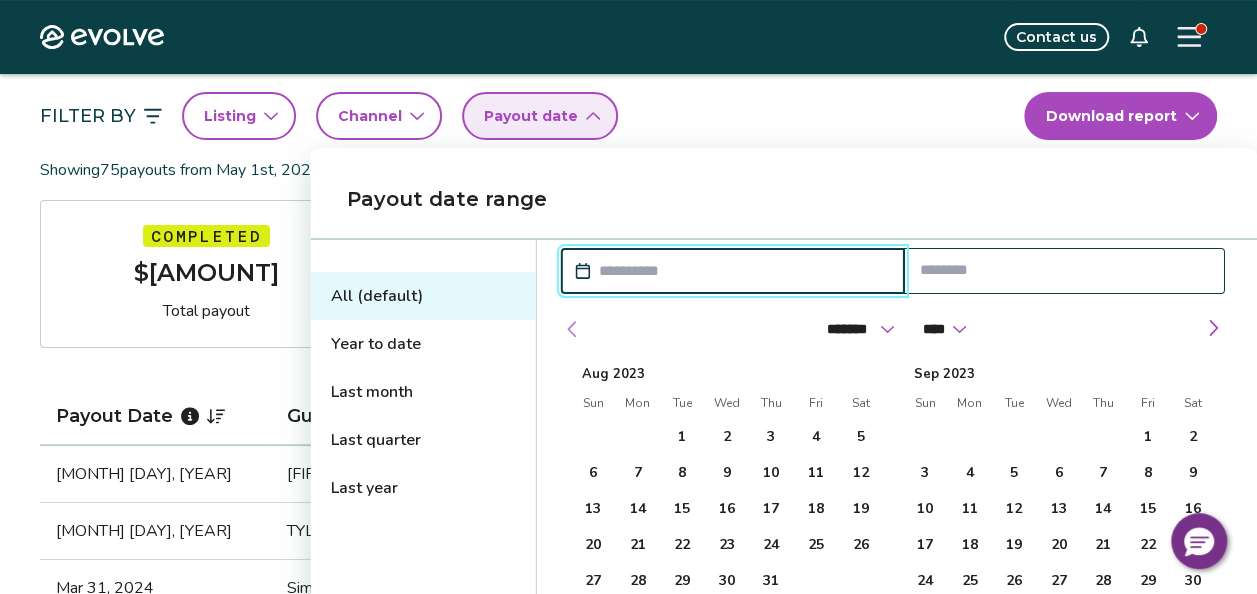 click at bounding box center (573, 329) 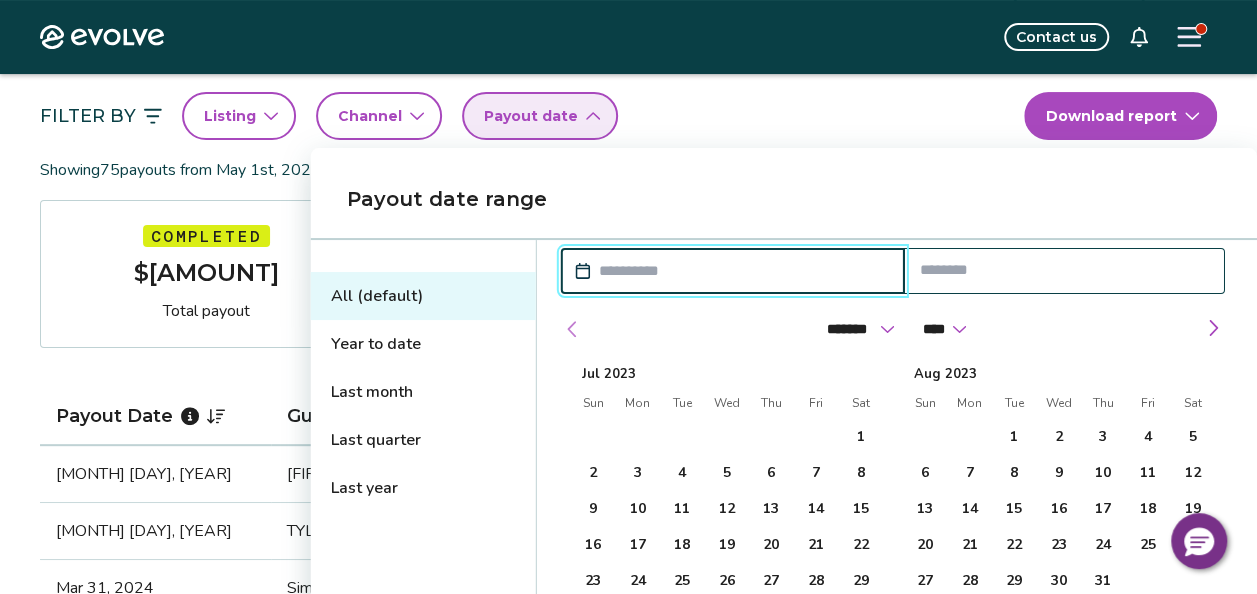 click at bounding box center [573, 329] 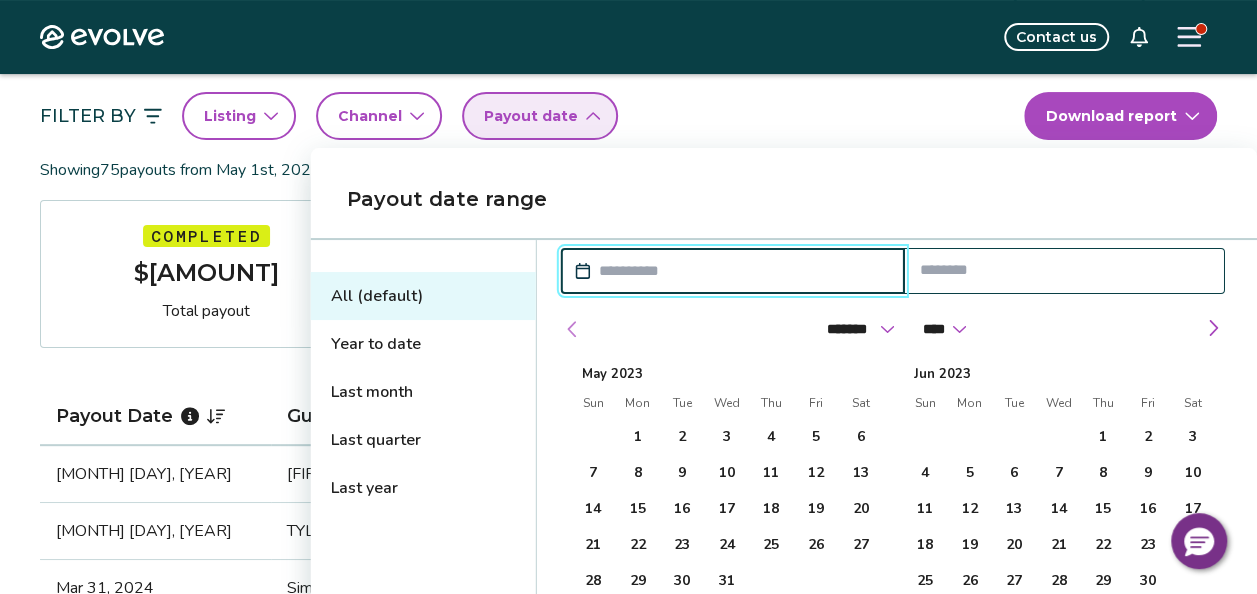 click at bounding box center [573, 329] 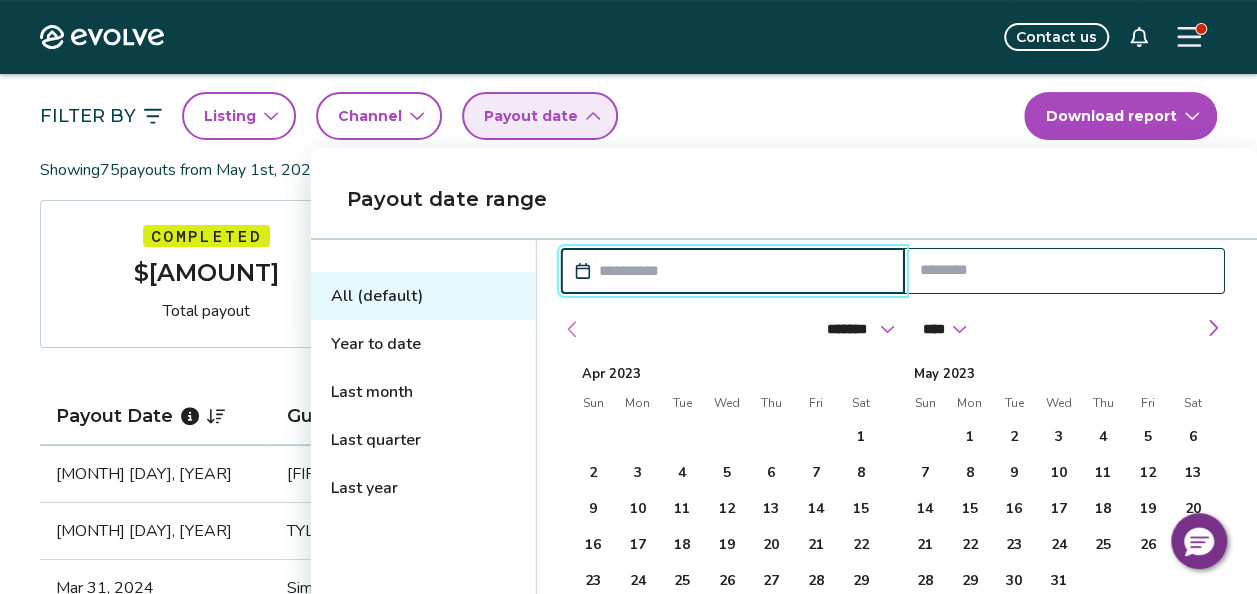 click at bounding box center [573, 329] 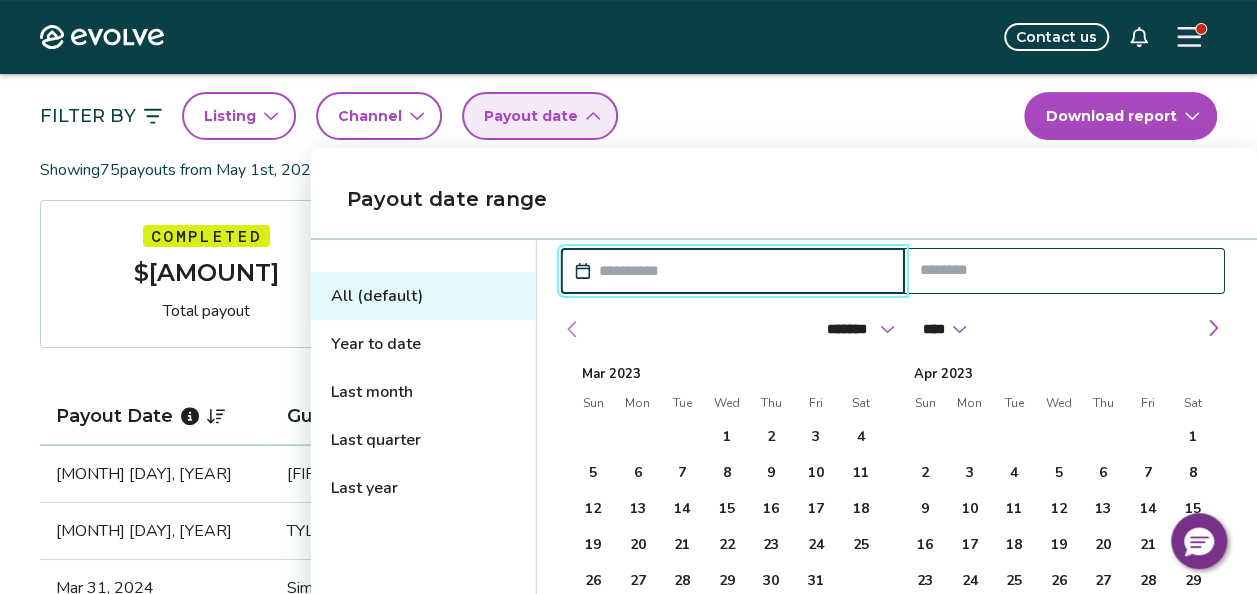 click at bounding box center (573, 329) 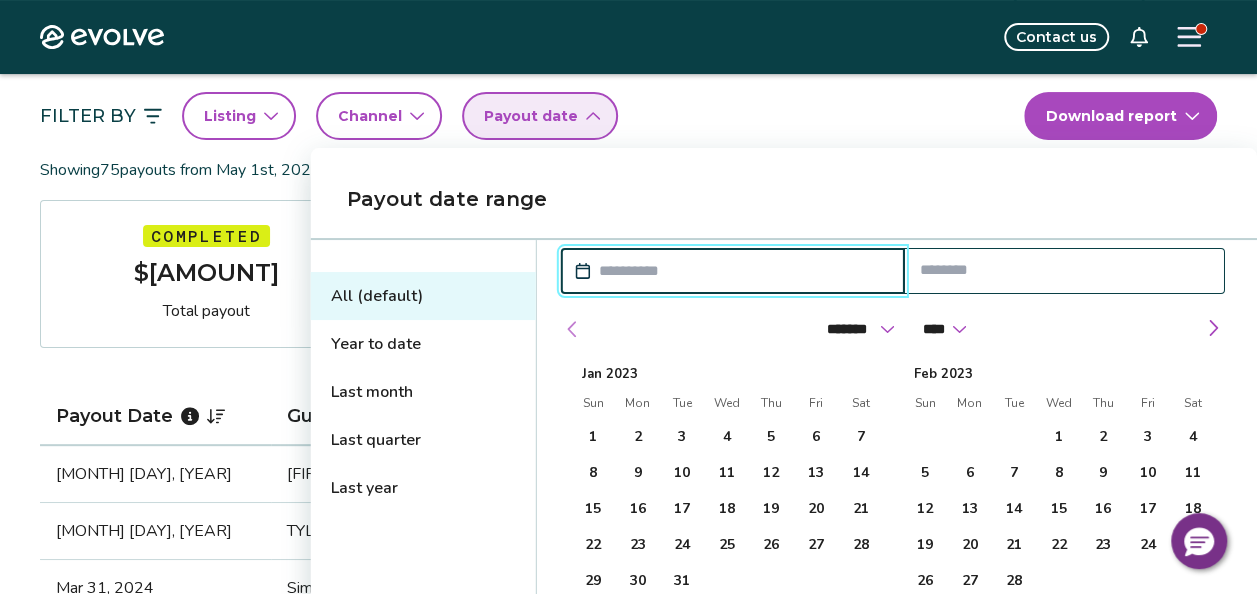 click at bounding box center (573, 329) 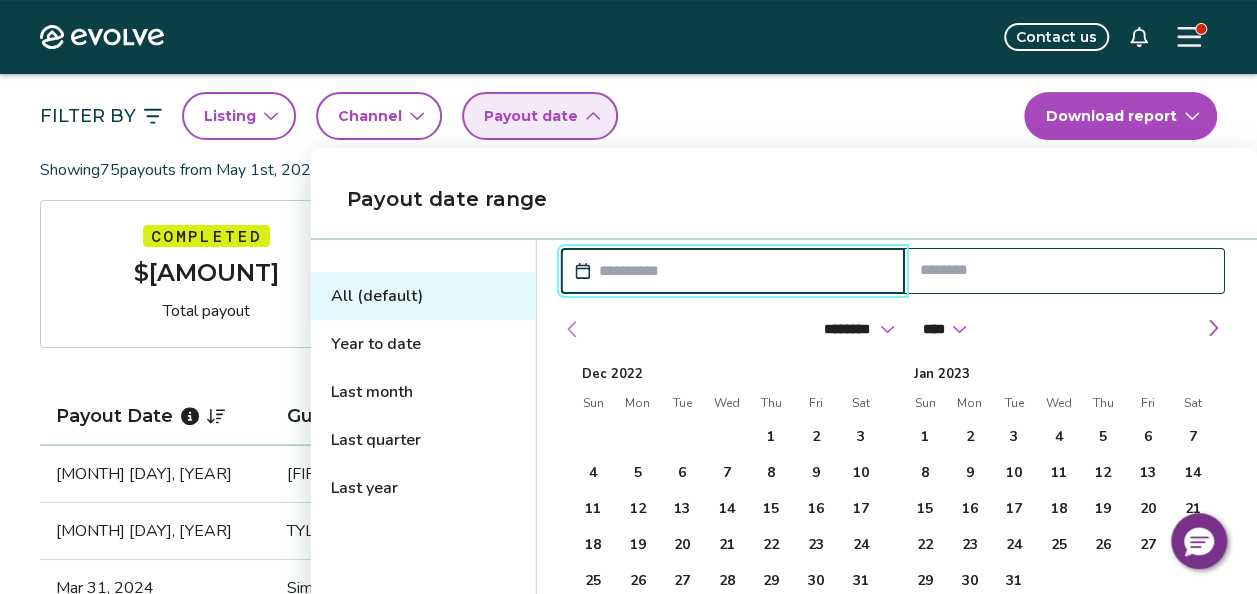 click at bounding box center [573, 329] 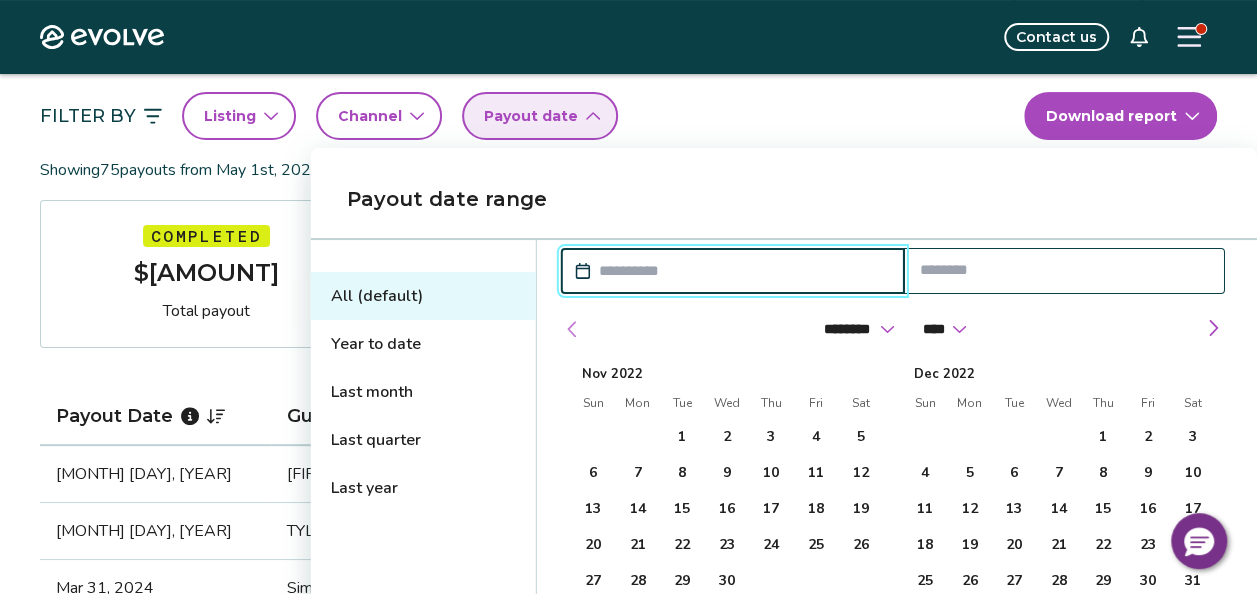 click at bounding box center (573, 329) 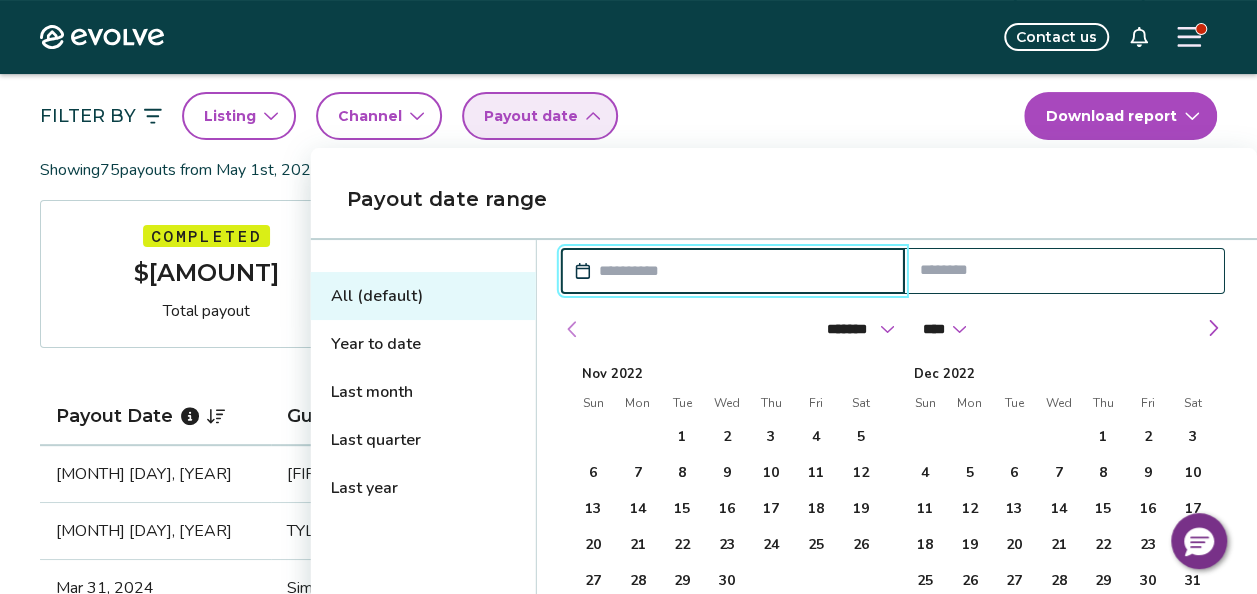click at bounding box center (573, 329) 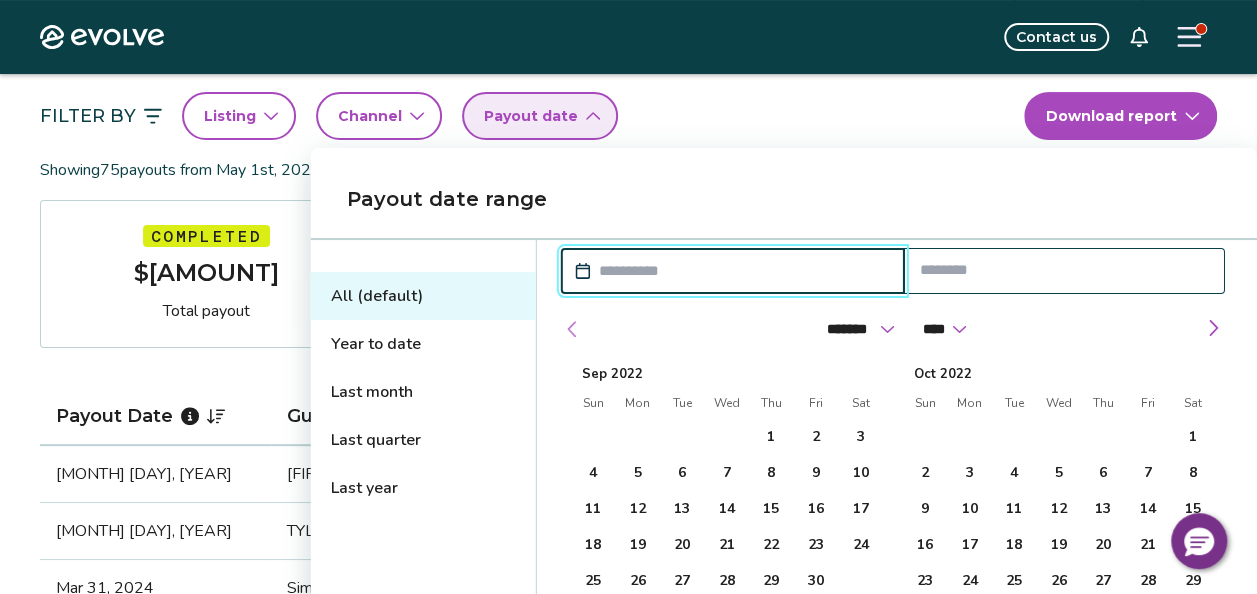 click at bounding box center [573, 329] 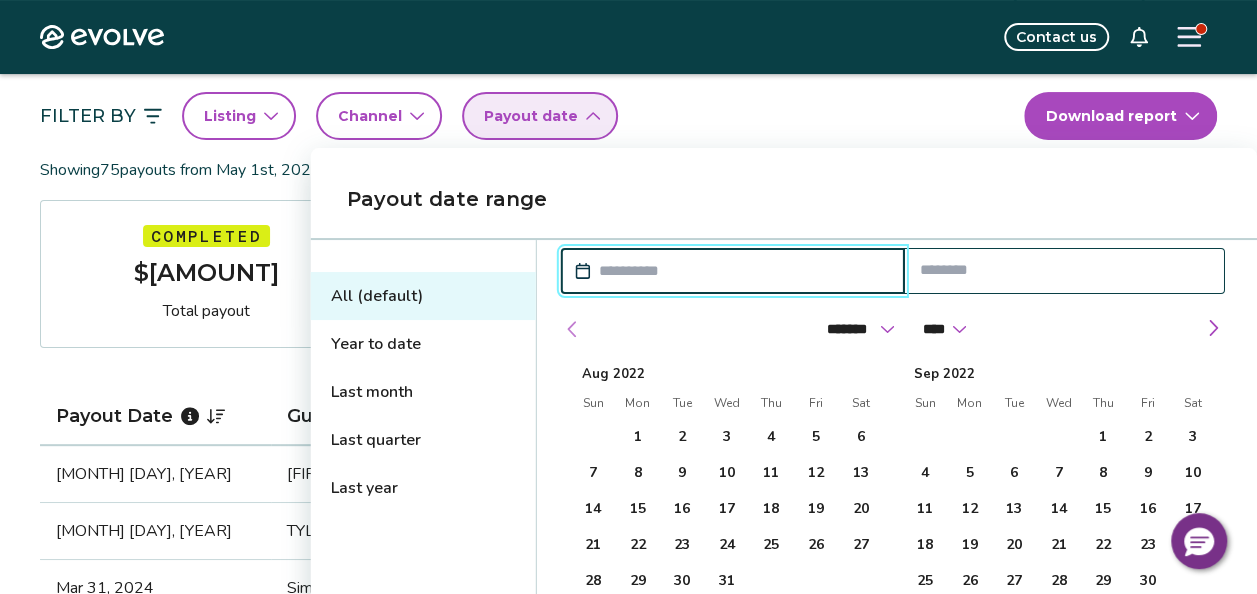 click at bounding box center (573, 329) 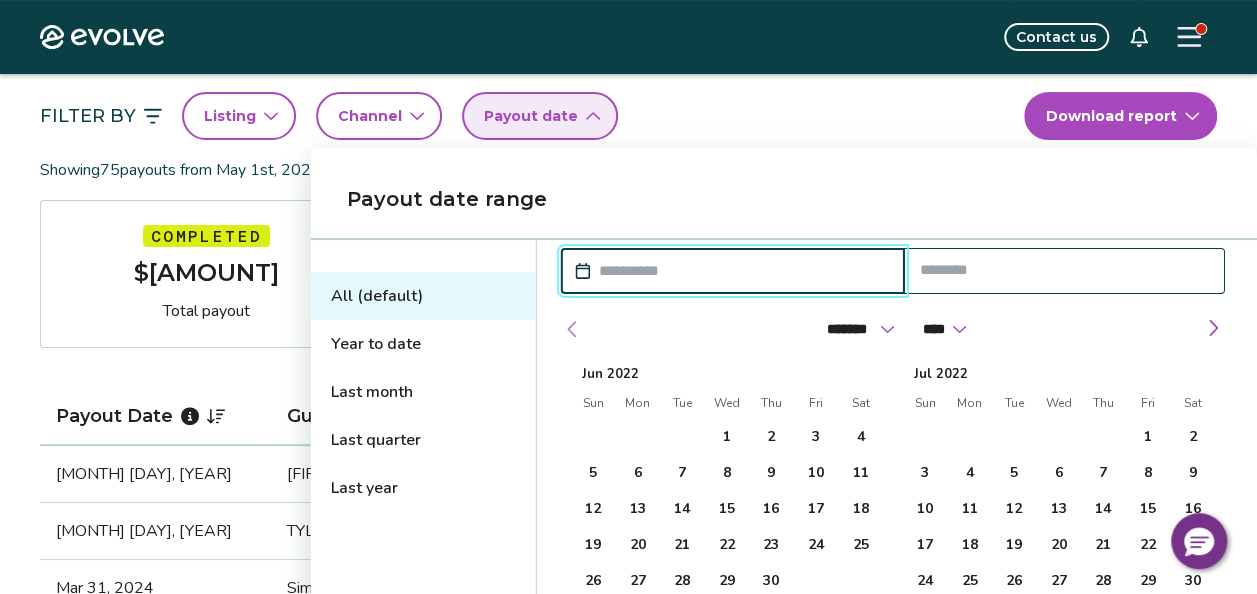 click at bounding box center (573, 329) 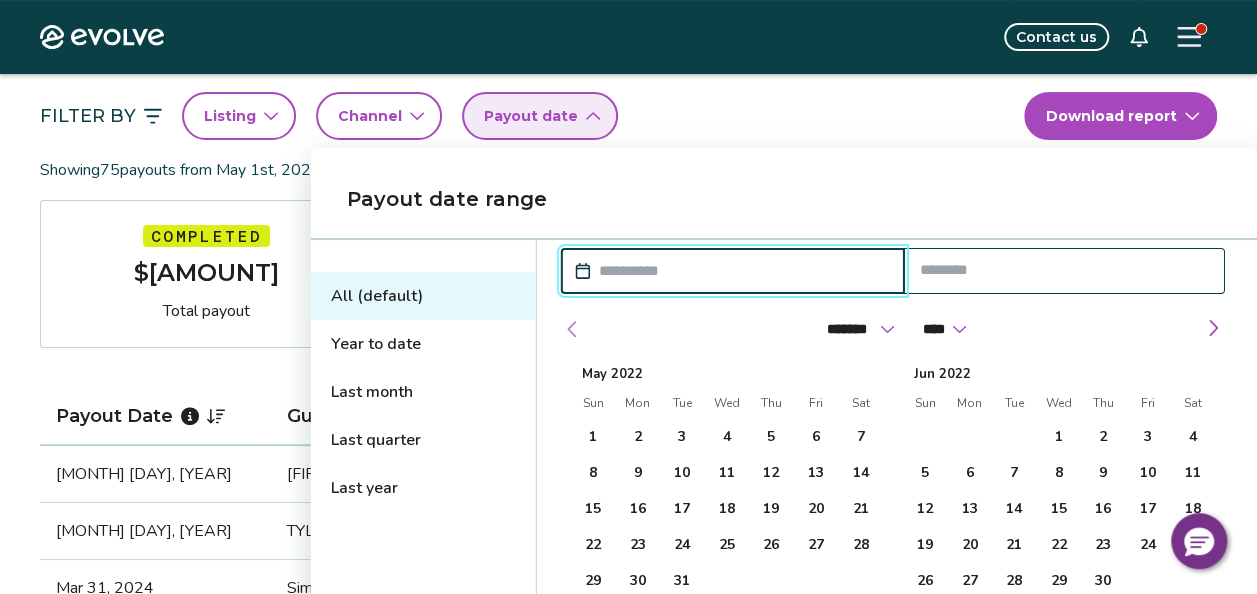 click at bounding box center [573, 329] 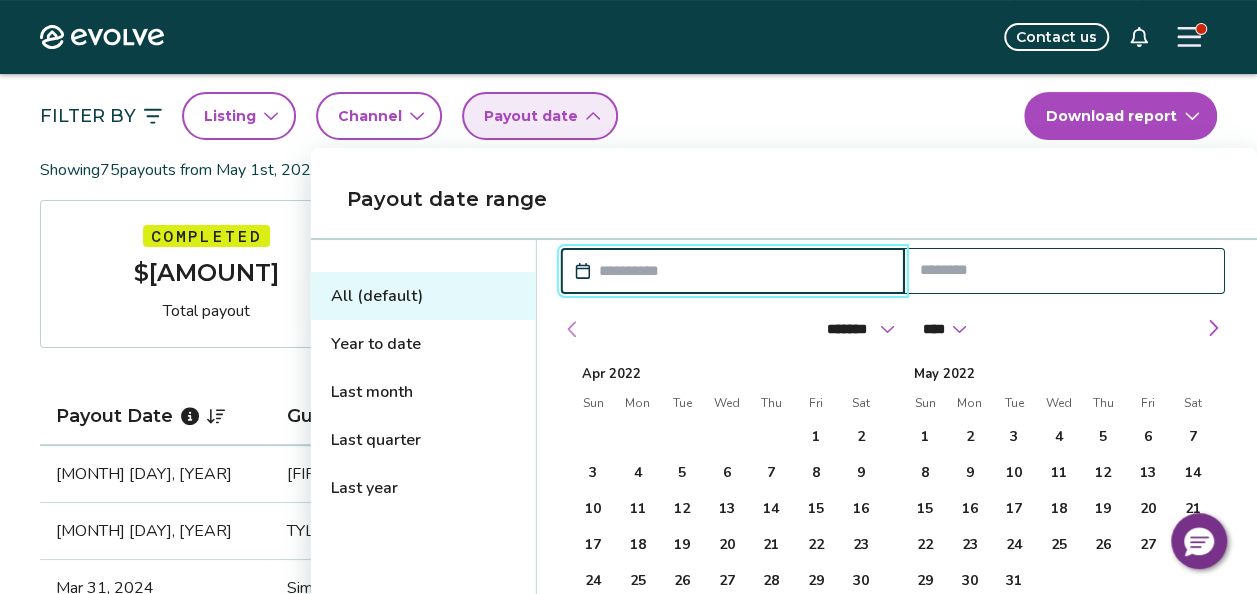 click at bounding box center (573, 329) 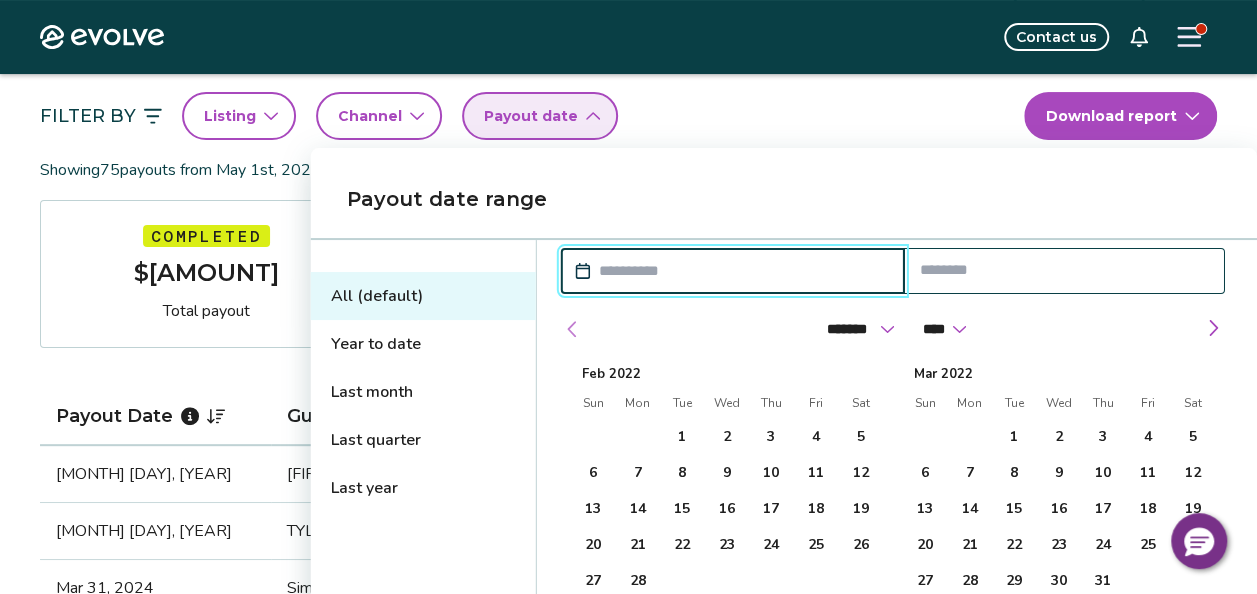 click at bounding box center [573, 329] 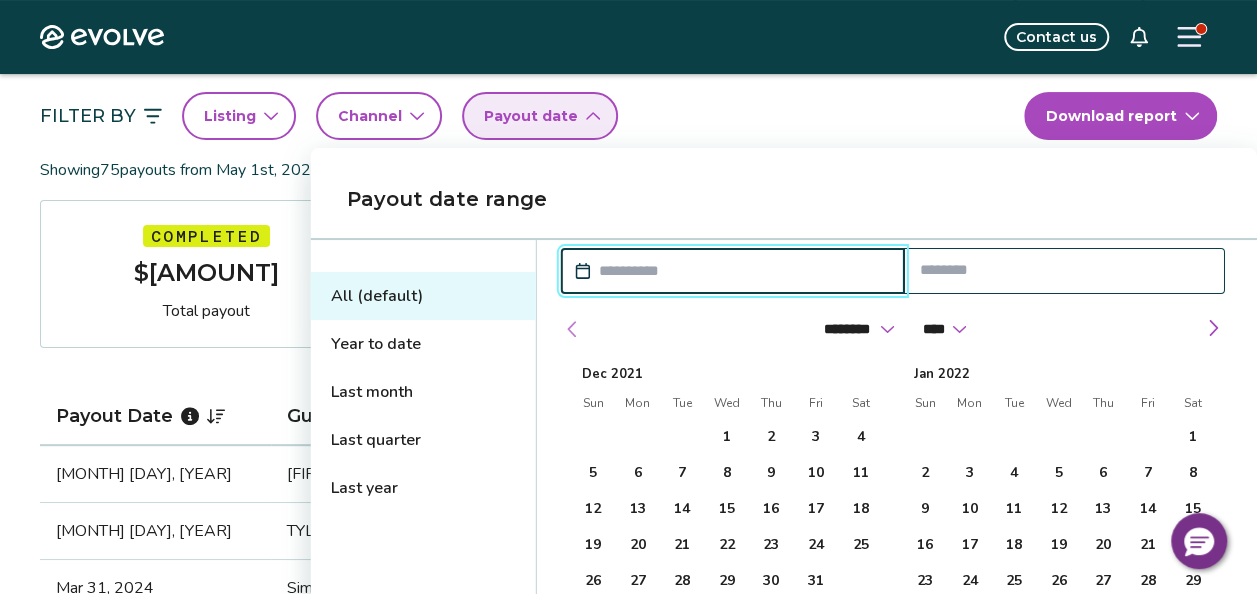 click at bounding box center [573, 329] 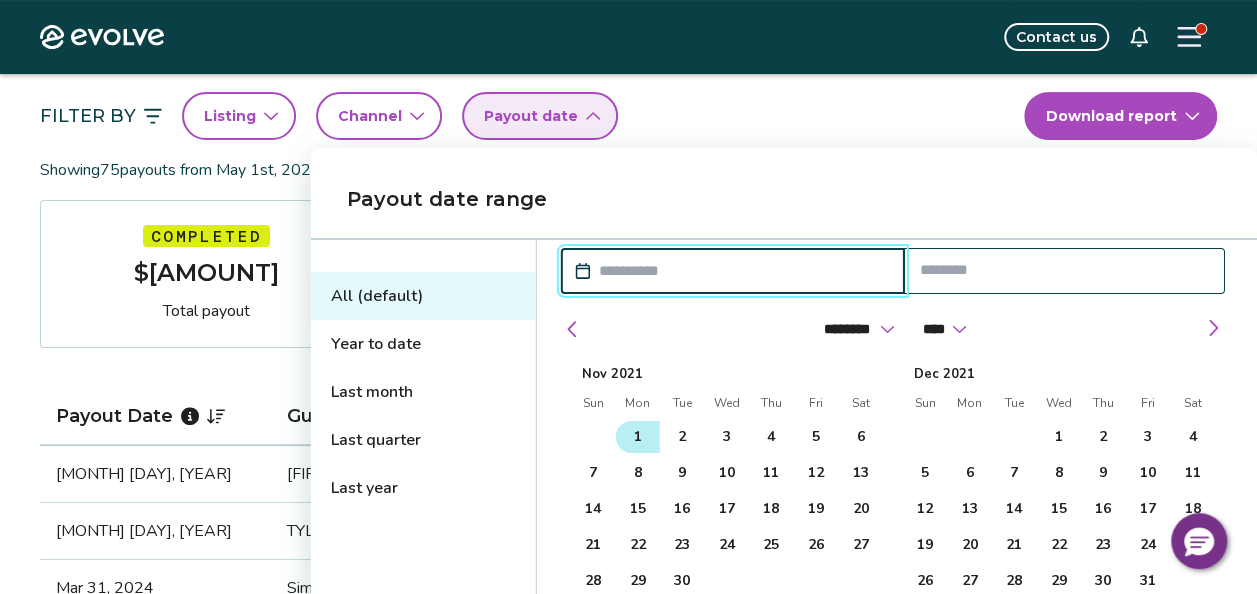 click on "1" at bounding box center [637, 437] 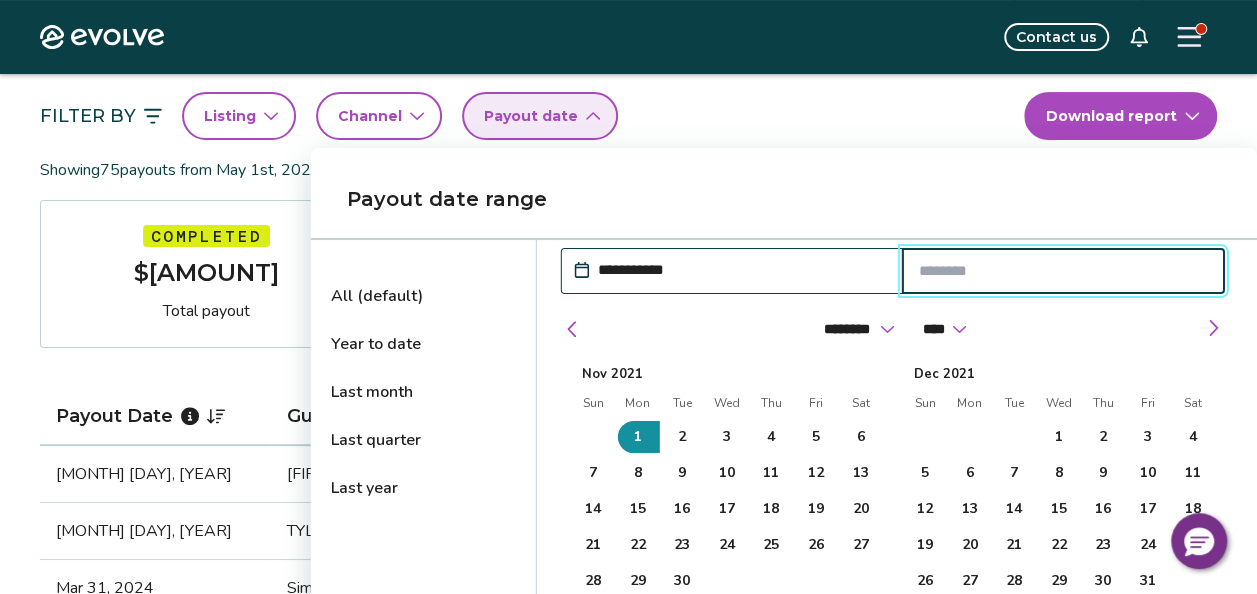 type on "**********" 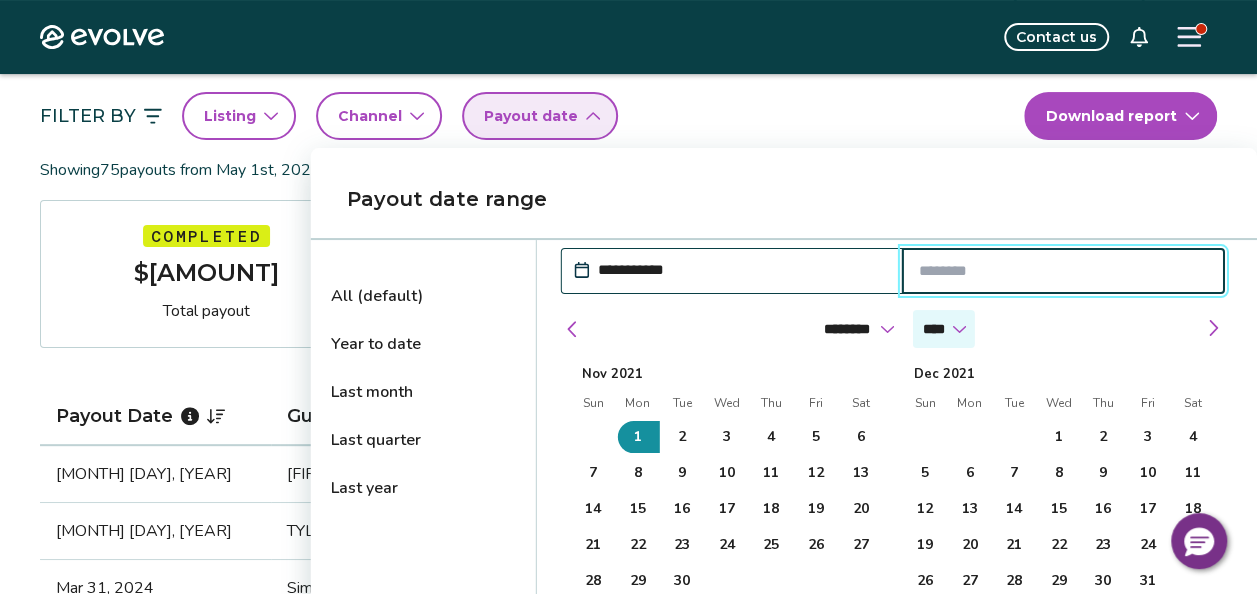 click on "**** **** **** **** **** **** **** **** **** **** **** **** **** **** **** **** **** **** **** **** **** **** **** **** **** ****" at bounding box center (944, 329) 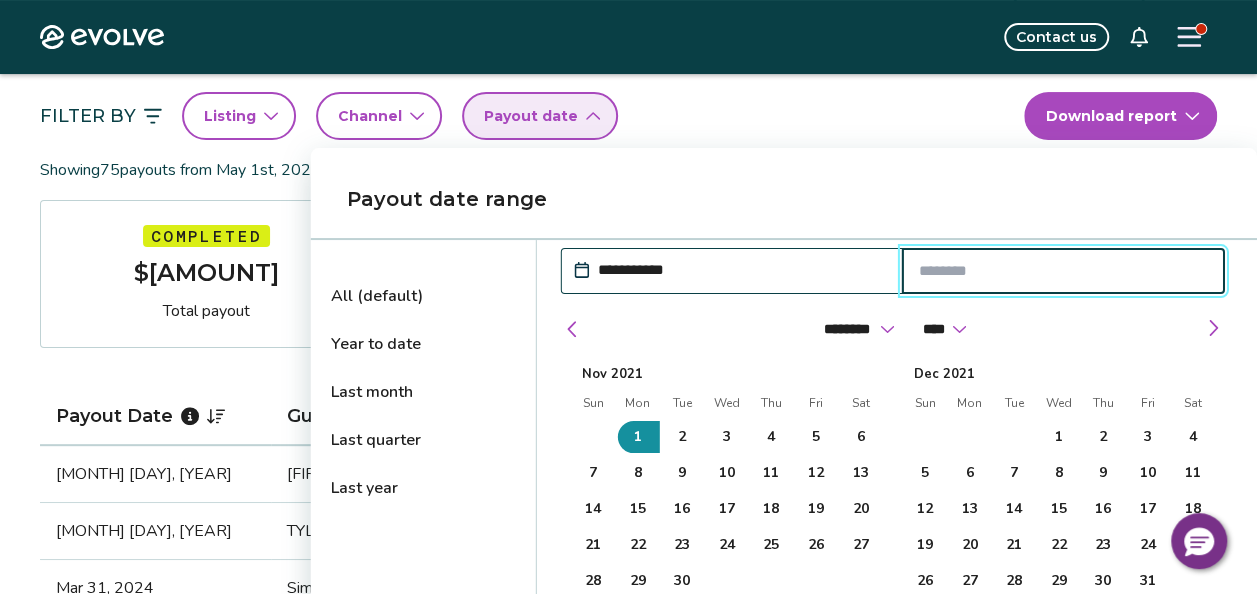 select on "****" 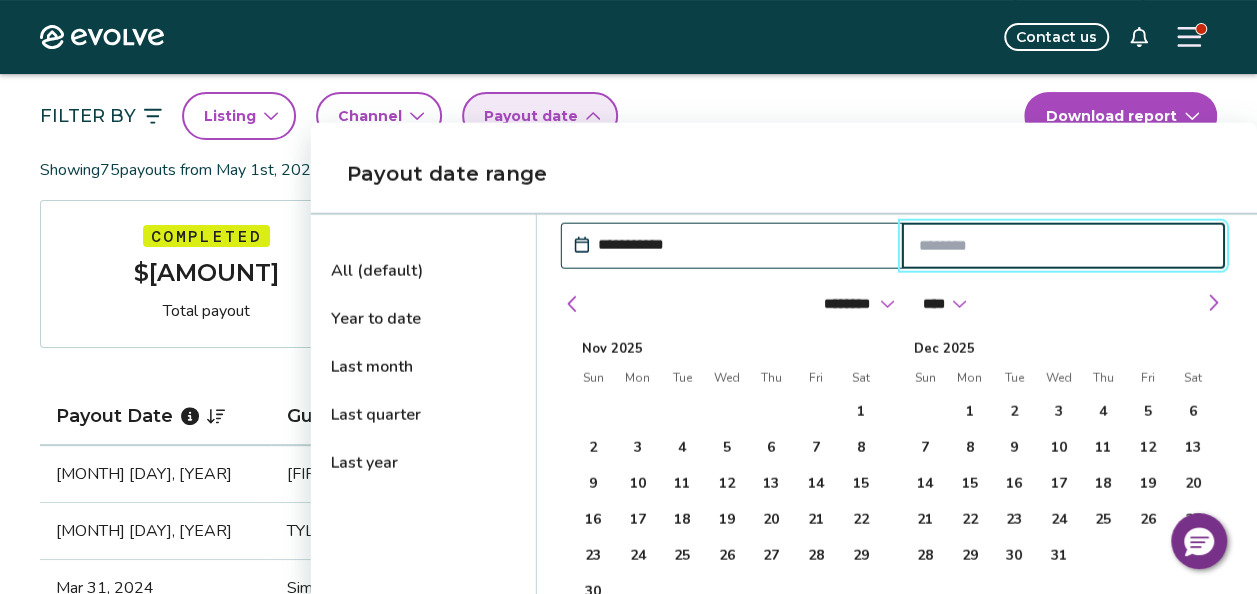 scroll, scrollTop: 306, scrollLeft: 0, axis: vertical 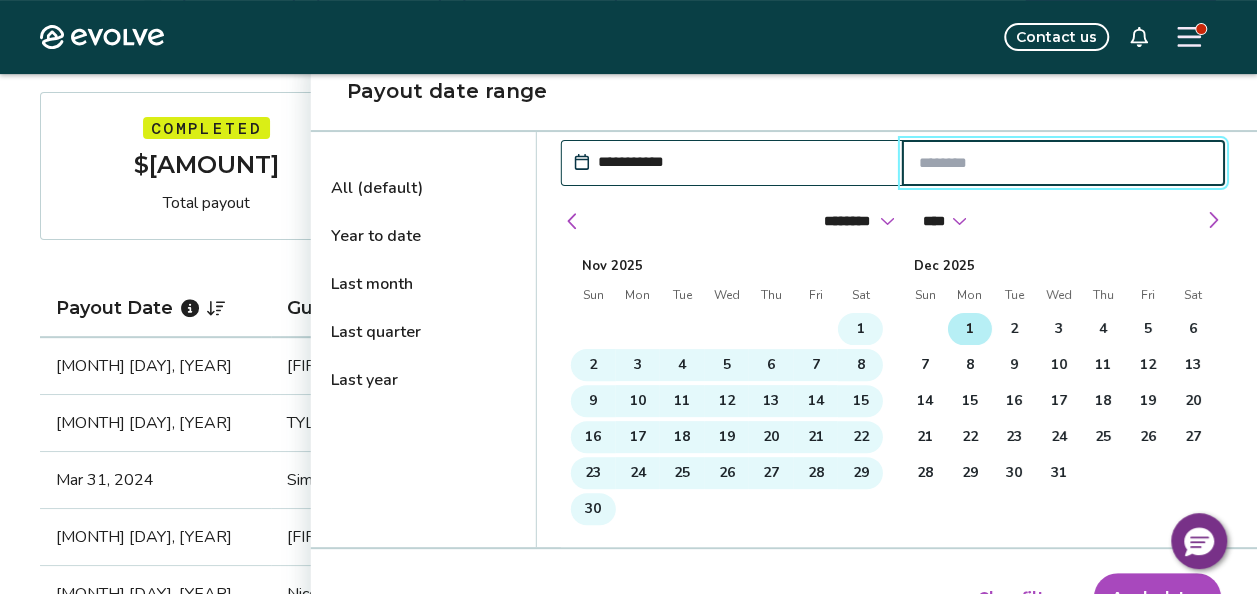 click on "1" at bounding box center (969, 329) 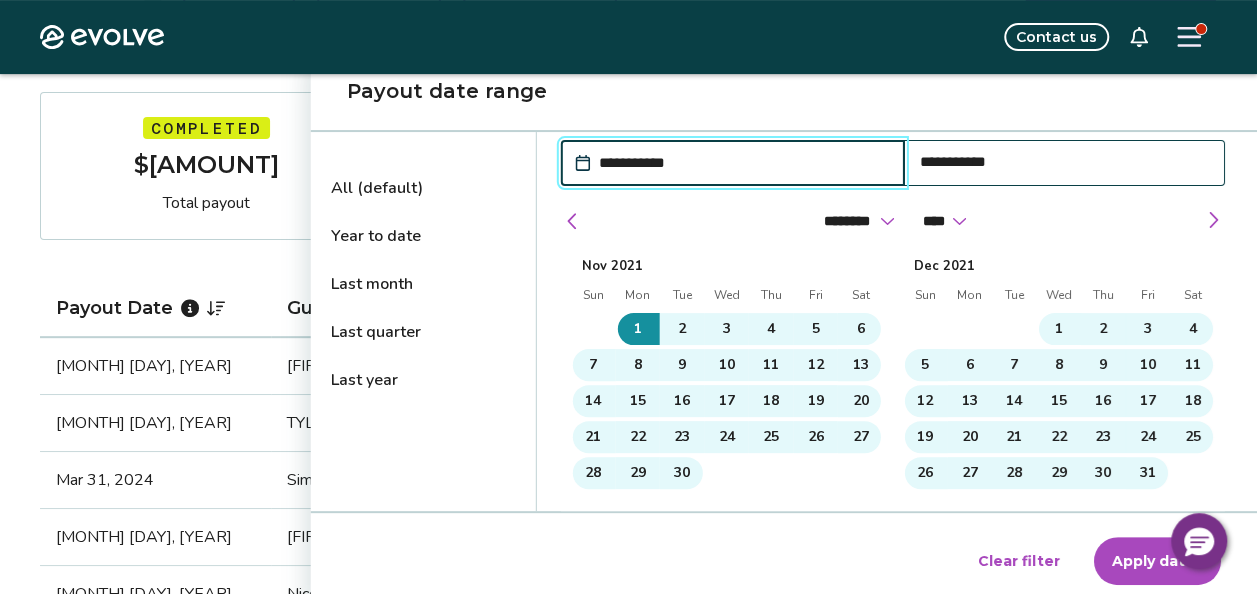 click on "Apply dates" at bounding box center [1157, 561] 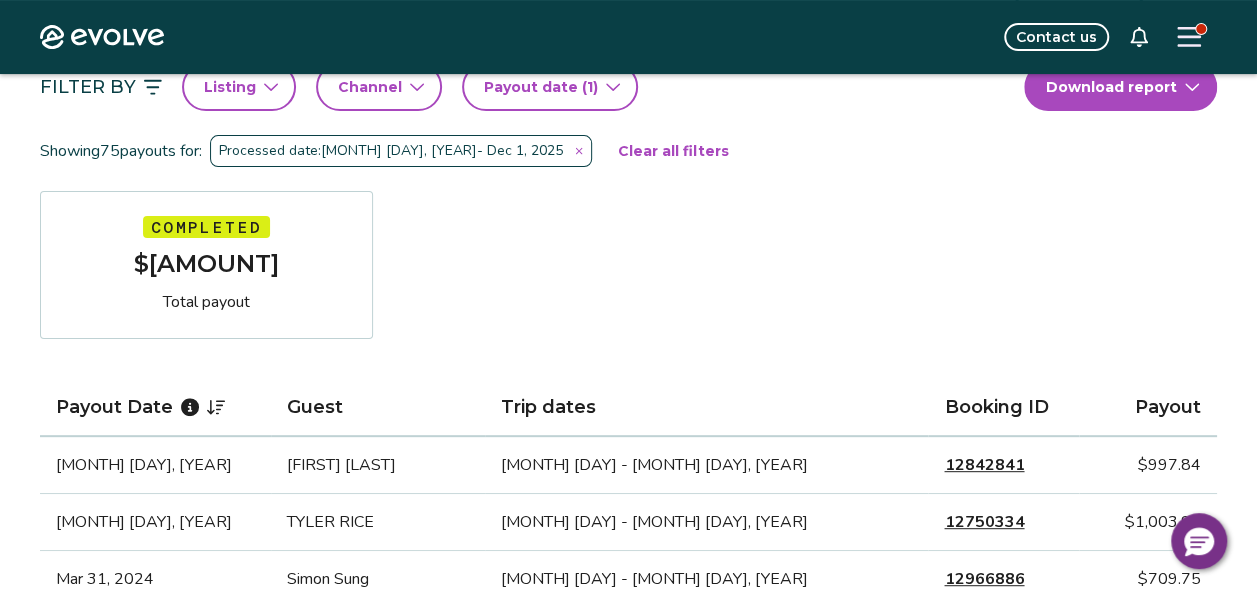 scroll, scrollTop: 80, scrollLeft: 0, axis: vertical 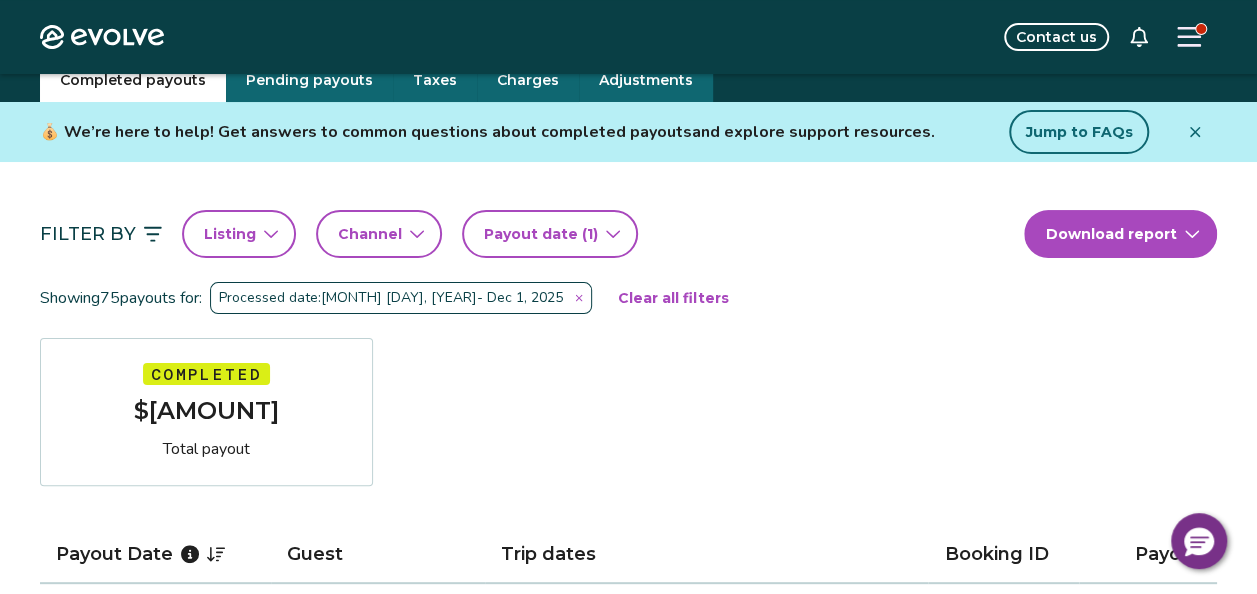 click on "Listing" at bounding box center (239, 234) 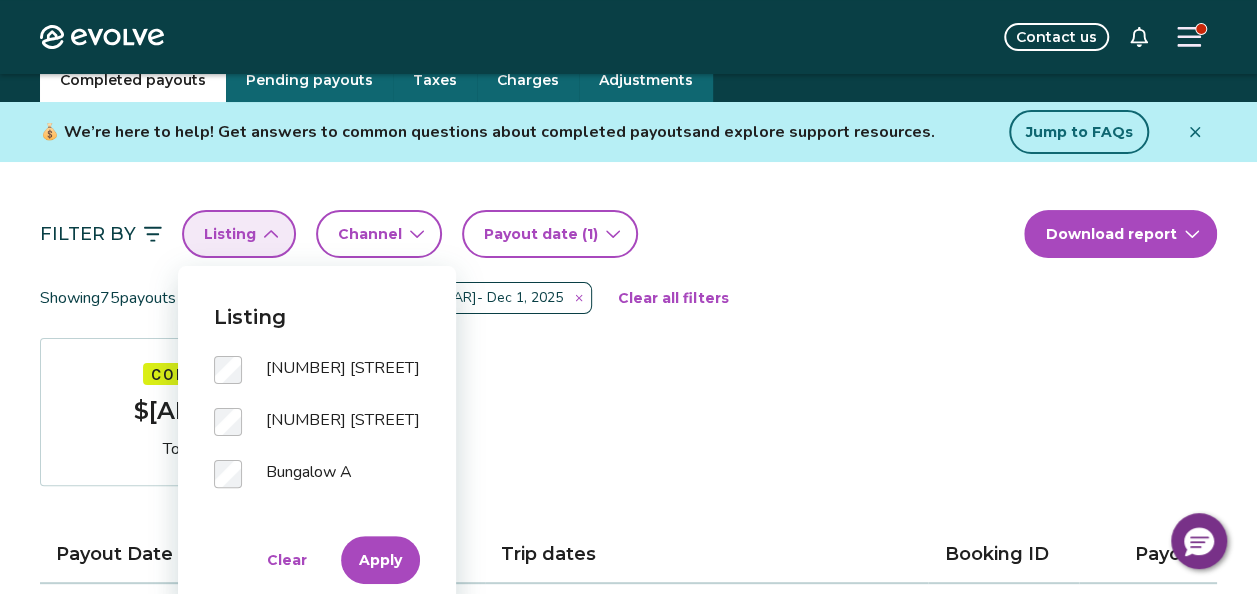 click on "Apply" at bounding box center (380, 560) 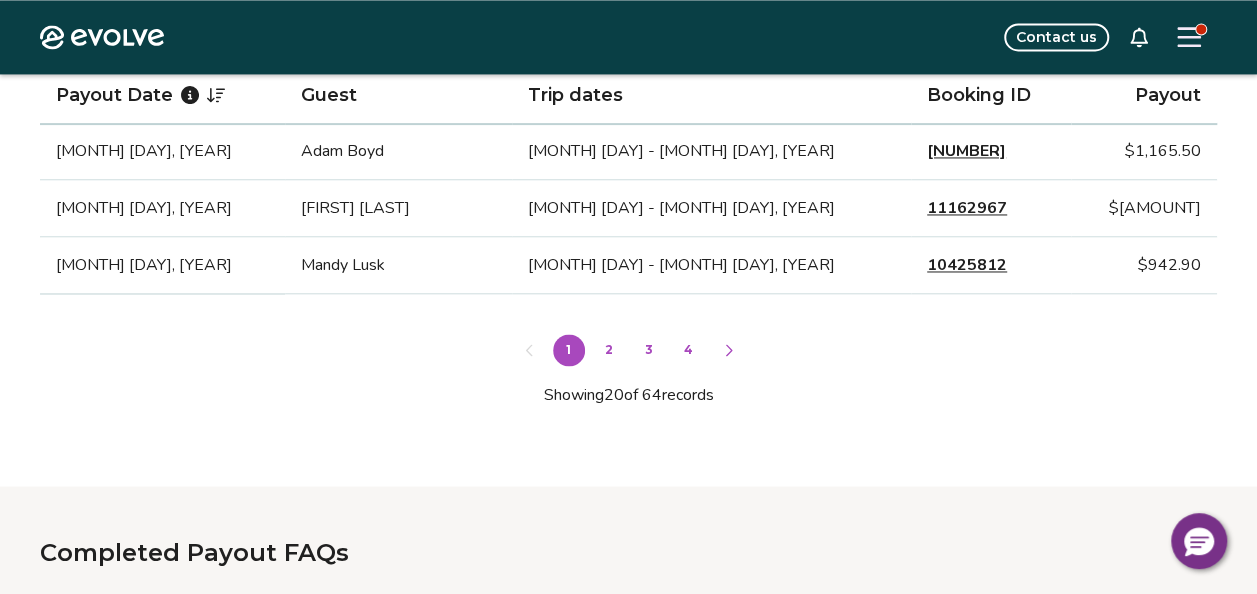 scroll, scrollTop: 1500, scrollLeft: 0, axis: vertical 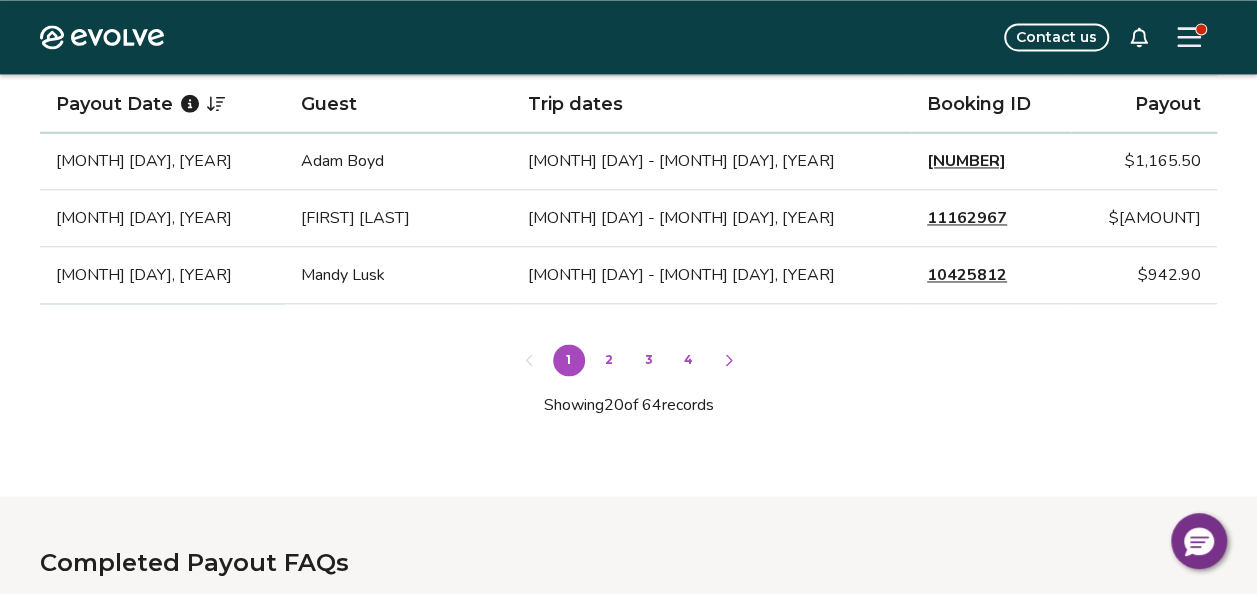 click on "4" at bounding box center [689, 360] 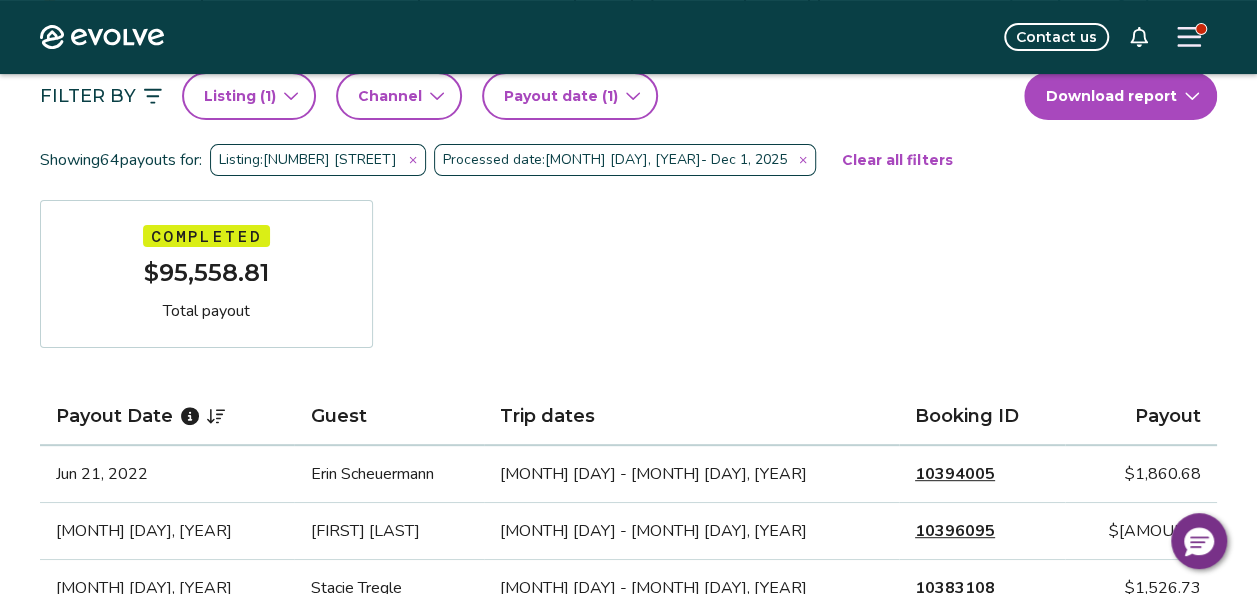 scroll, scrollTop: 217, scrollLeft: 0, axis: vertical 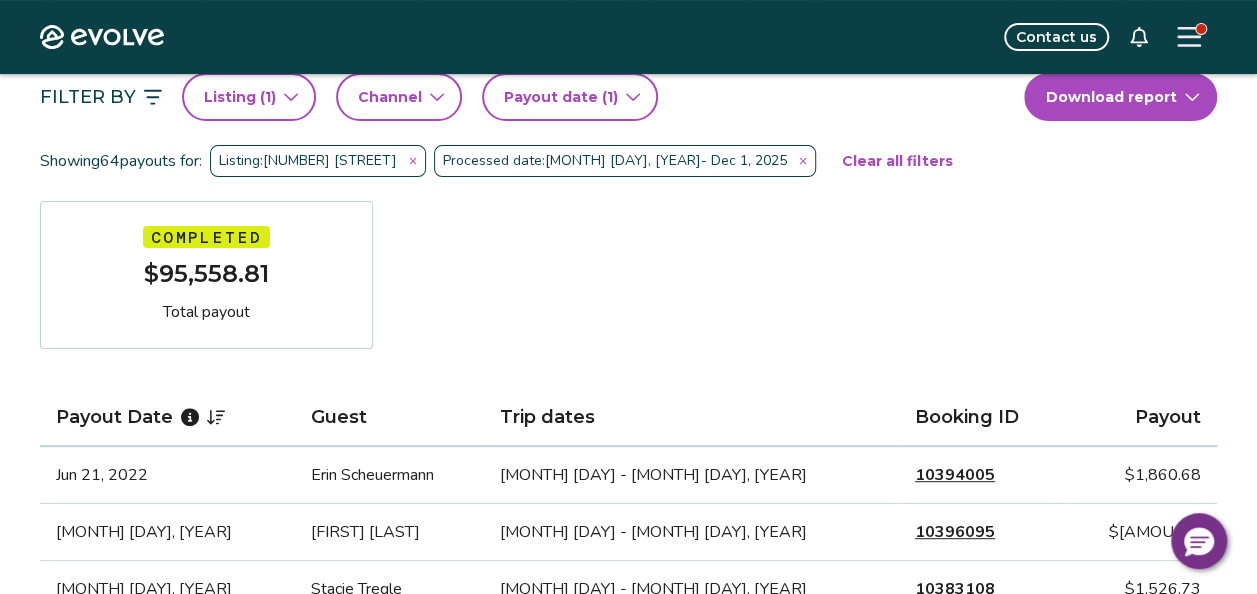 click on "Processed date:  [MONTH] [DAY], [YEAR]  -   [MONTH] [DAY], [YEAR]" at bounding box center (625, 161) 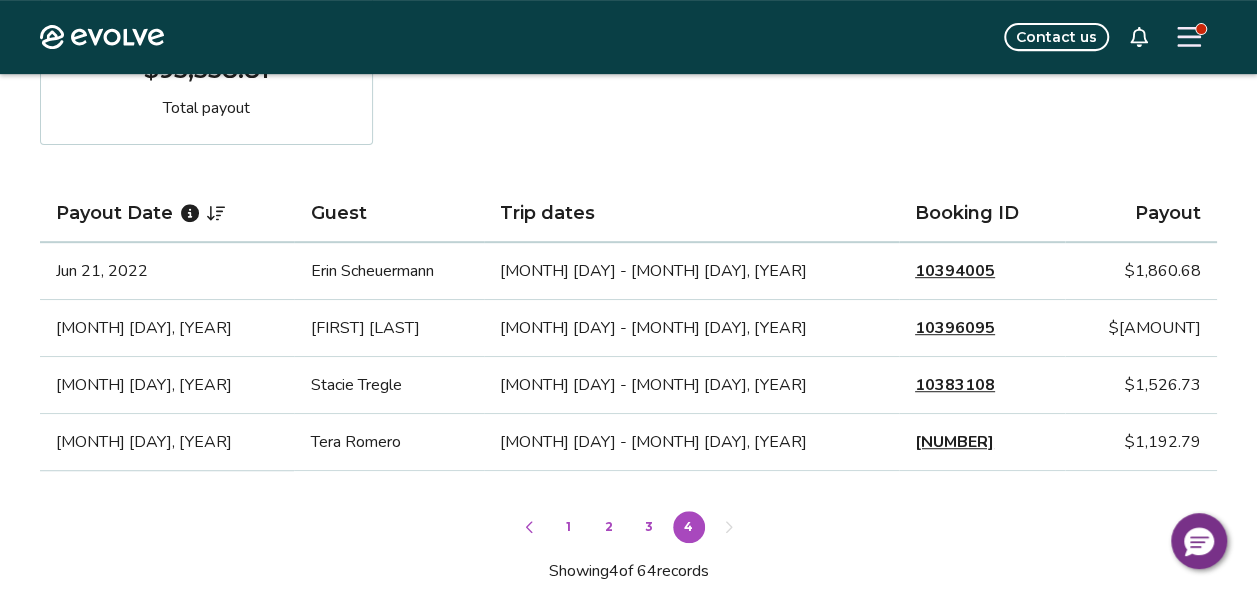 scroll, scrollTop: 419, scrollLeft: 0, axis: vertical 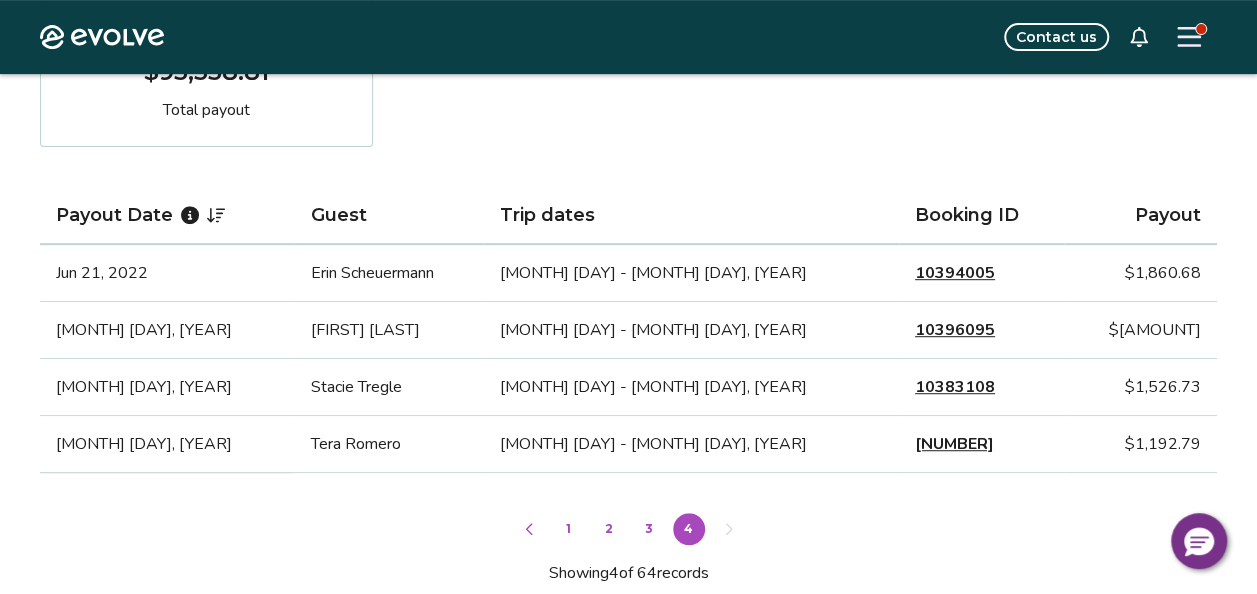 click on "3" at bounding box center [649, 529] 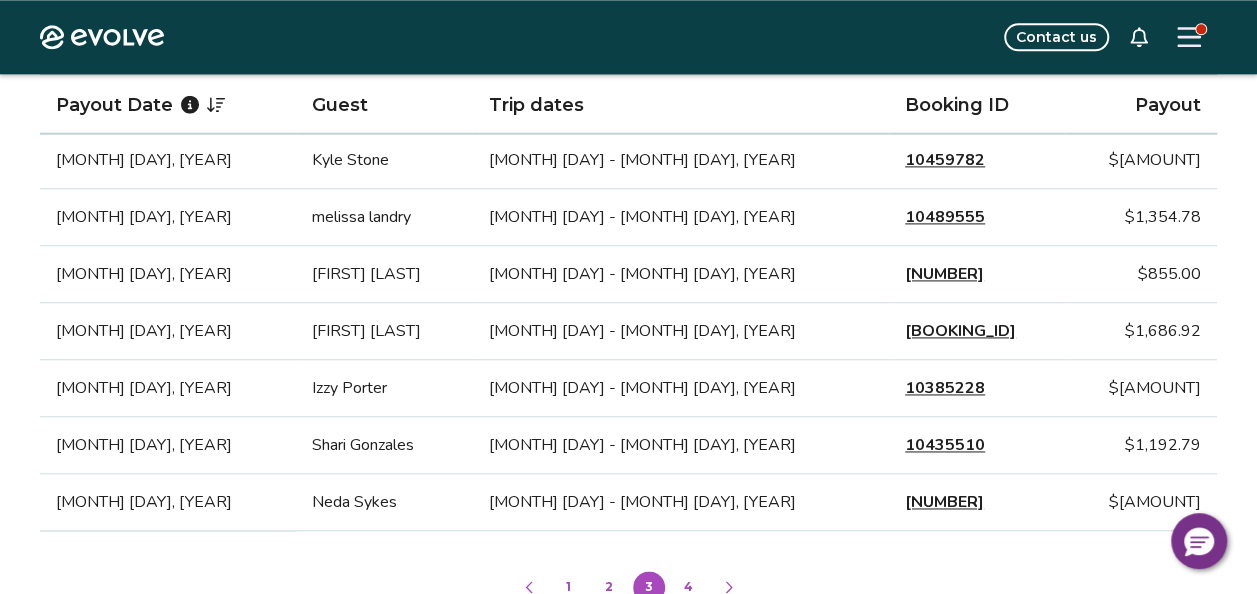 scroll, scrollTop: 1274, scrollLeft: 0, axis: vertical 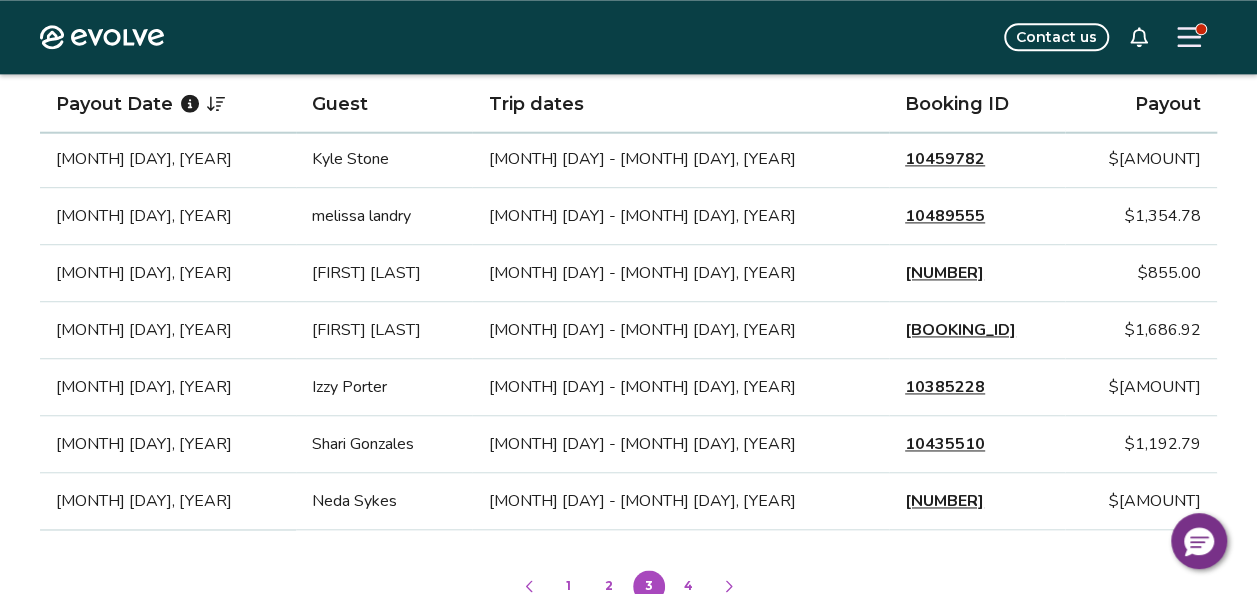 click on "2" at bounding box center [609, 586] 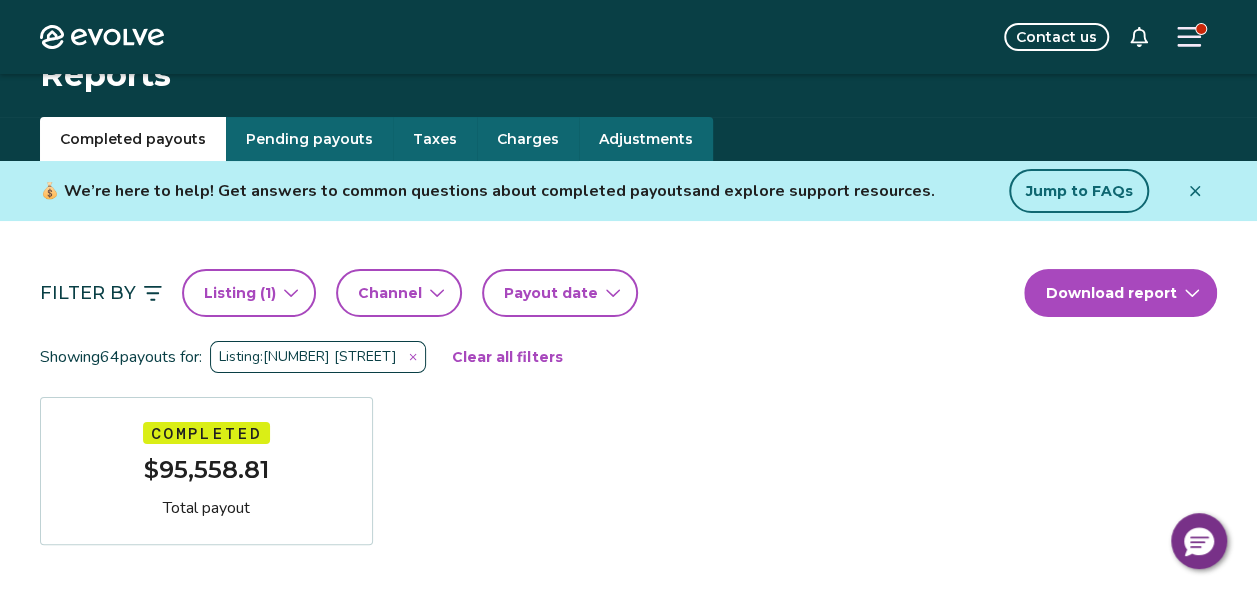 scroll, scrollTop: 19, scrollLeft: 0, axis: vertical 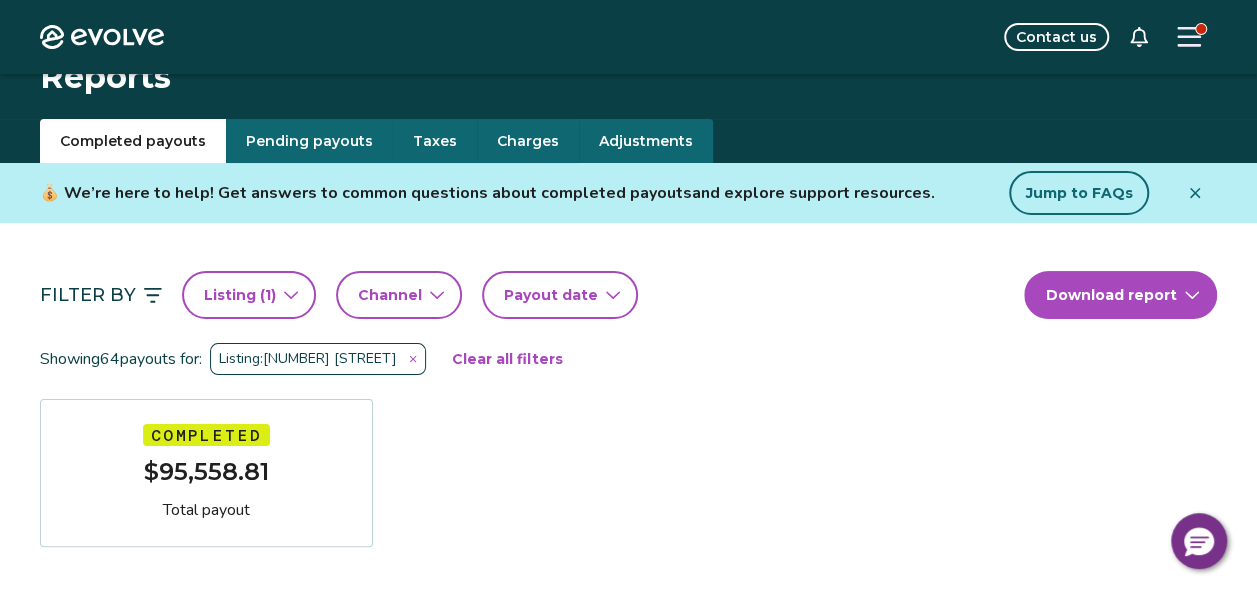 click on "Payout date" at bounding box center (551, 295) 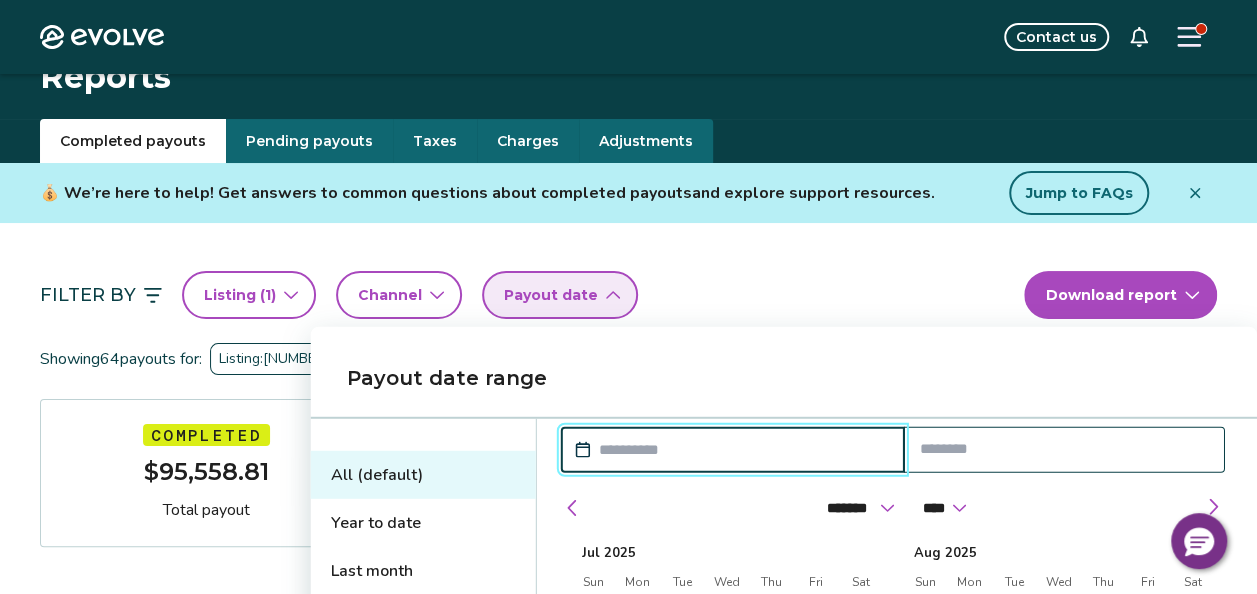 click at bounding box center (743, 450) 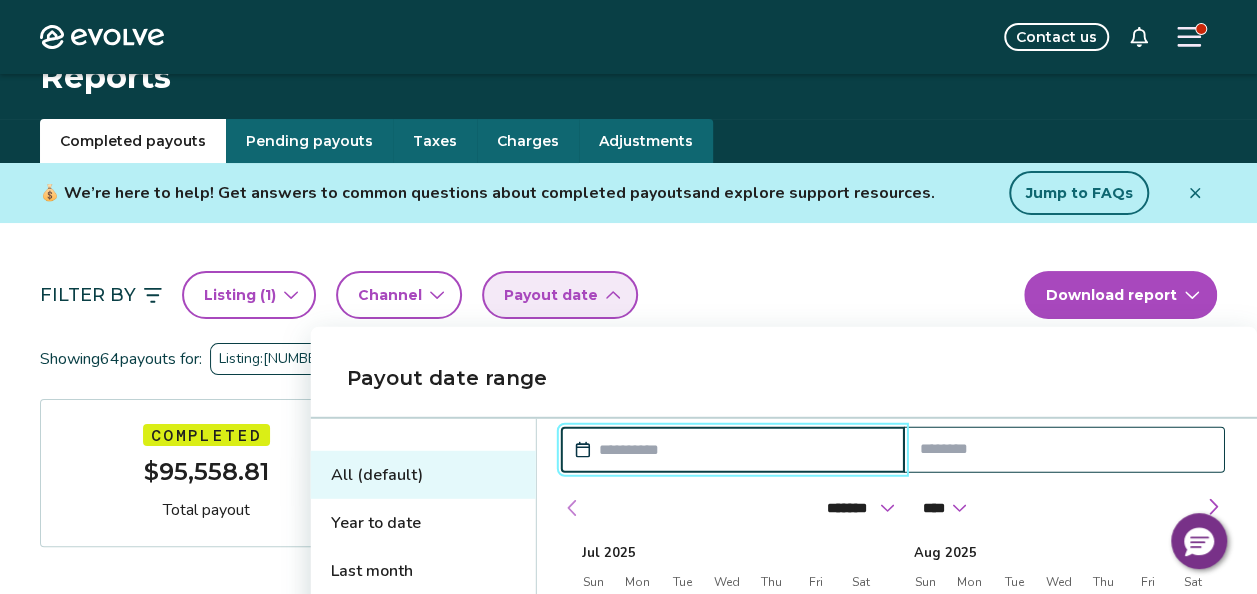 click at bounding box center [573, 508] 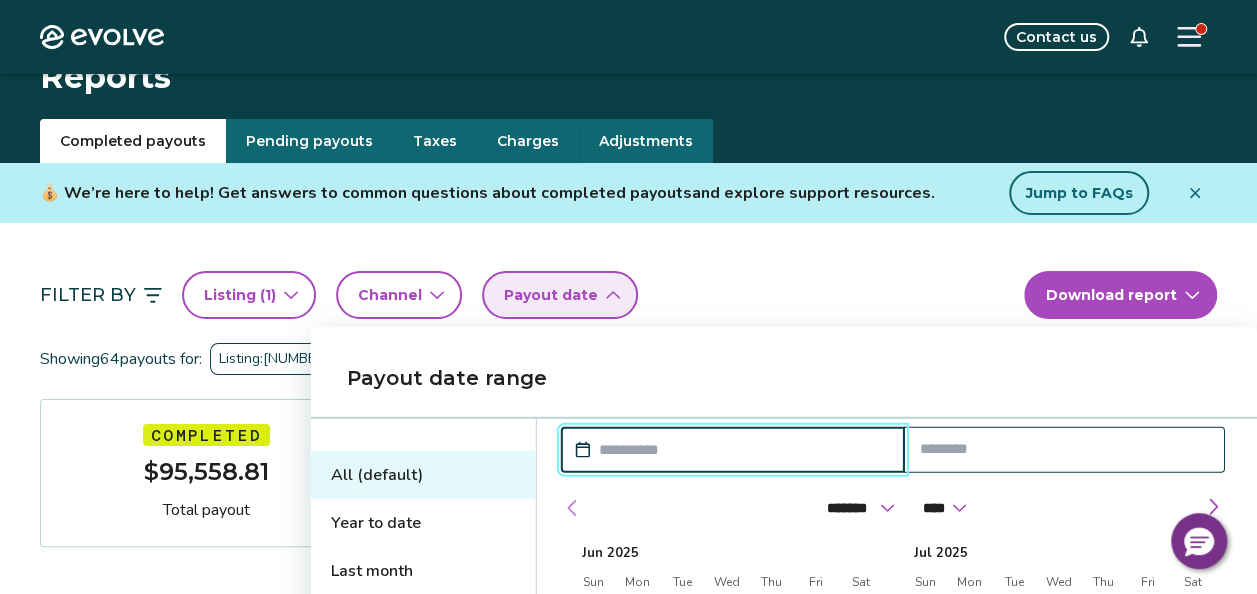 click at bounding box center (573, 508) 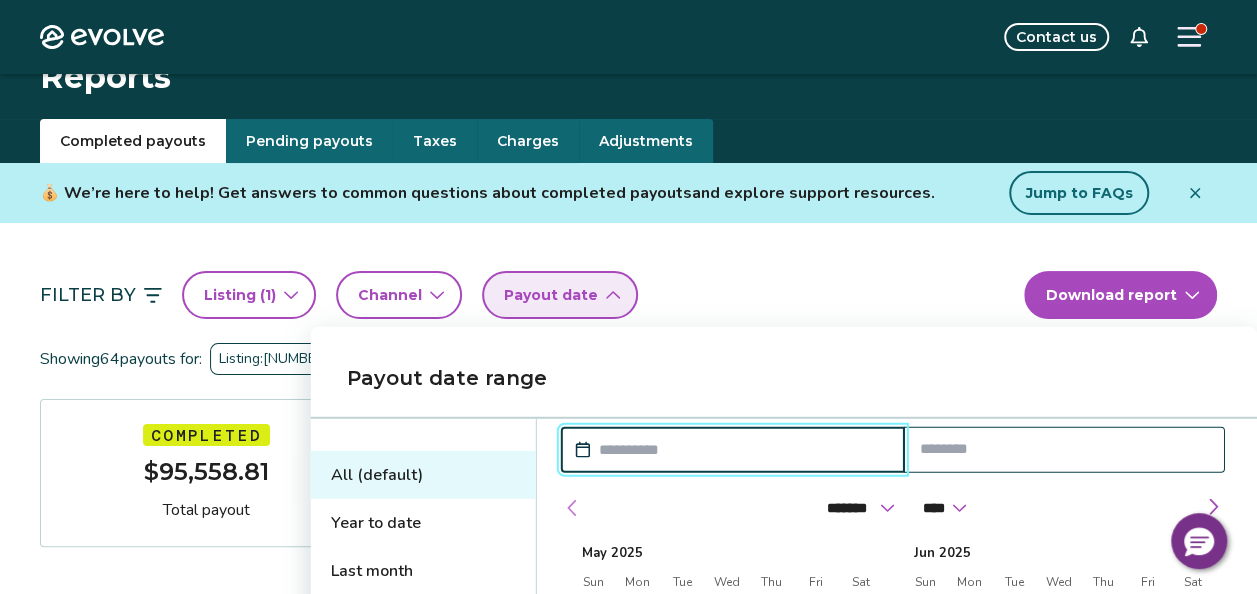 click at bounding box center [573, 508] 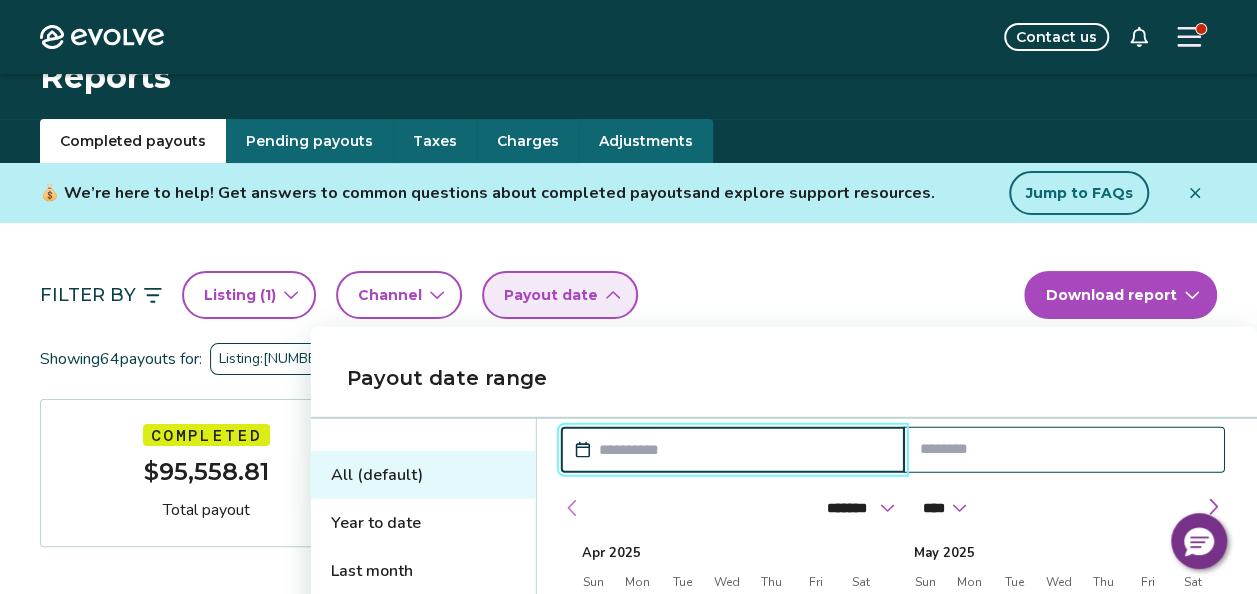 click at bounding box center [573, 508] 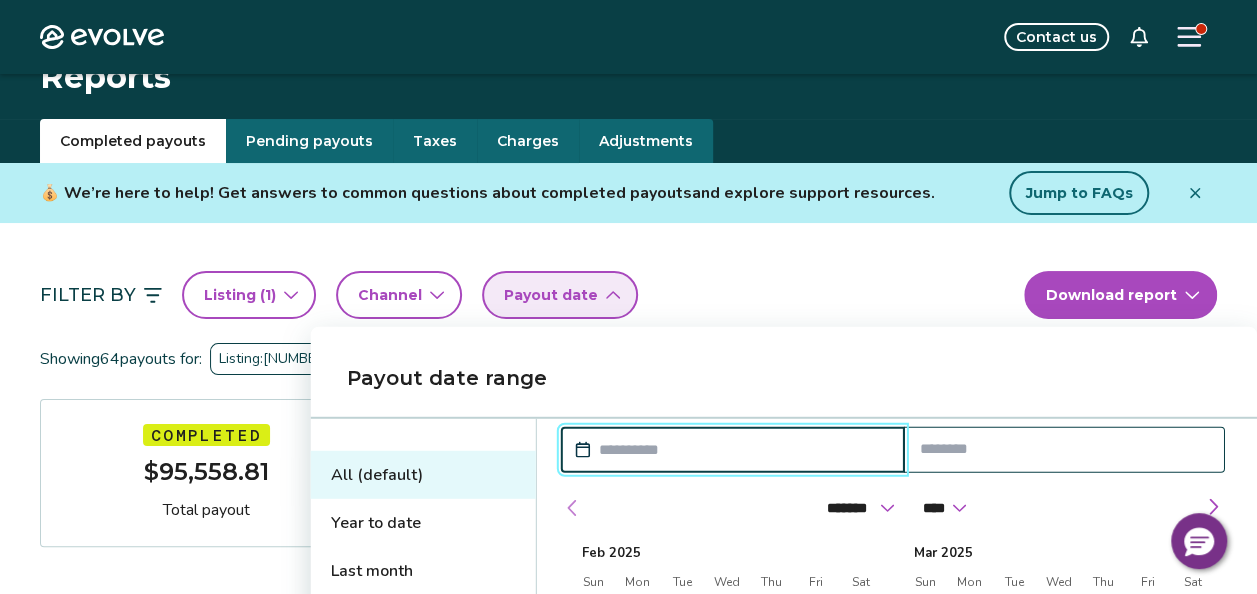 click at bounding box center [573, 508] 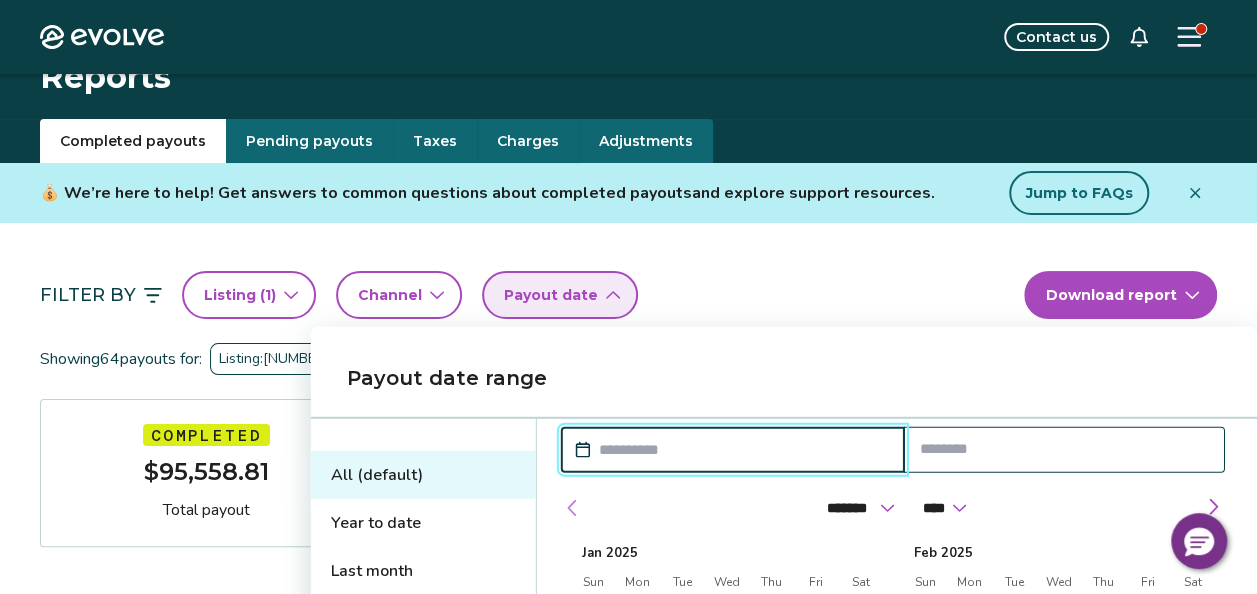 click at bounding box center [573, 508] 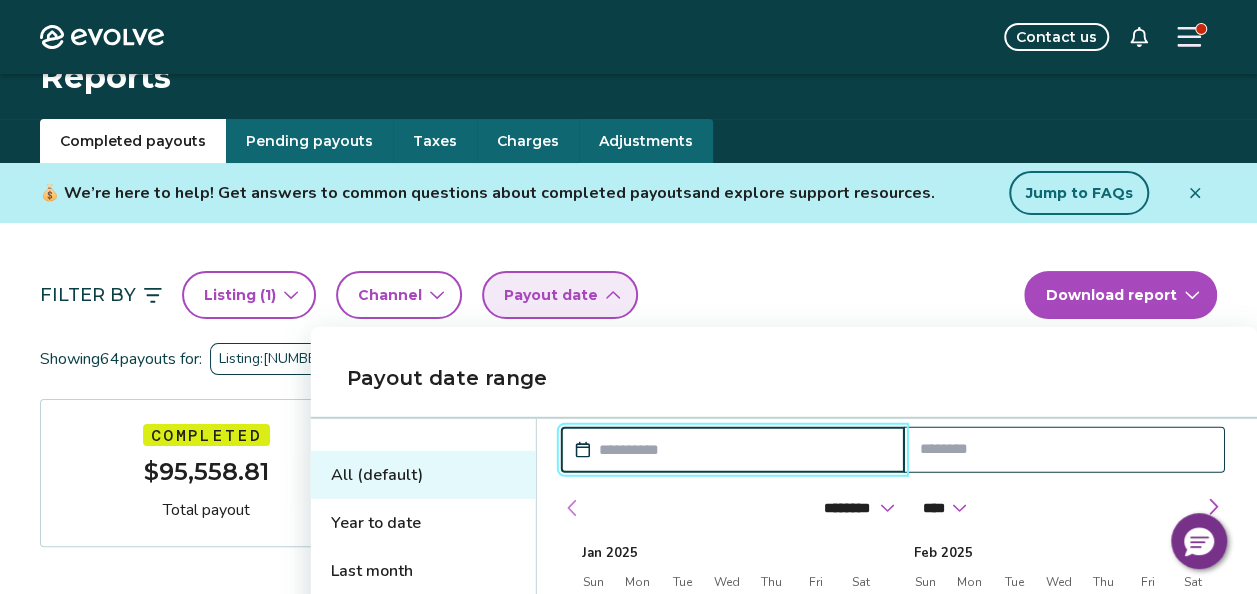 click at bounding box center [573, 508] 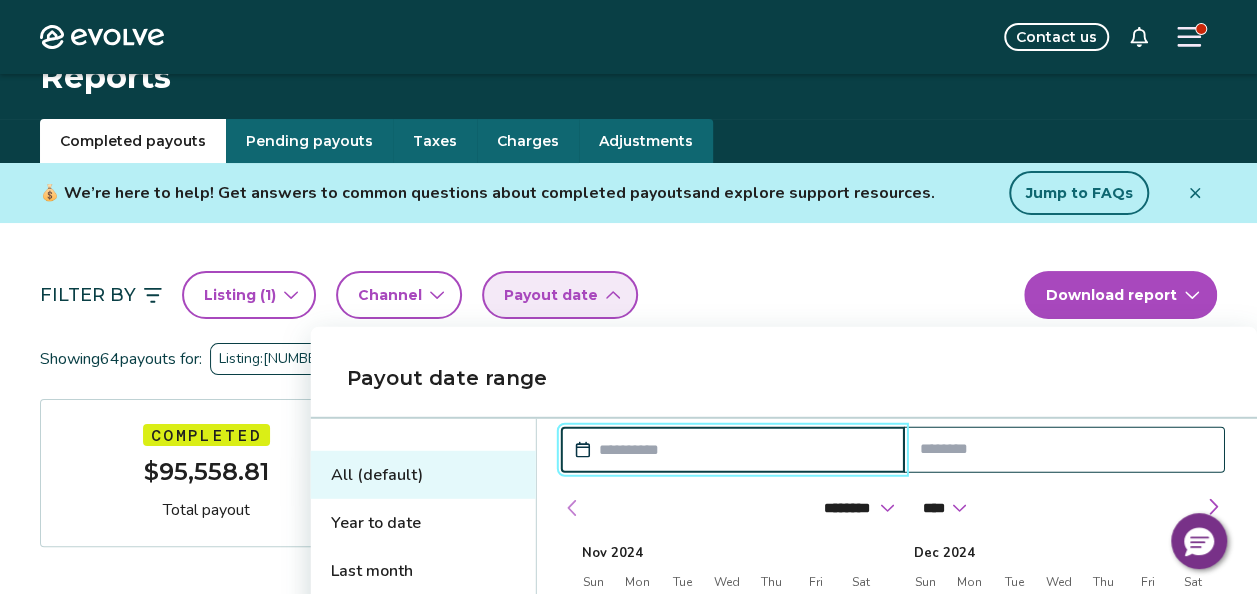 click at bounding box center (573, 508) 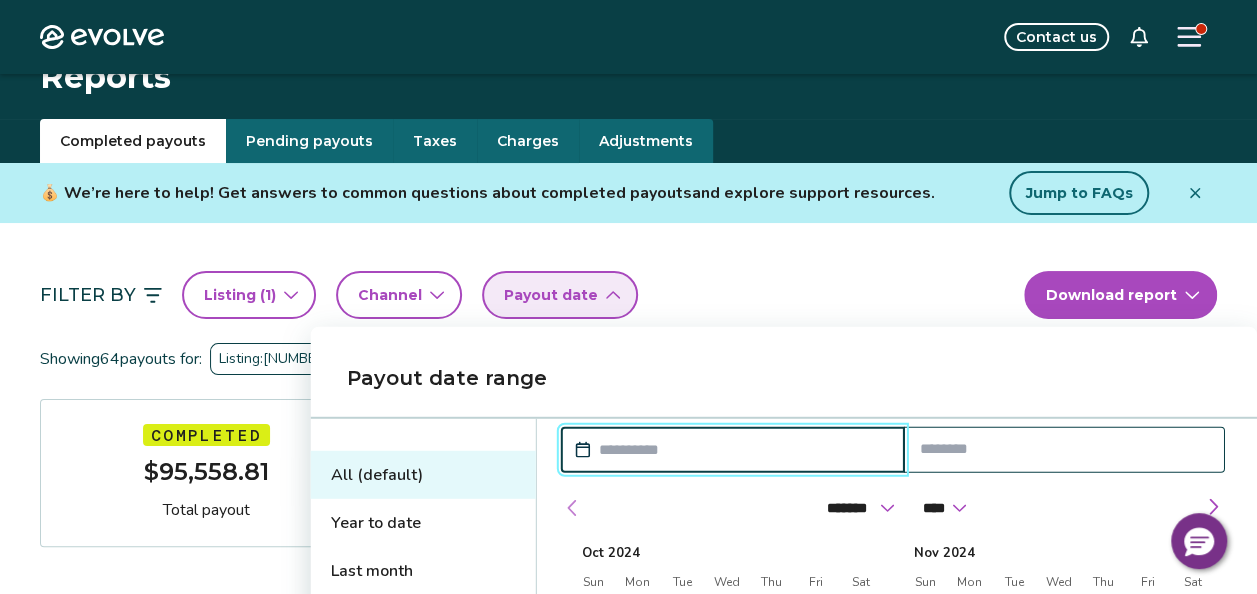 click at bounding box center [573, 508] 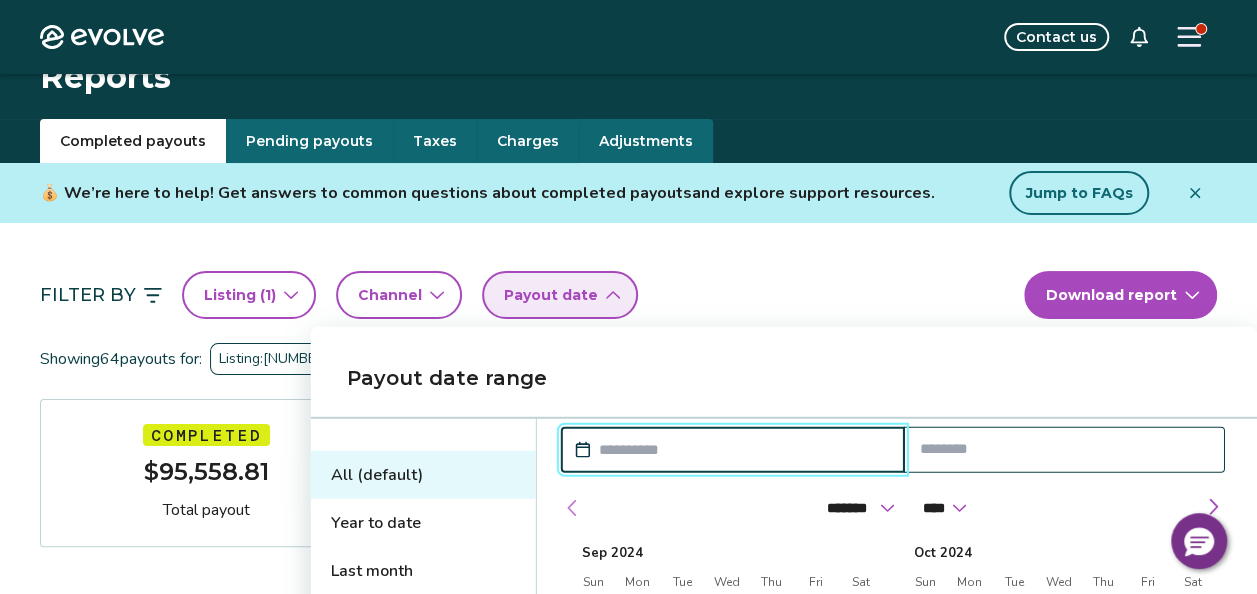 click at bounding box center (573, 508) 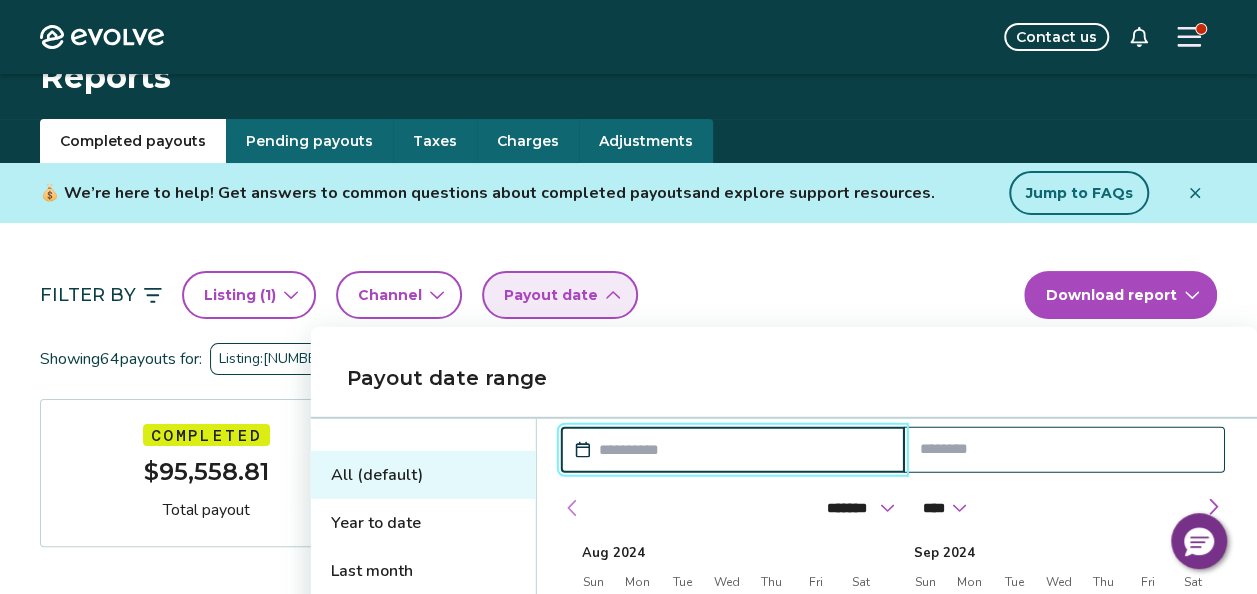 click at bounding box center [573, 508] 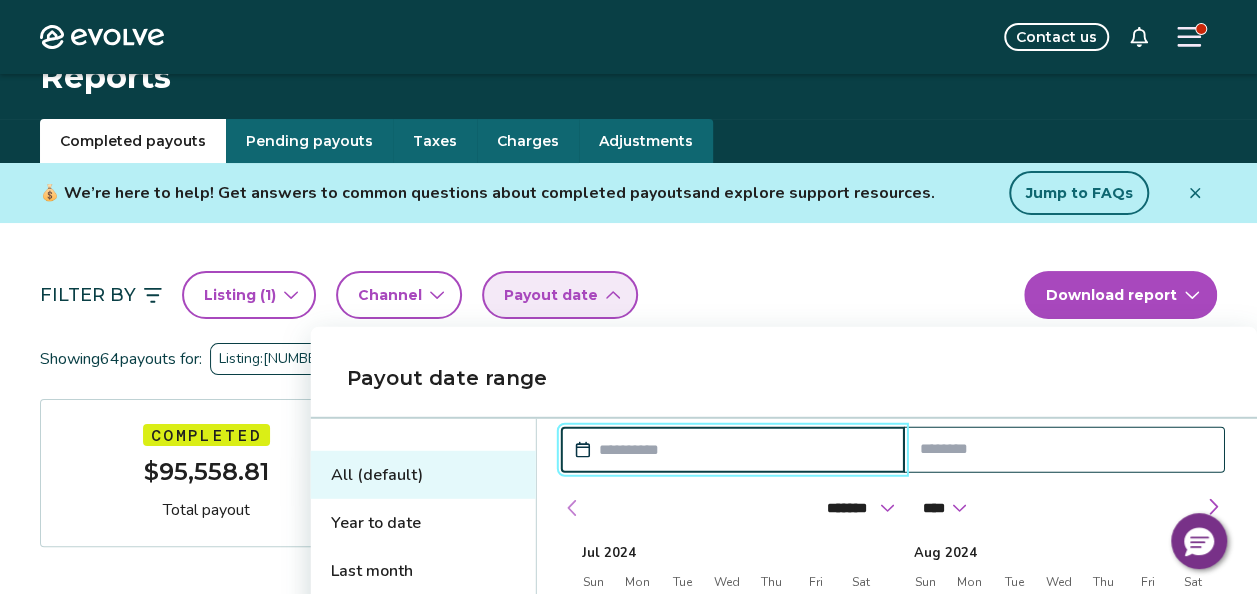 click at bounding box center [573, 508] 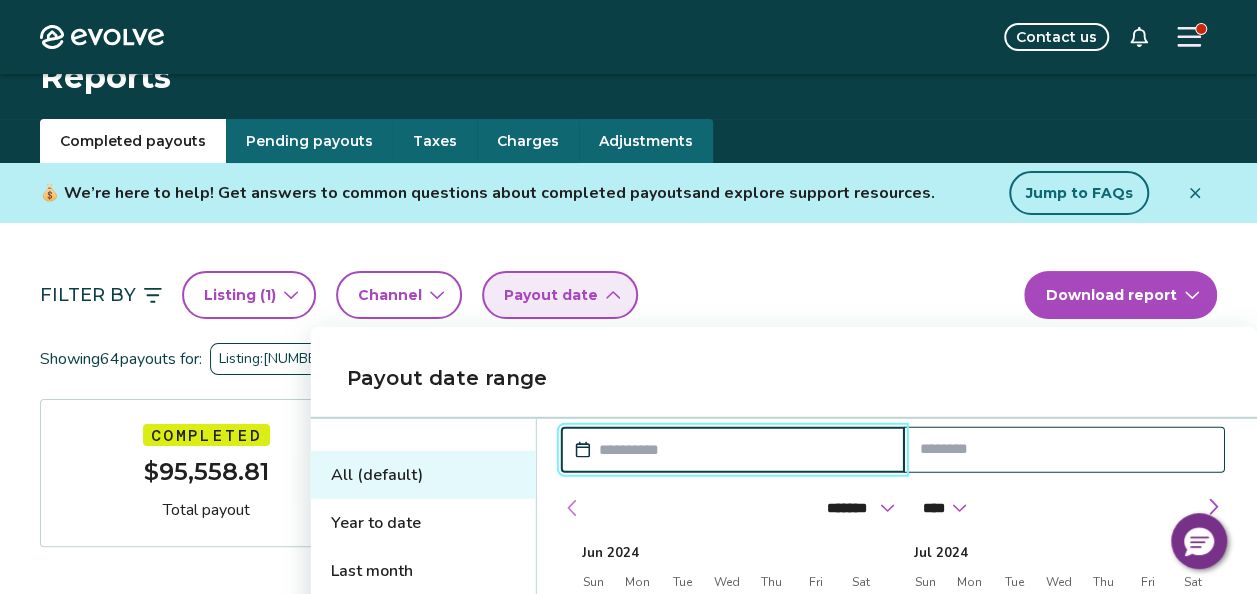 click at bounding box center [573, 508] 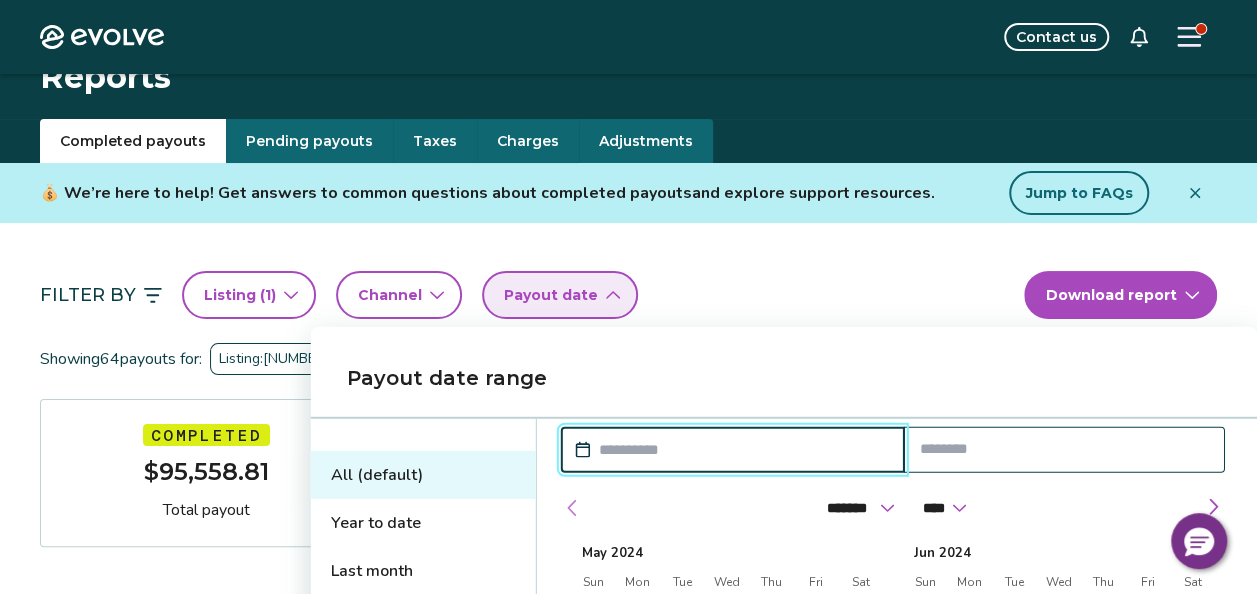 click at bounding box center [573, 508] 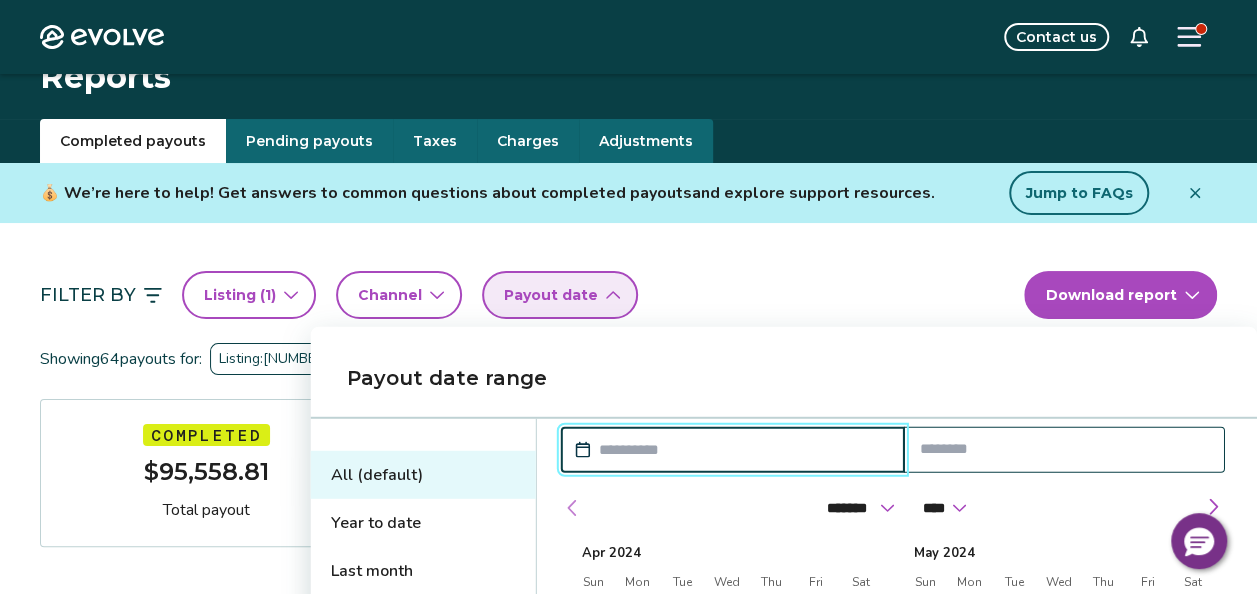 click at bounding box center [573, 508] 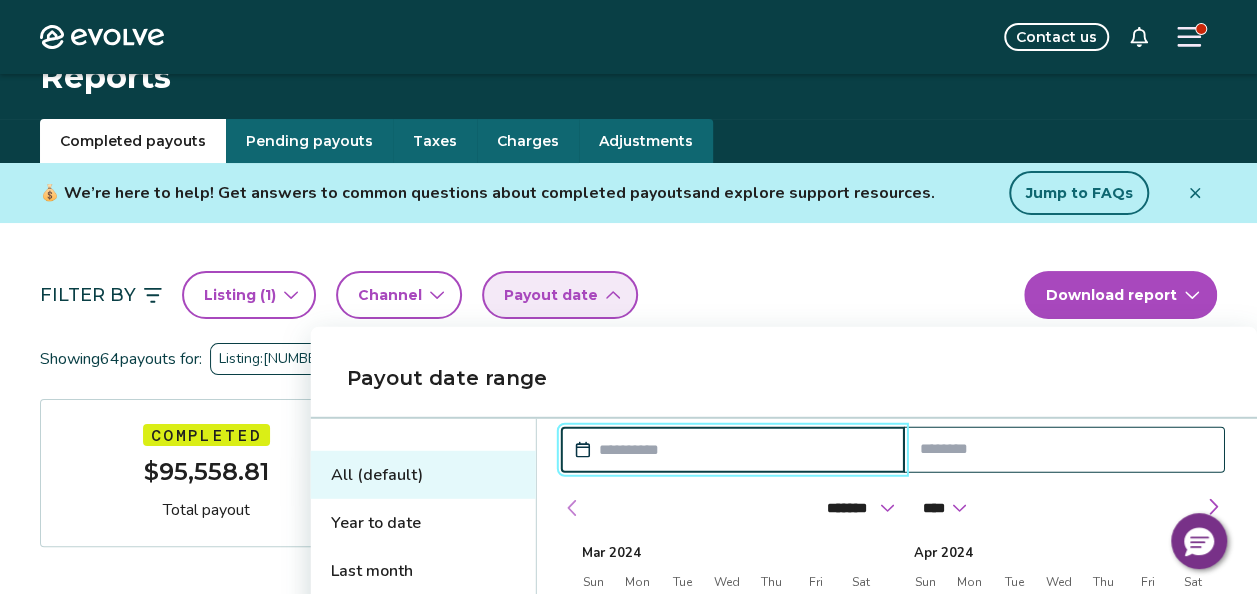 click at bounding box center (573, 508) 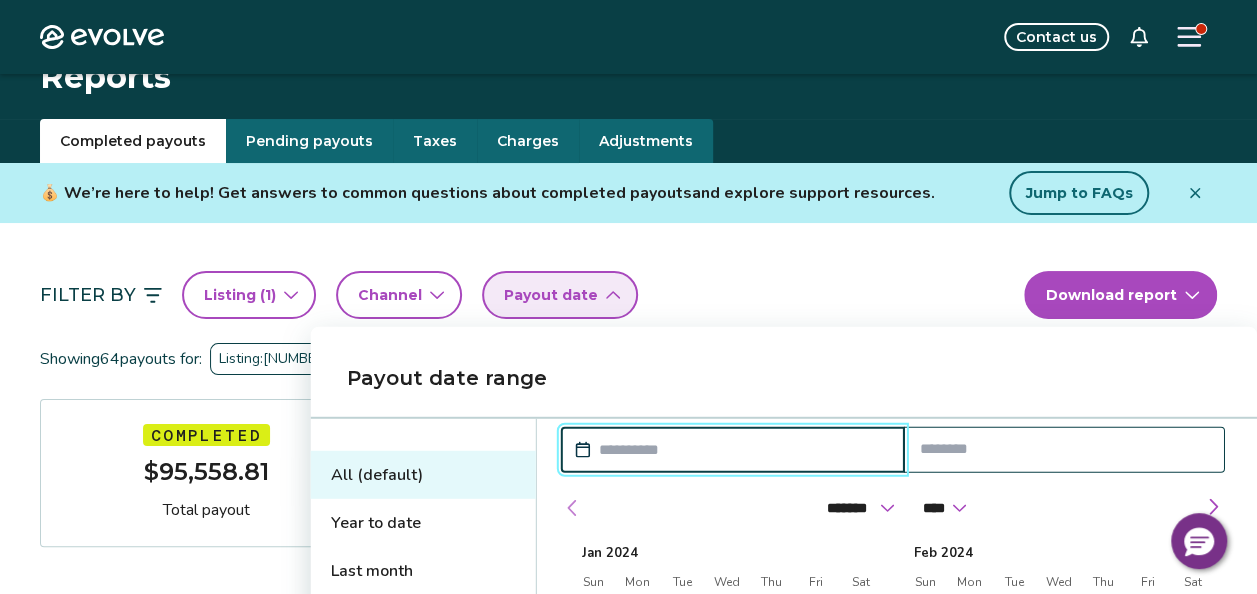 click at bounding box center (573, 508) 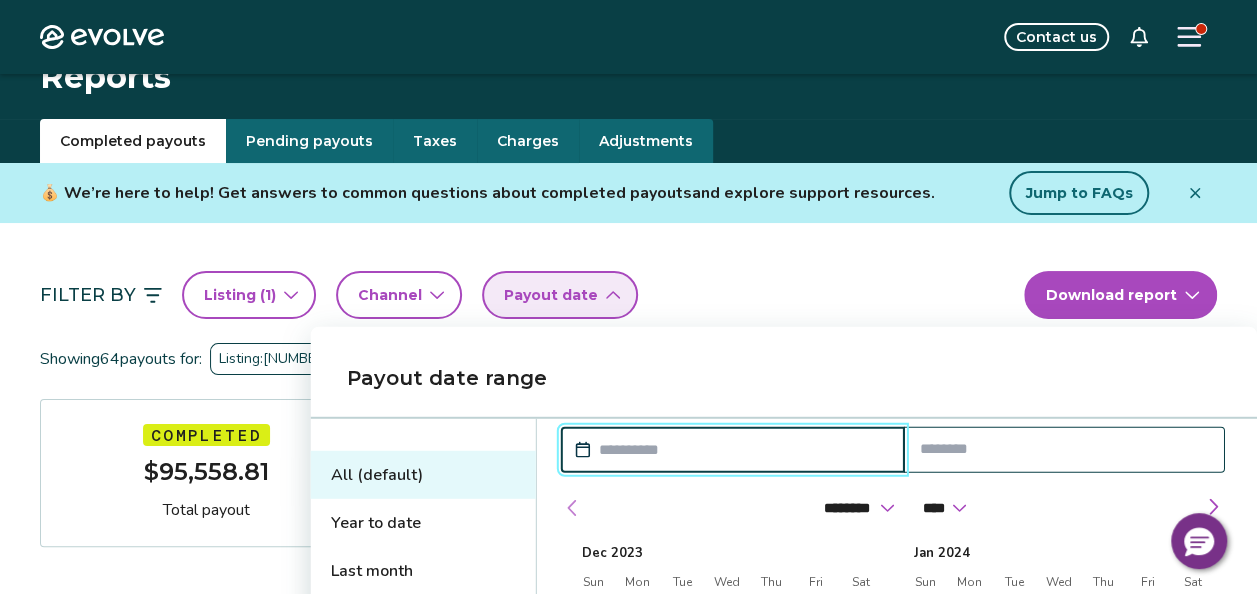 click at bounding box center (573, 508) 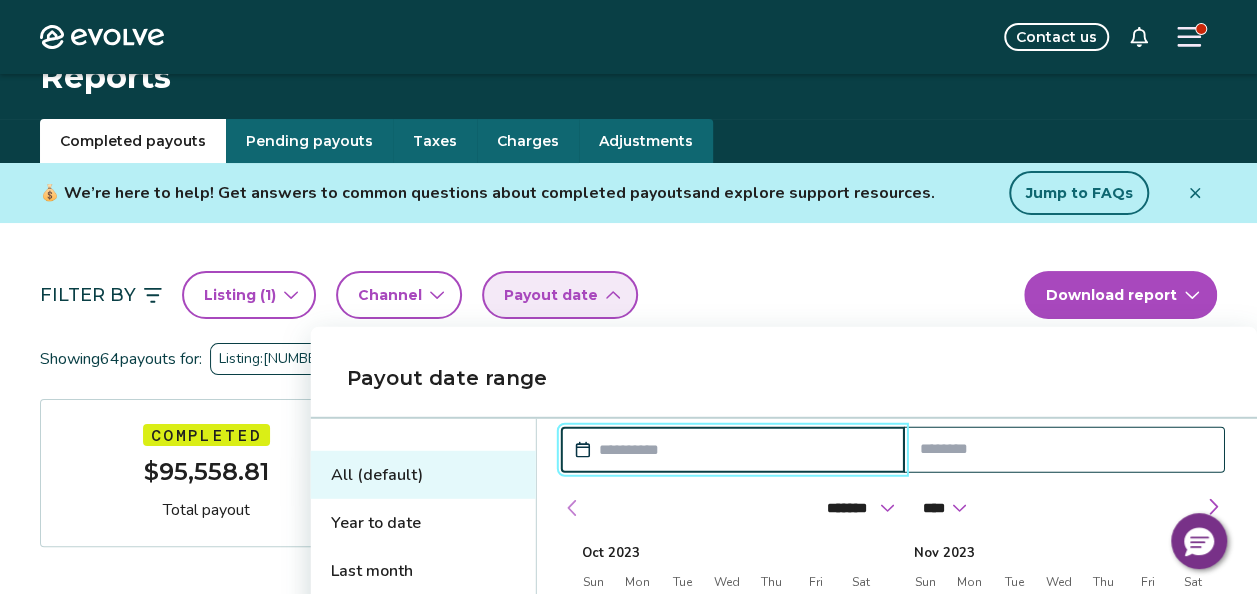 click at bounding box center [573, 508] 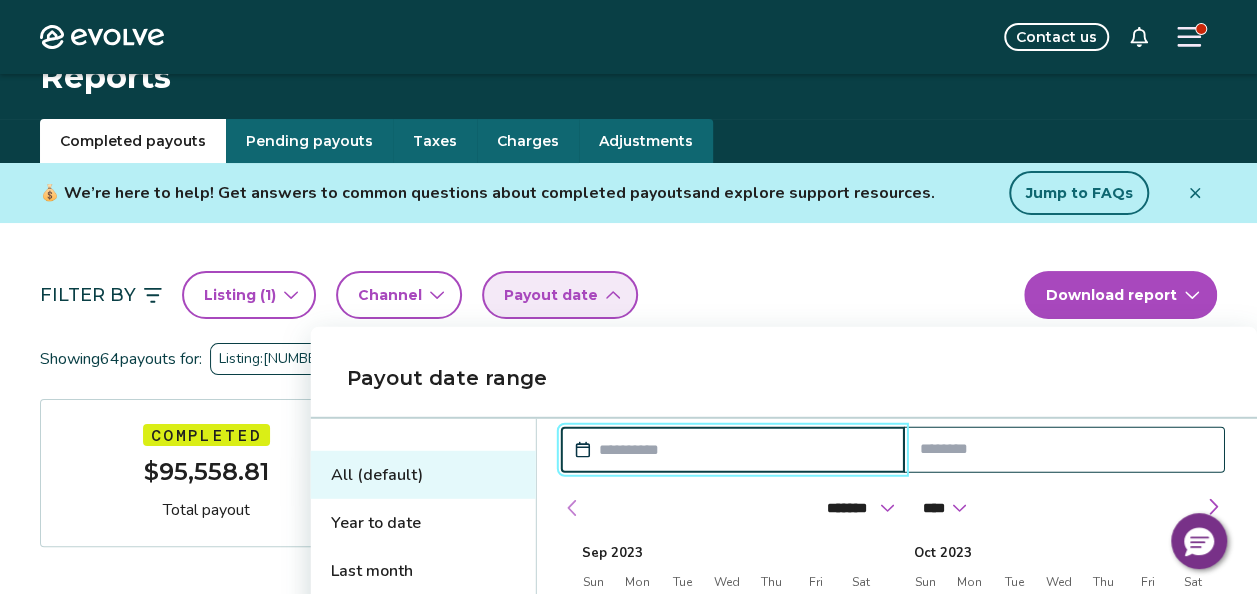click at bounding box center (573, 508) 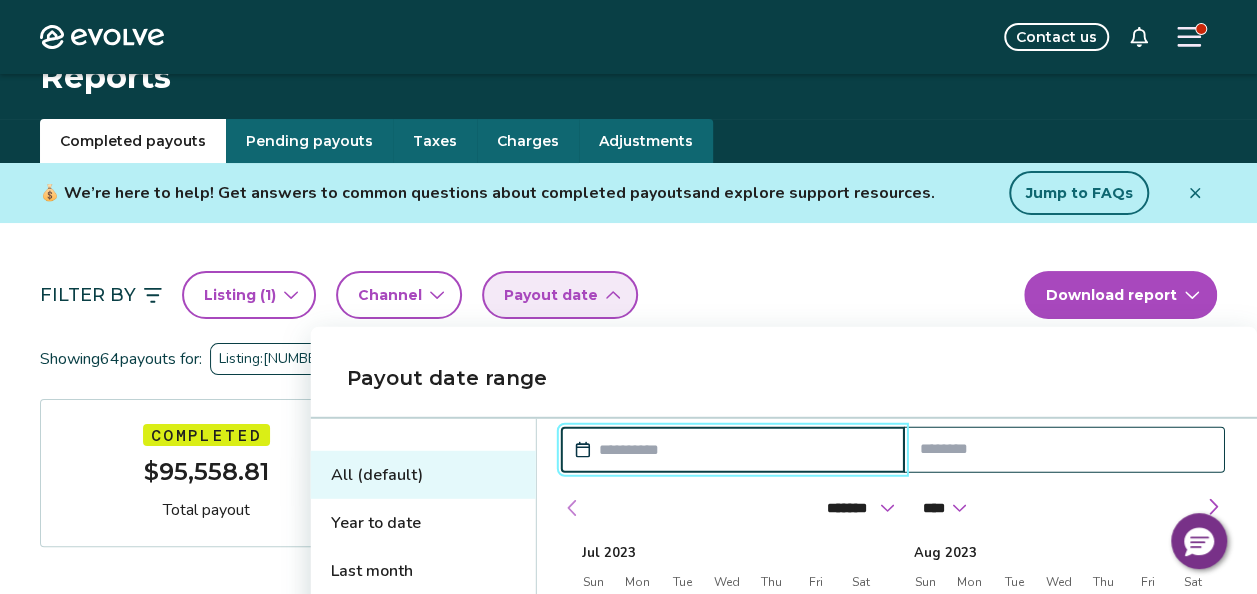 click at bounding box center (573, 508) 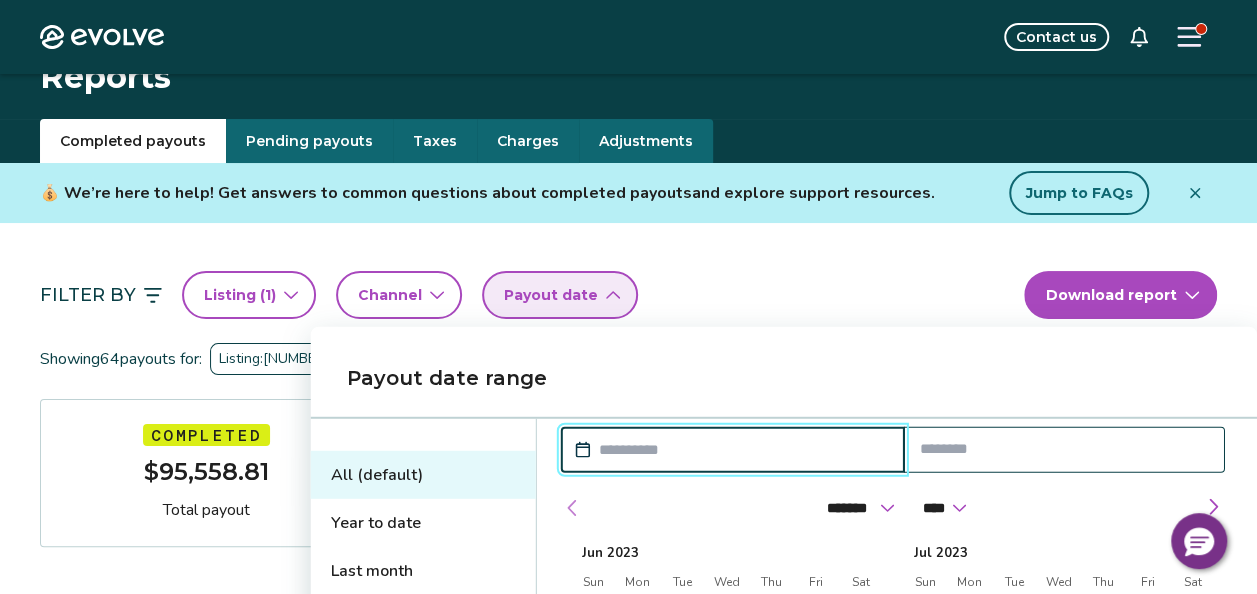 click at bounding box center [573, 508] 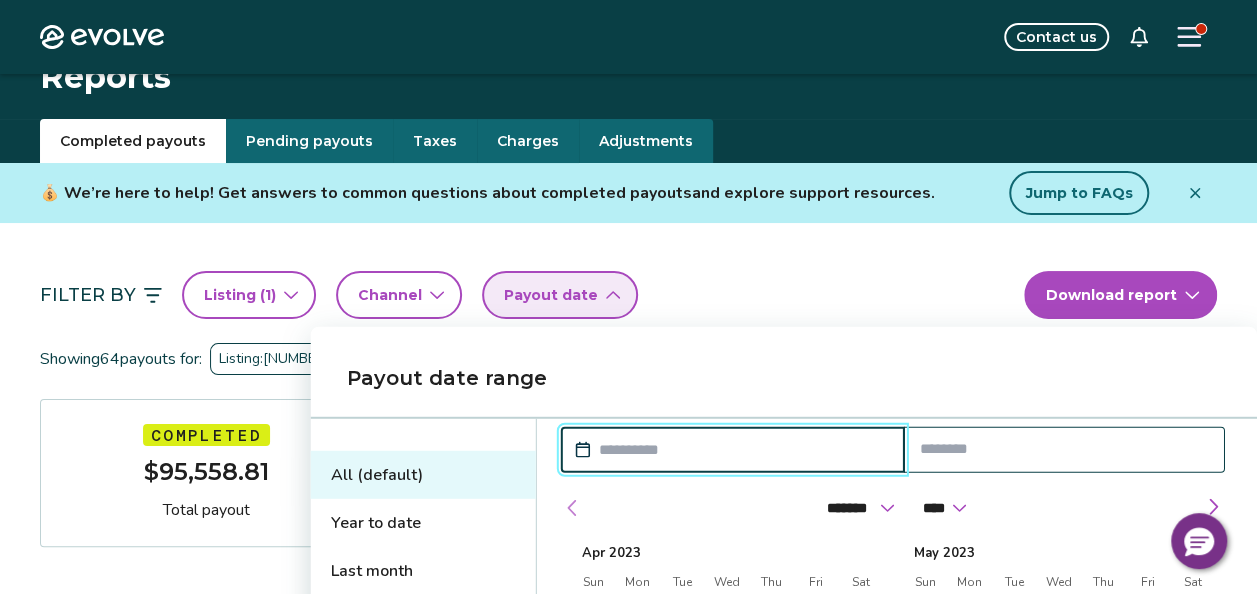 click at bounding box center [573, 508] 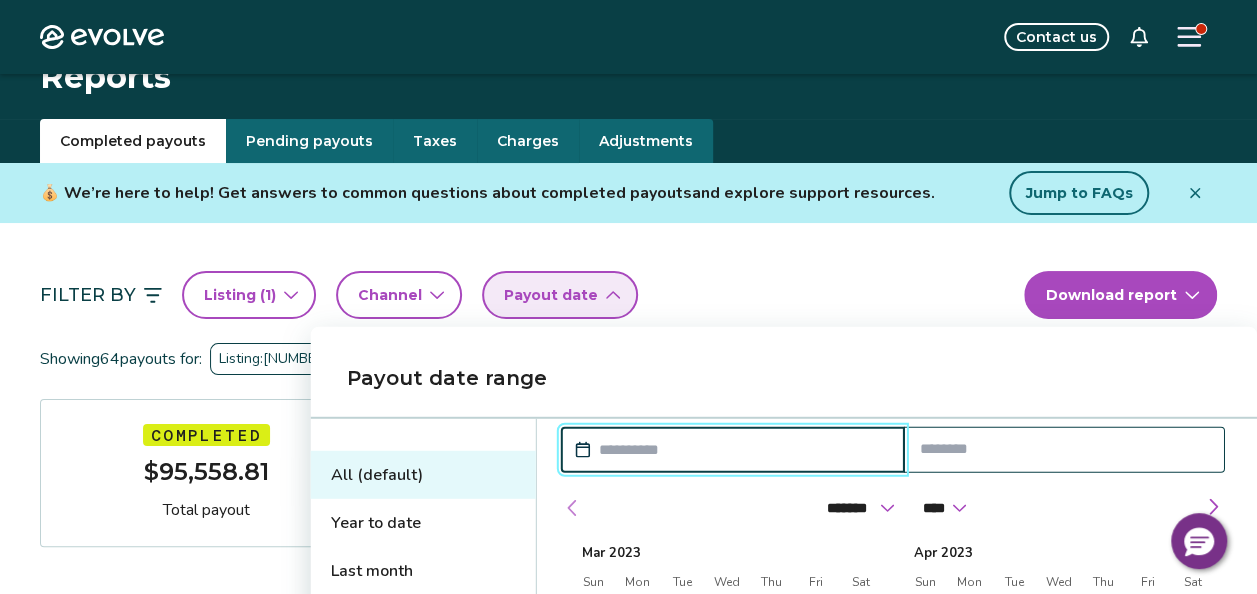 click at bounding box center (573, 508) 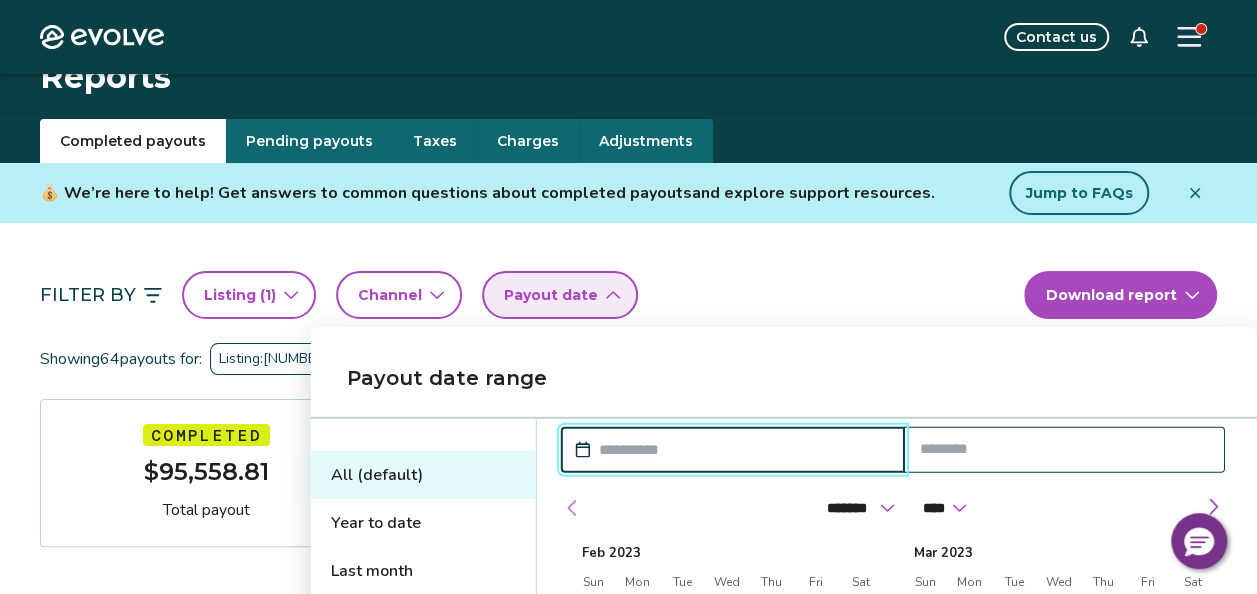 click at bounding box center [573, 508] 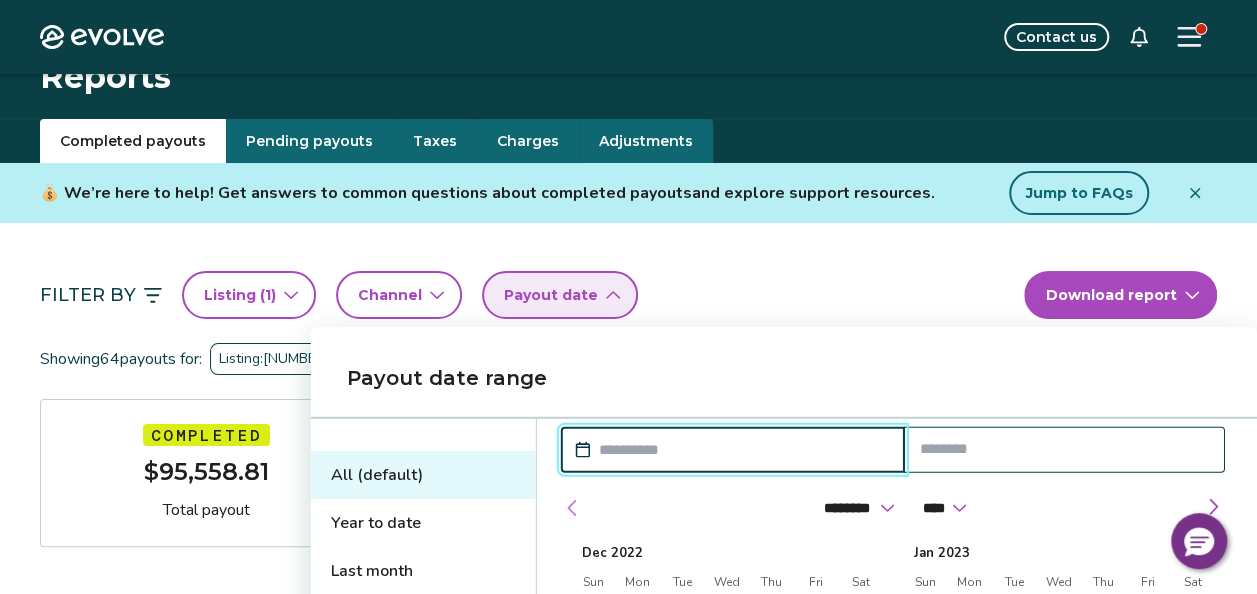click at bounding box center (573, 508) 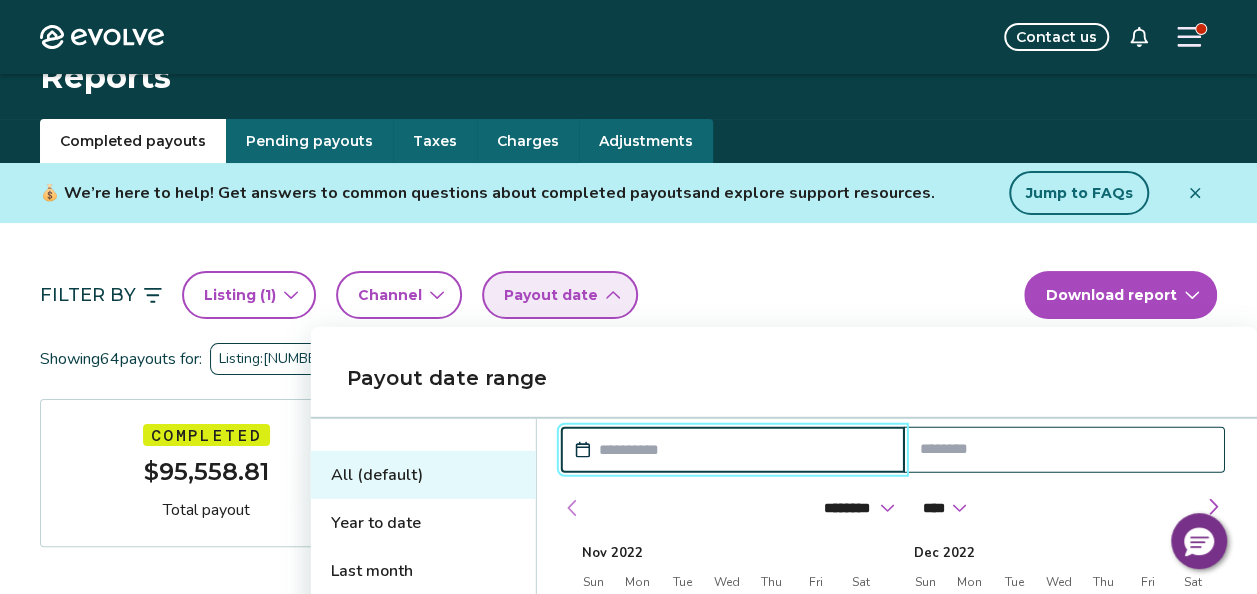 click at bounding box center [573, 508] 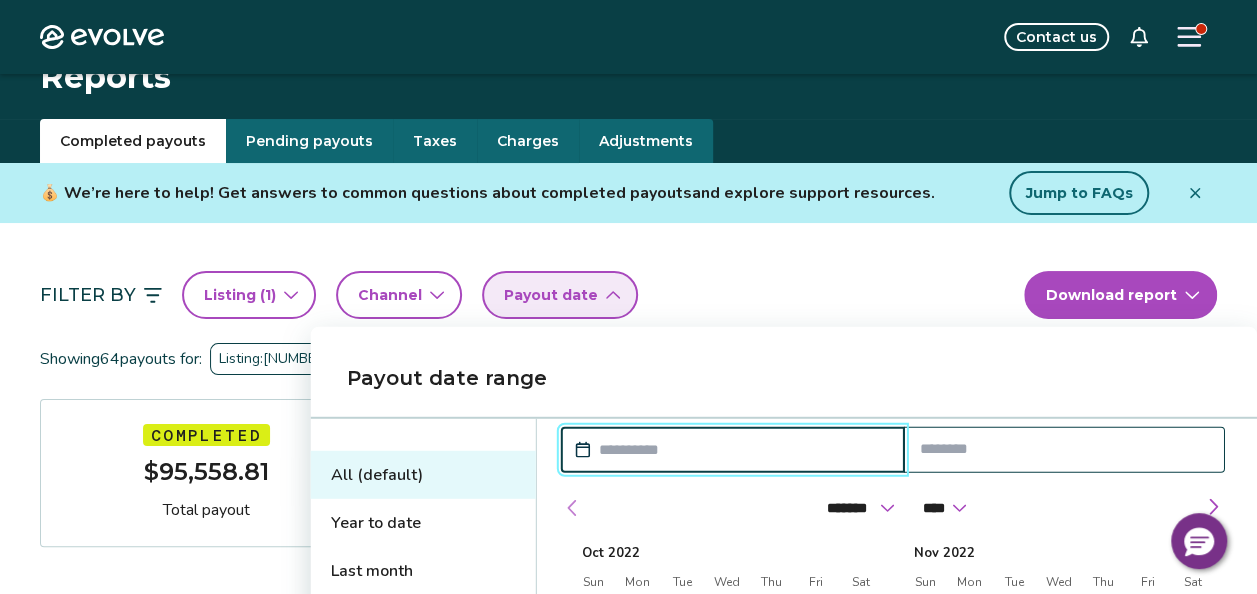 click at bounding box center [573, 508] 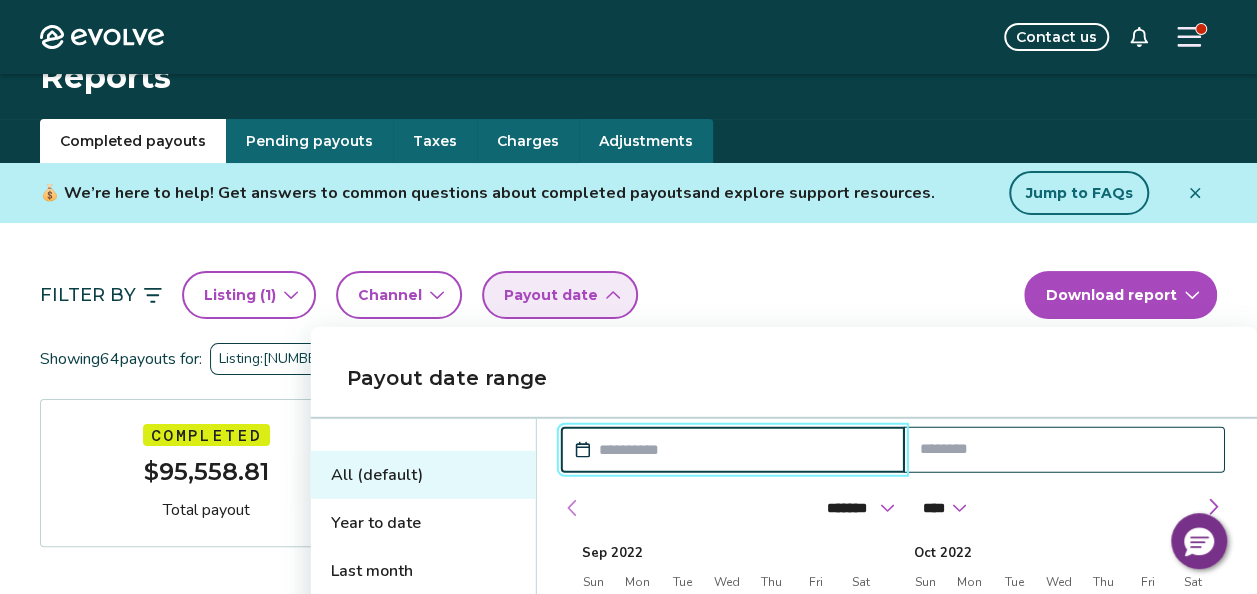 click at bounding box center (573, 508) 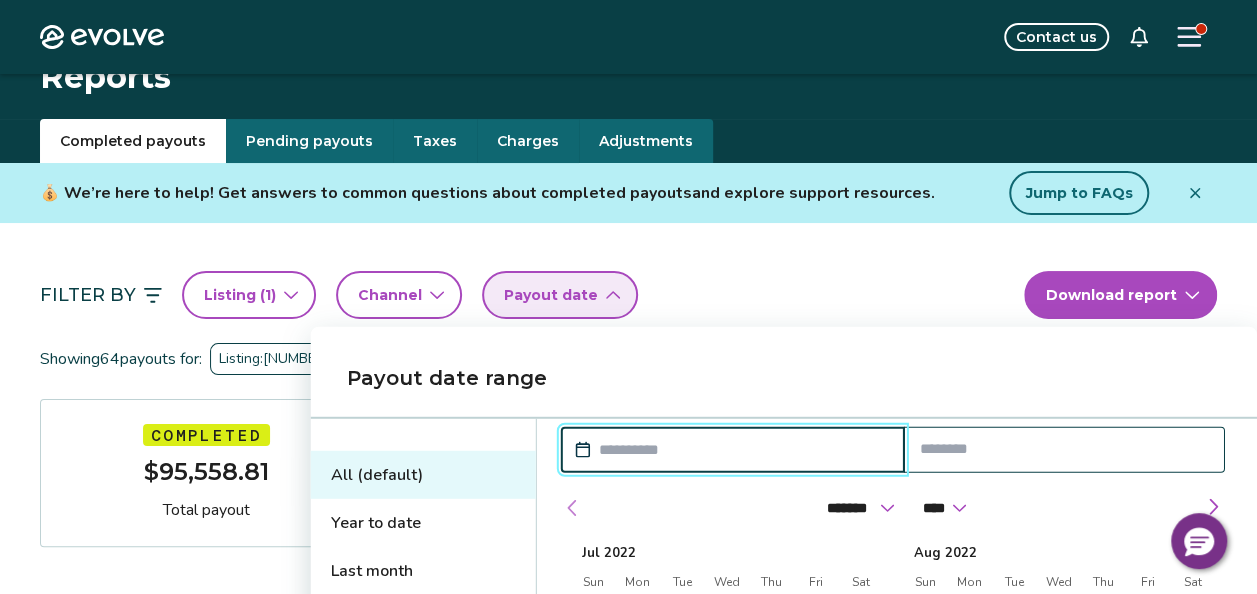 click at bounding box center (573, 508) 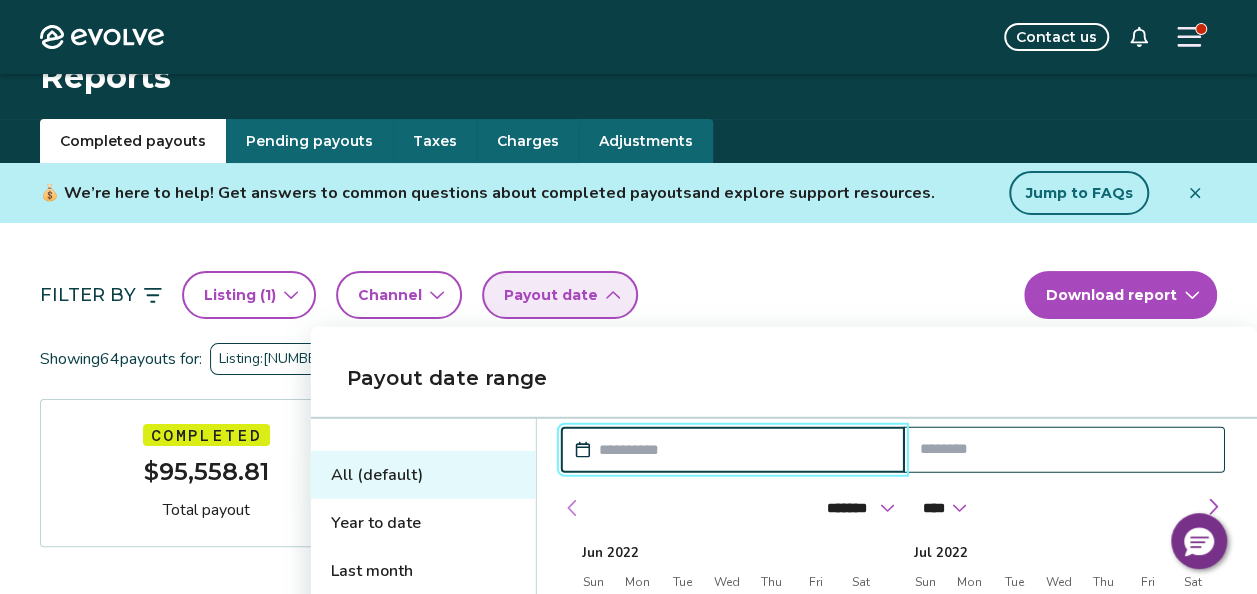 click at bounding box center (573, 508) 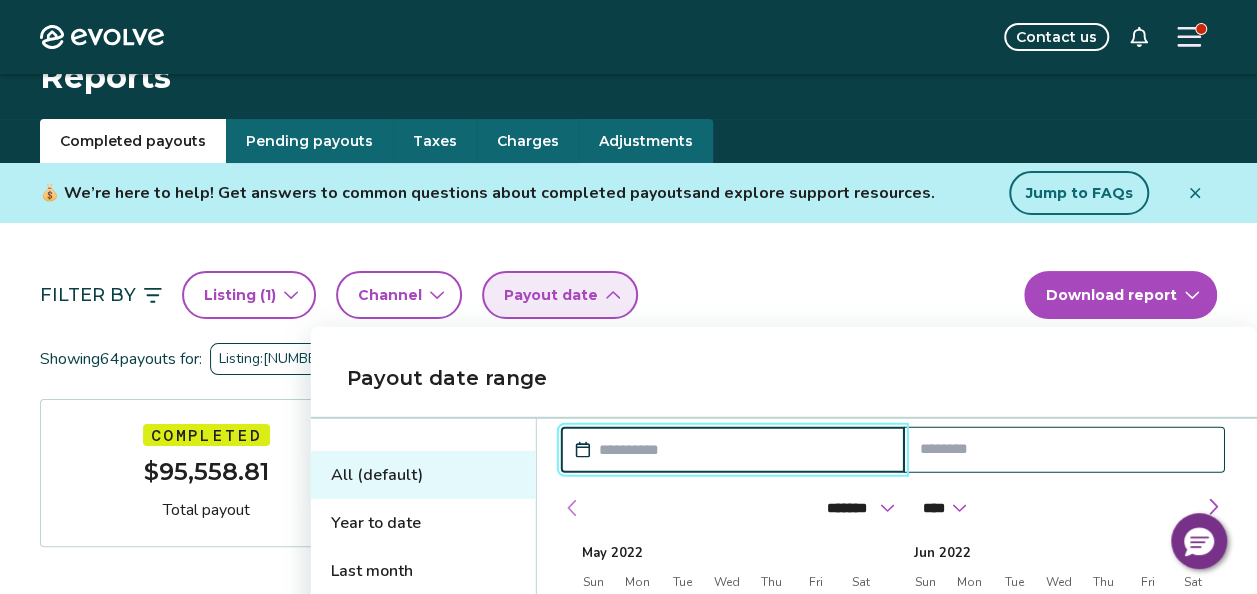 click at bounding box center [573, 508] 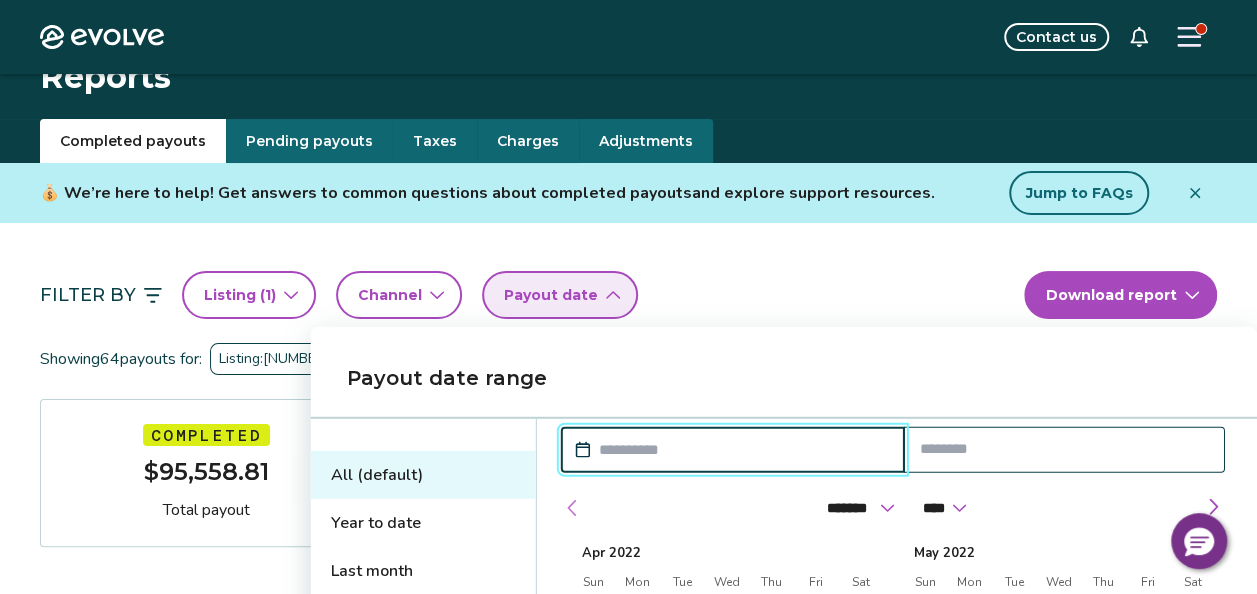 click at bounding box center [573, 508] 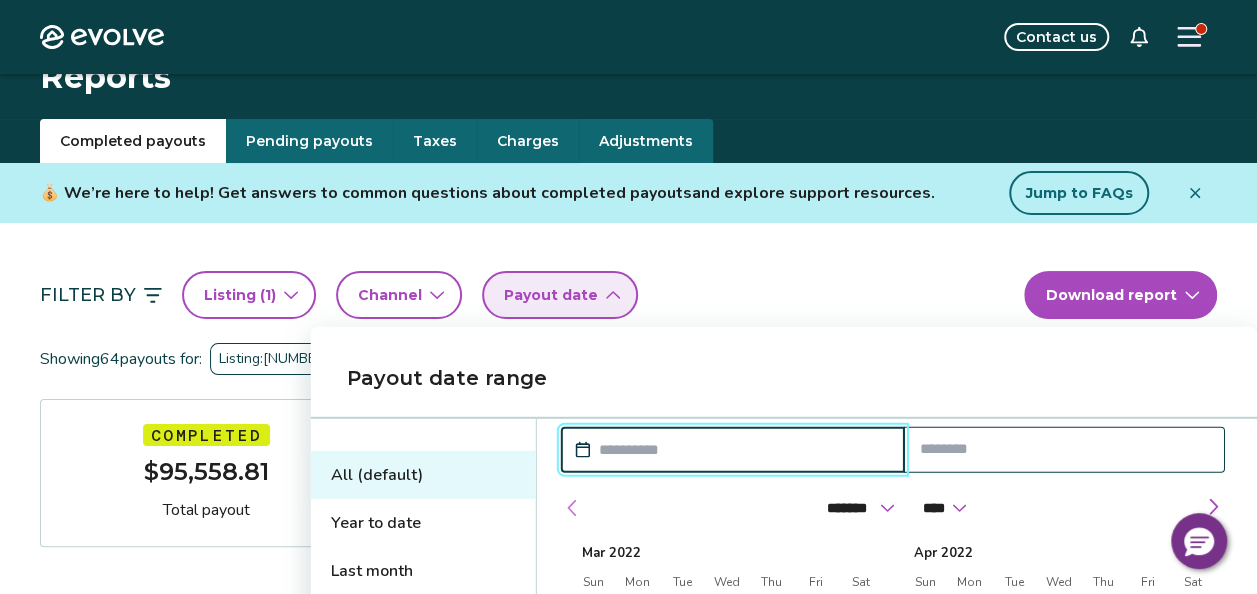 click at bounding box center [573, 508] 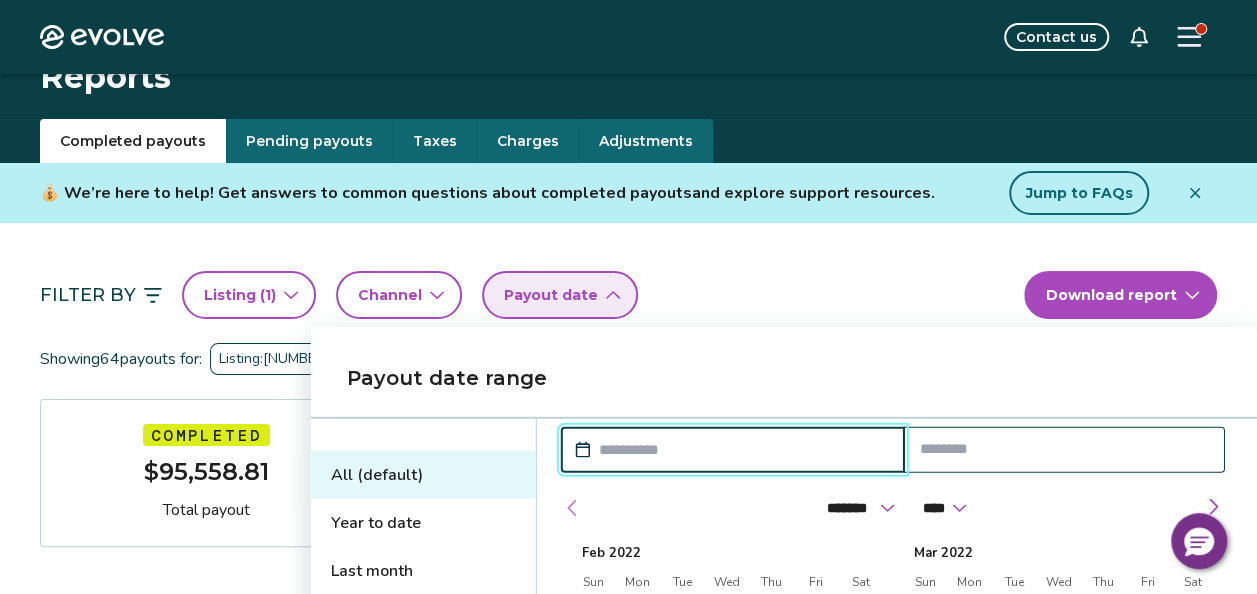 click at bounding box center (573, 508) 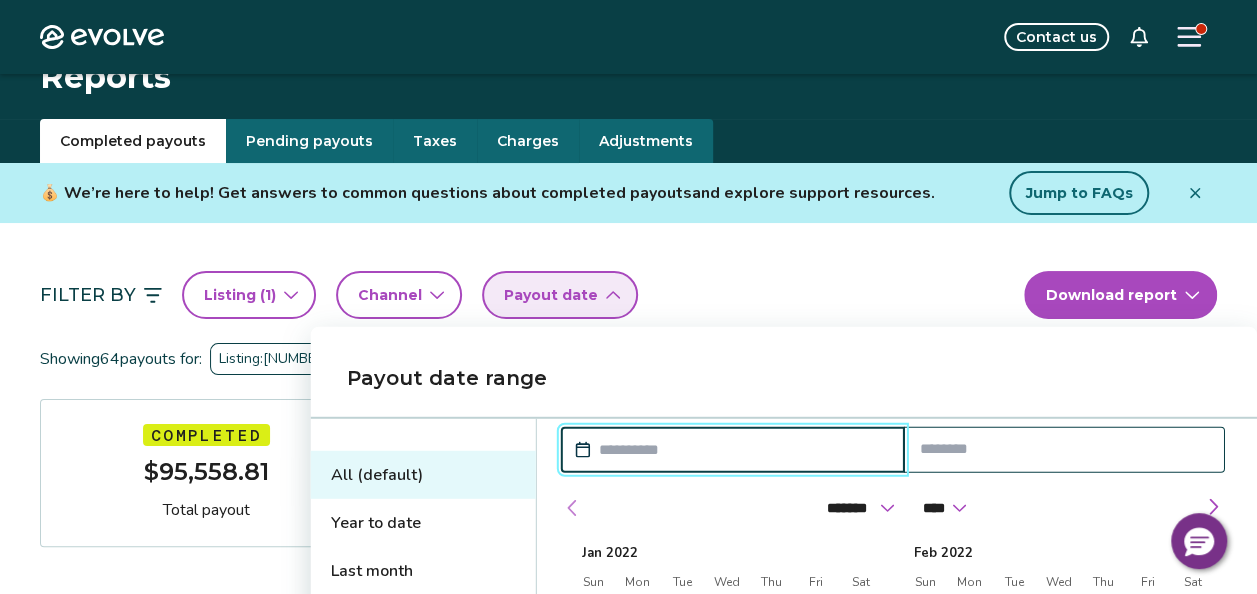 click at bounding box center (573, 508) 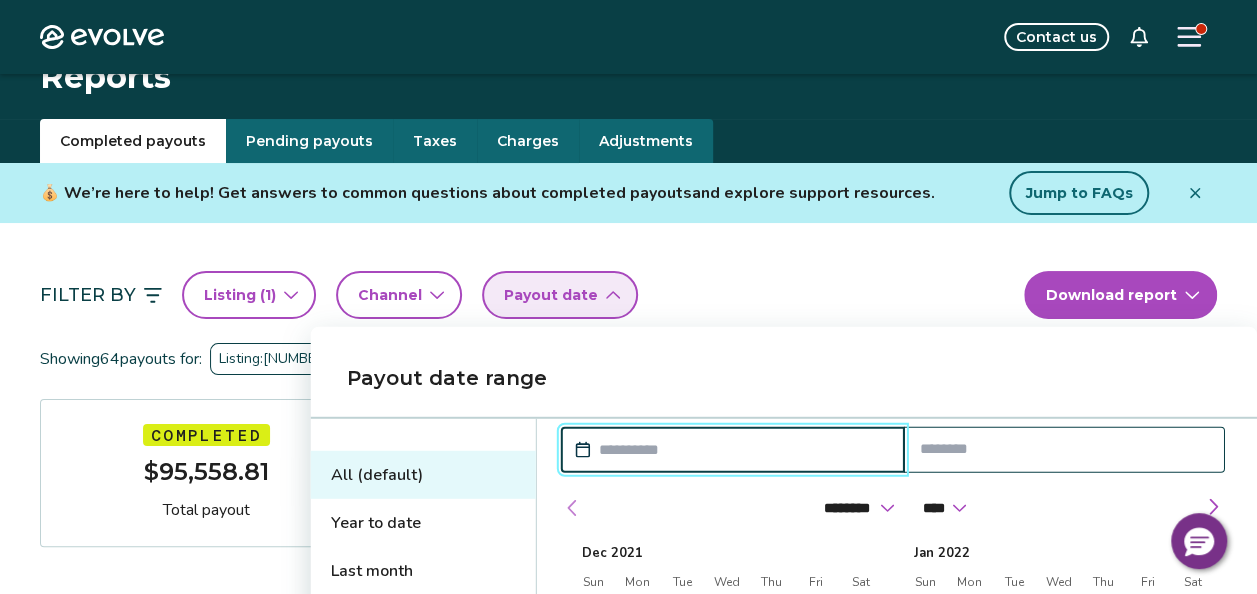 click at bounding box center [573, 508] 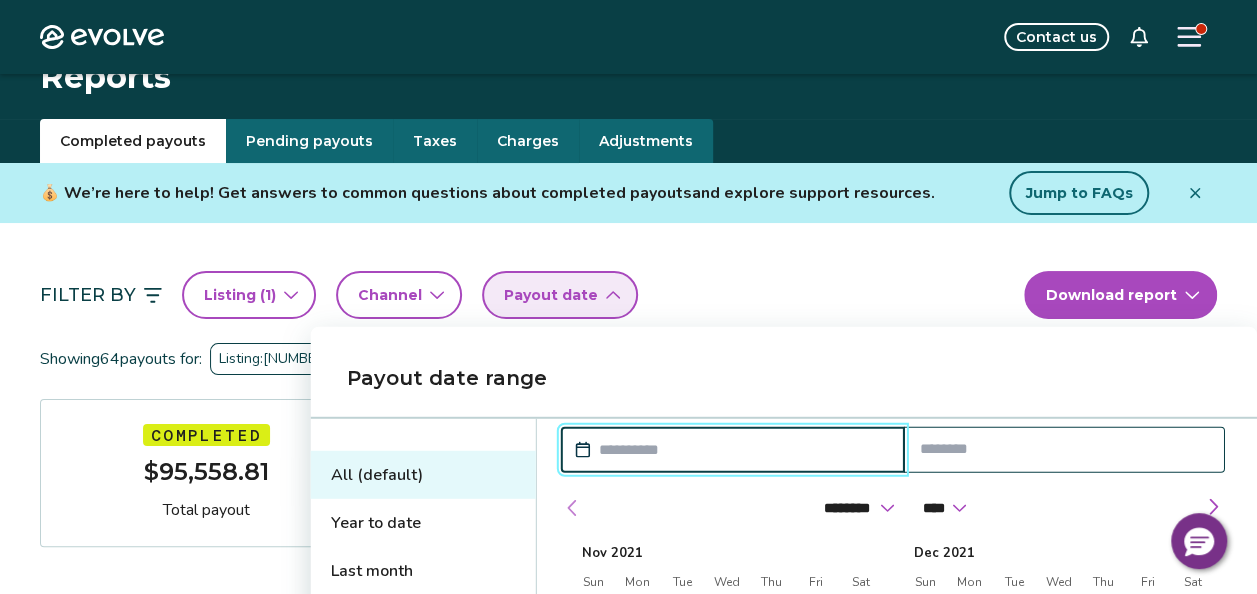 click at bounding box center (573, 508) 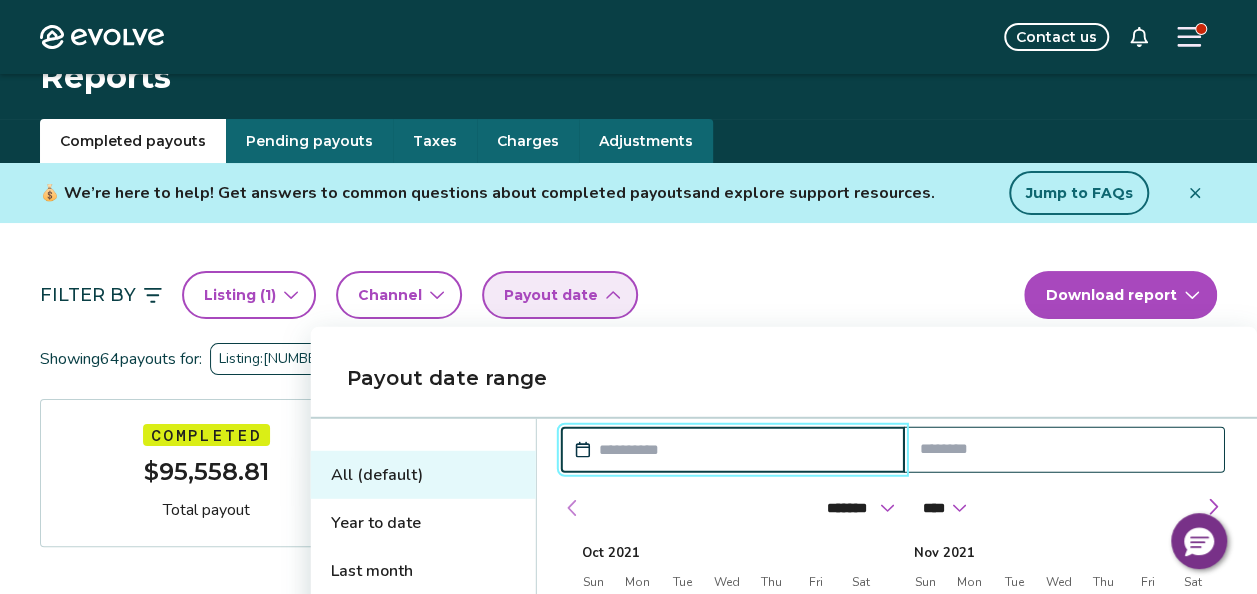 click at bounding box center [573, 508] 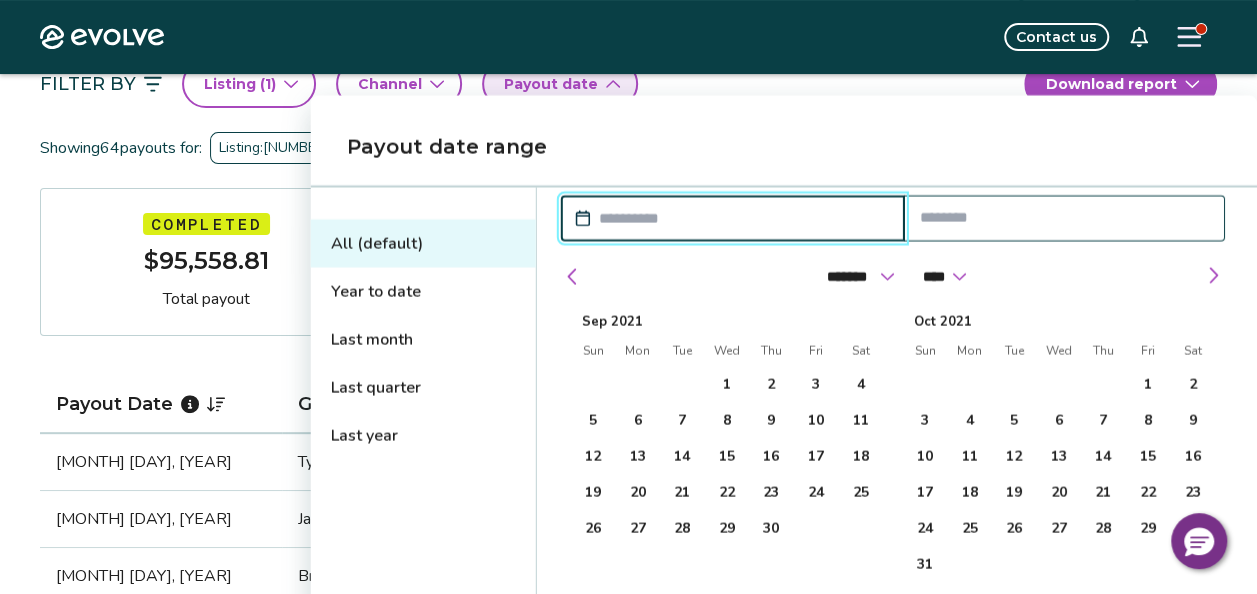 scroll, scrollTop: 250, scrollLeft: 0, axis: vertical 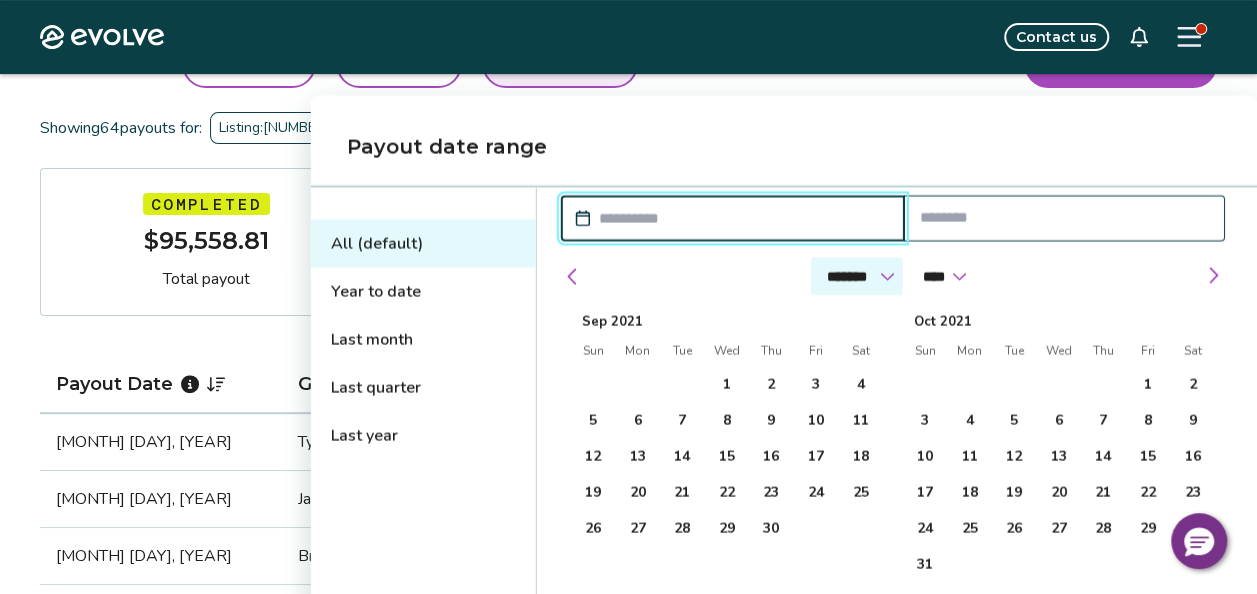 click on "******* ******** ***** ***** *** **** **** ****** ********* ******* ******** ********" at bounding box center [857, 276] 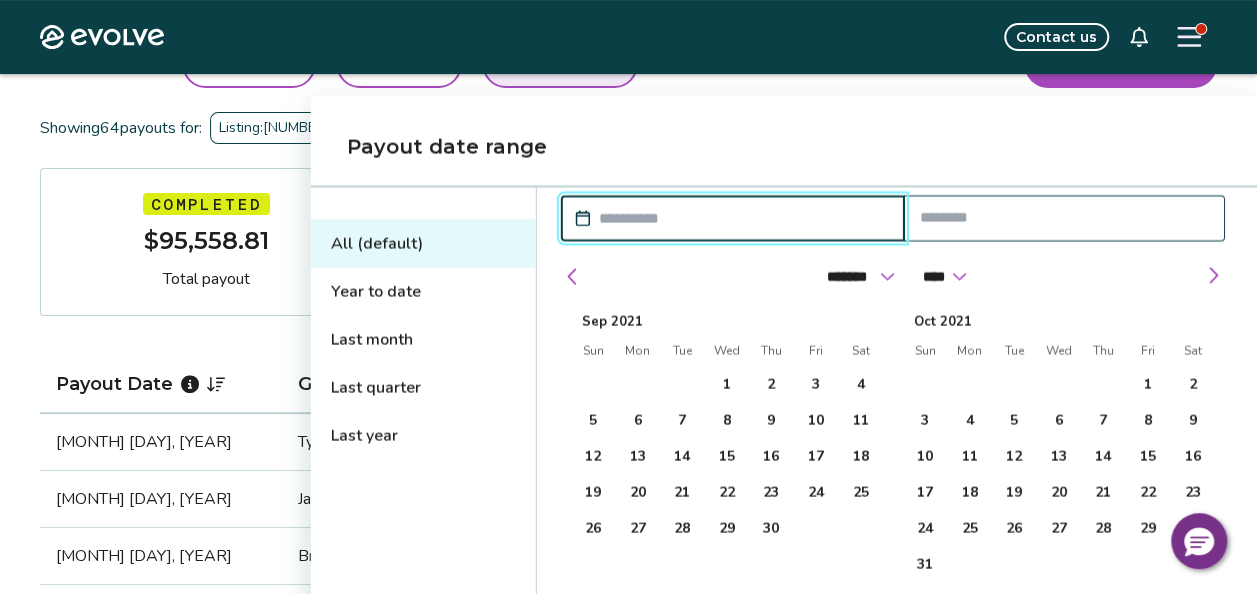 select on "*" 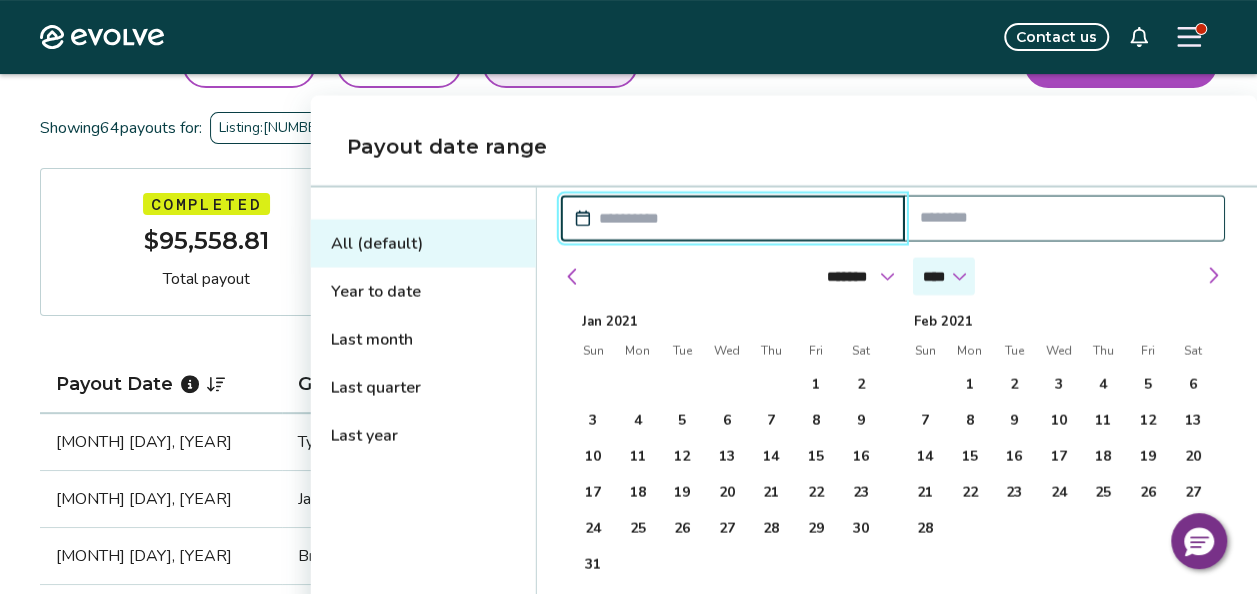 click on "**** **** **** **** **** **** **** **** **** **** **** **** **** **** **** **** **** **** **** **** **** **** **** **** **** ****" at bounding box center (944, 276) 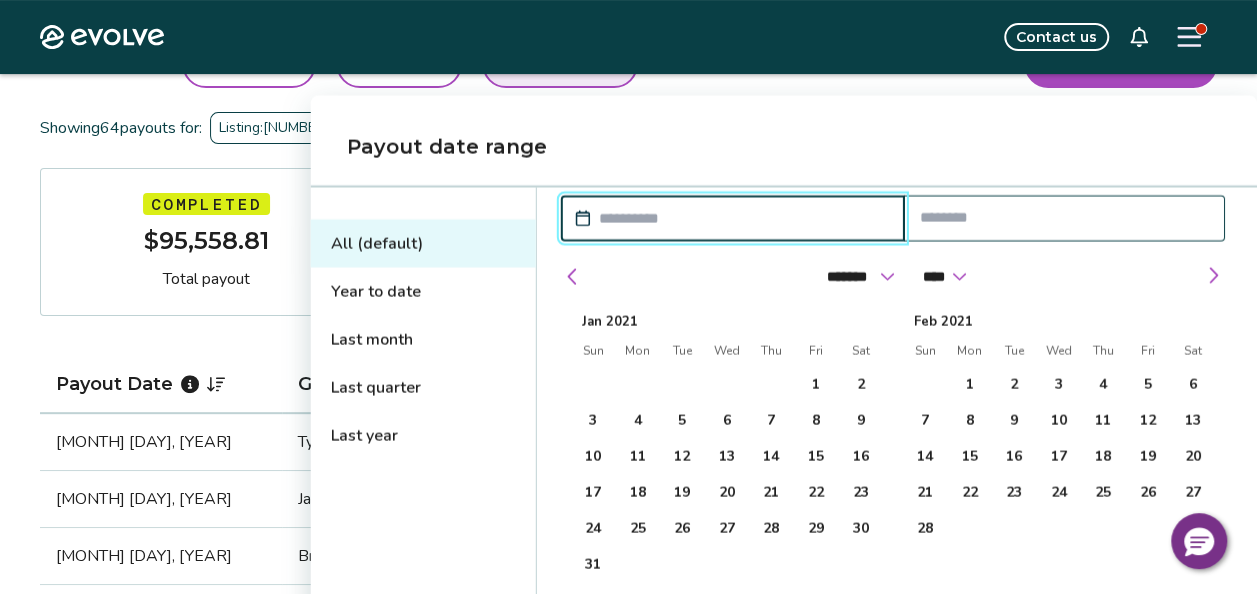 select on "****" 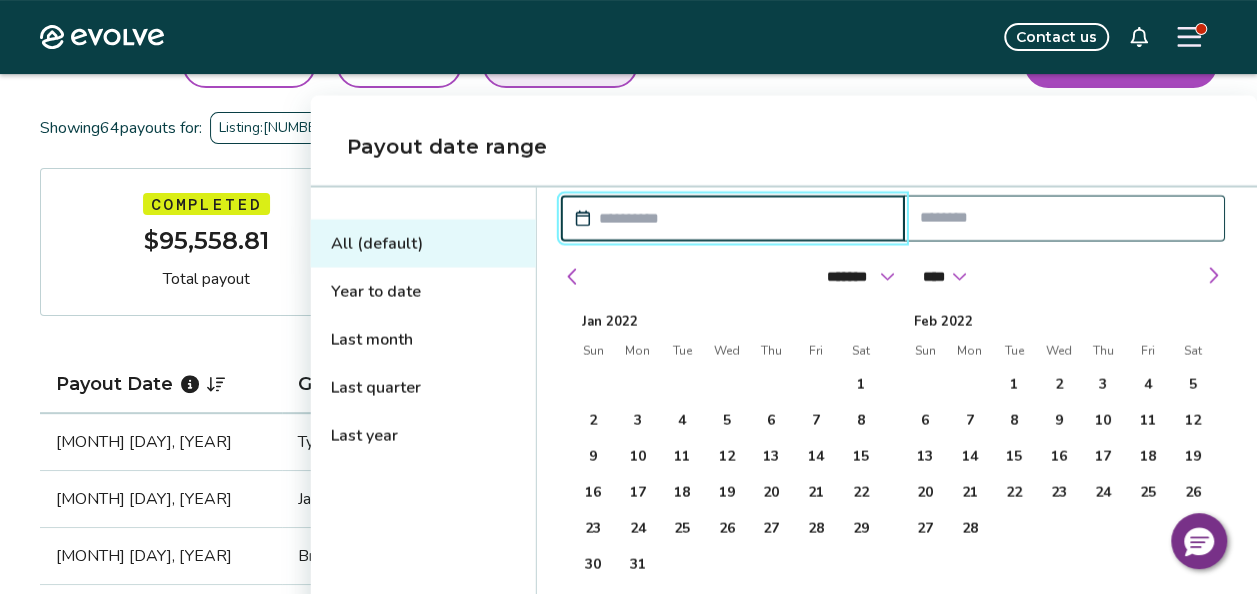 click on "Feb 2022" at bounding box center [1059, 317] 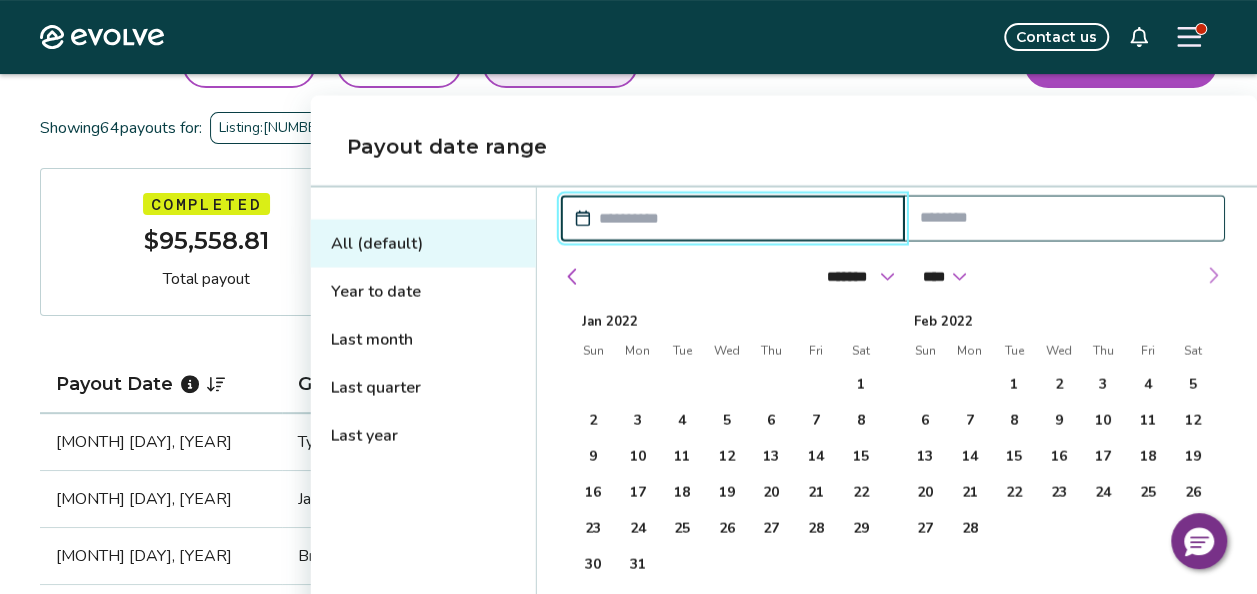click at bounding box center [1213, 275] 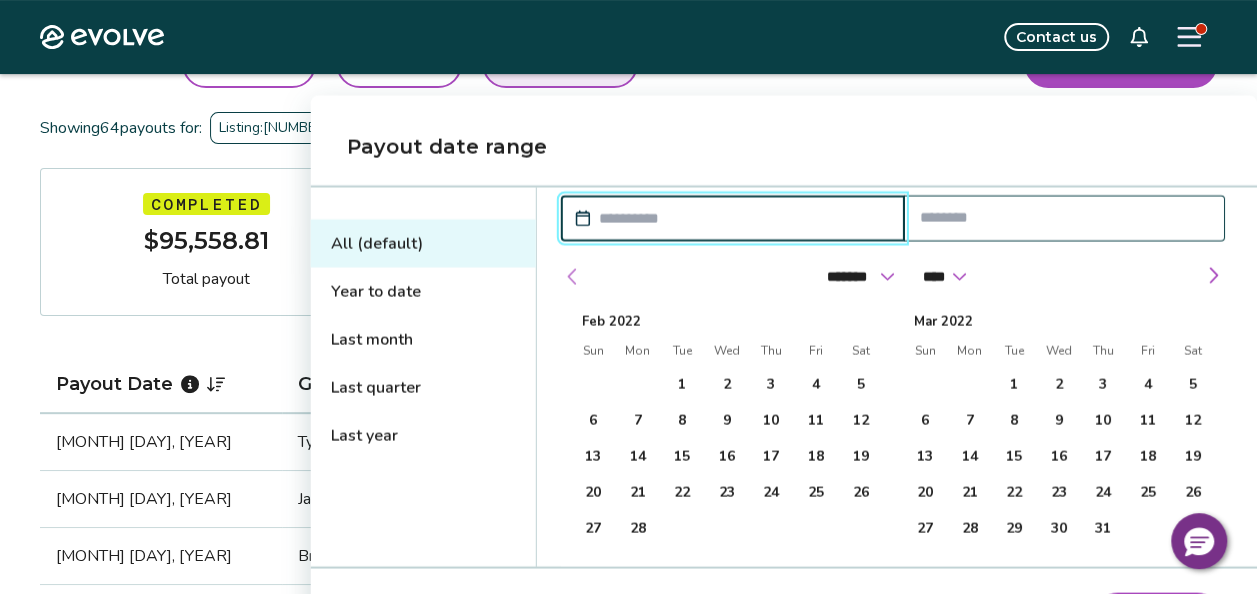 click on "******* ******** ***** ***** *** **** **** ****** ********* ******* ******** ******** **** **** **** **** **** **** **** **** **** **** **** **** **** **** **** **** **** **** **** **** **** **** **** **** **** ****" at bounding box center (893, 271) 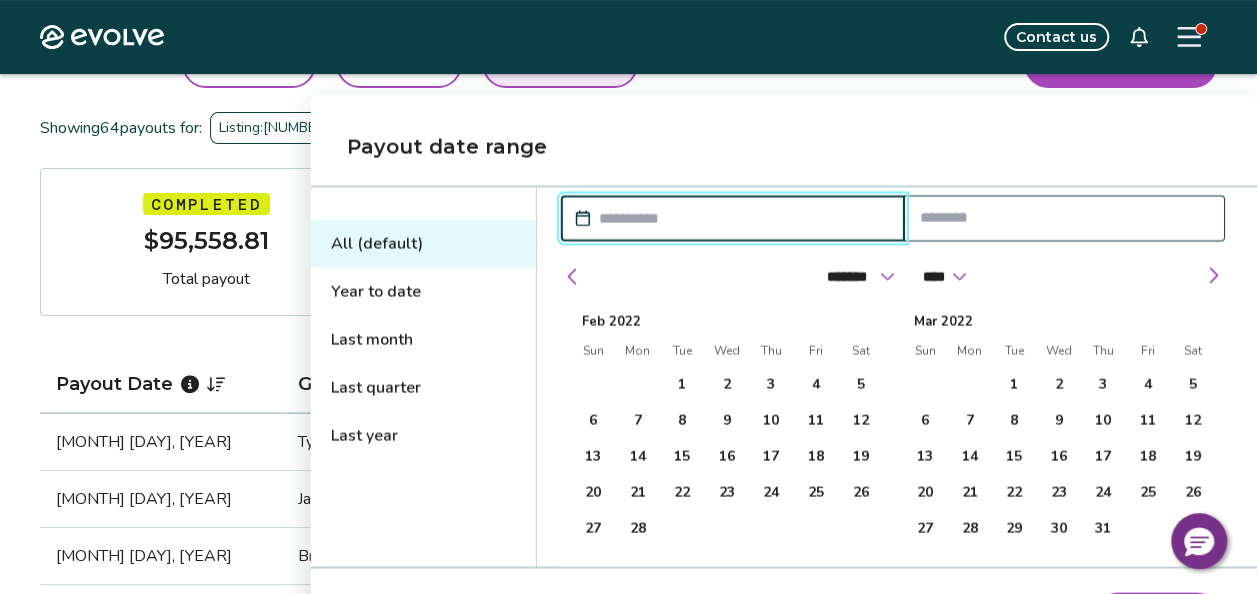 click on "Feb 2022" at bounding box center [727, 317] 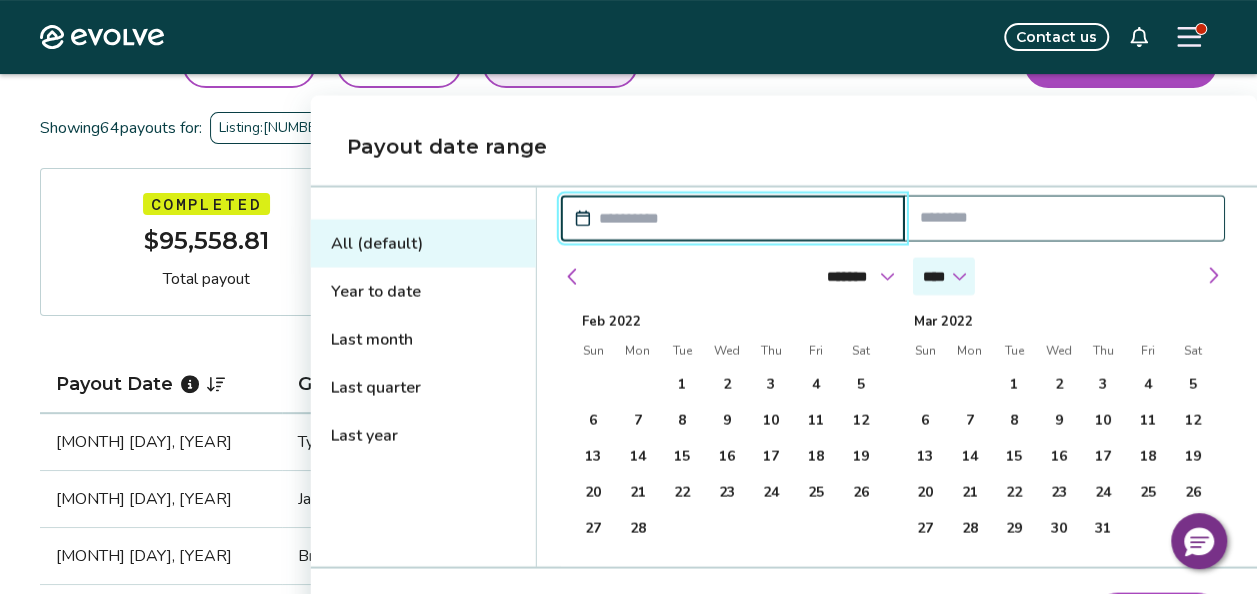 click on "**** **** **** **** **** **** **** **** **** **** **** **** **** **** **** **** **** **** **** **** **** **** **** **** **** ****" at bounding box center [944, 276] 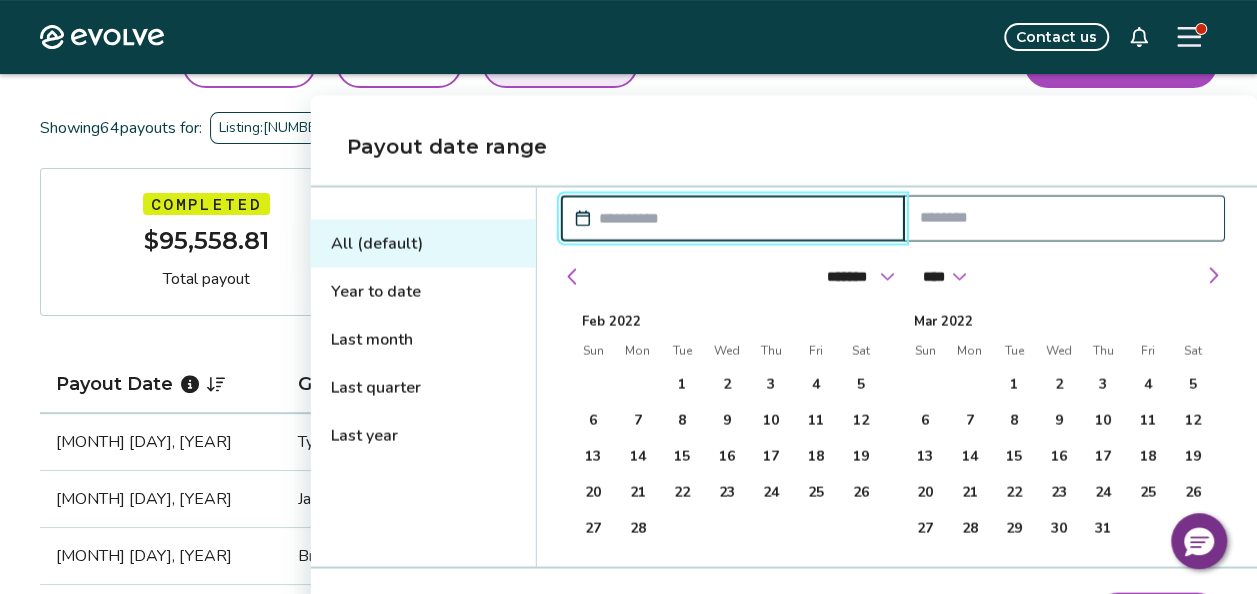 click on "**** **** **** **** **** **** **** **** **** **** **** **** **** **** **** **** **** **** **** **** **** **** **** **** **** ****" at bounding box center [944, 276] 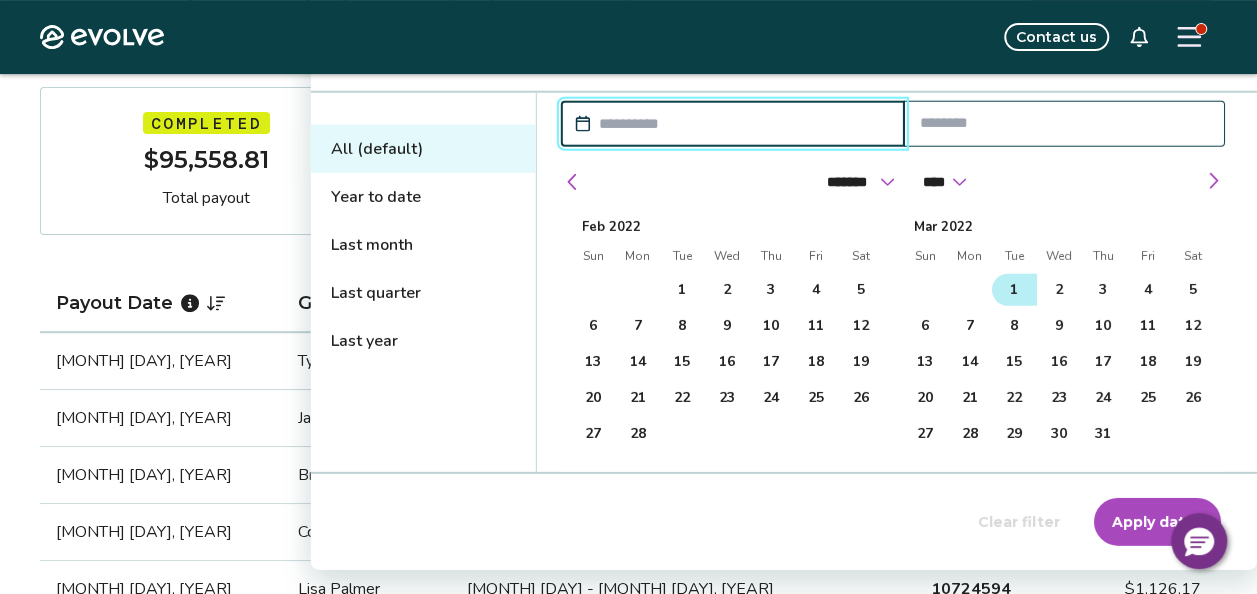 scroll, scrollTop: 343, scrollLeft: 0, axis: vertical 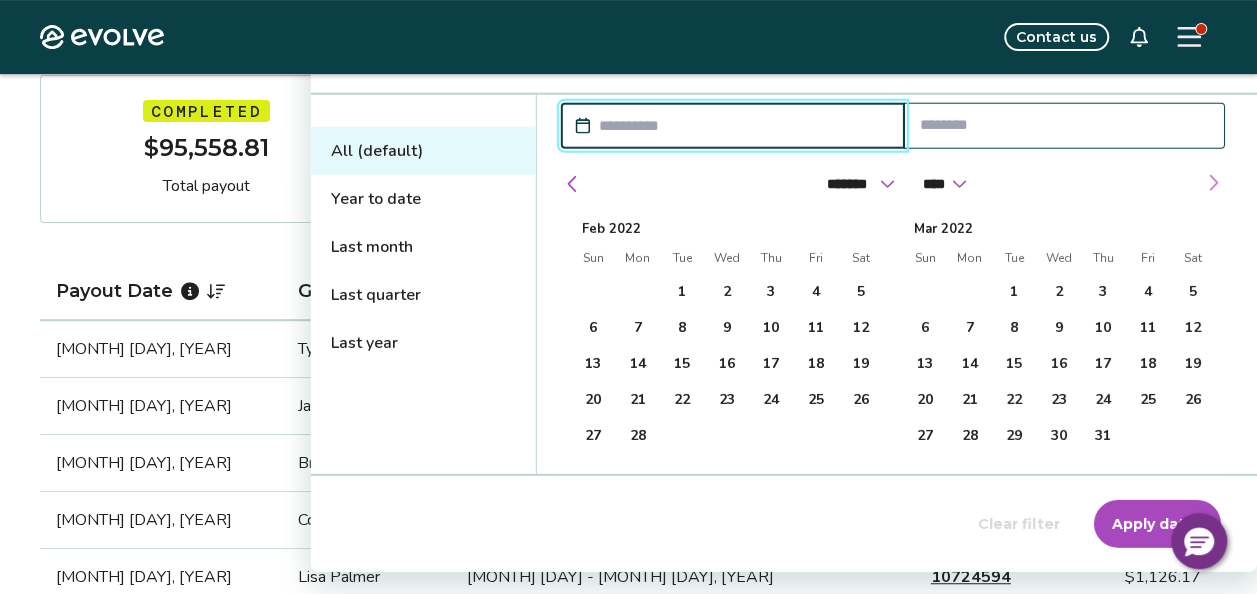 click at bounding box center [1213, 183] 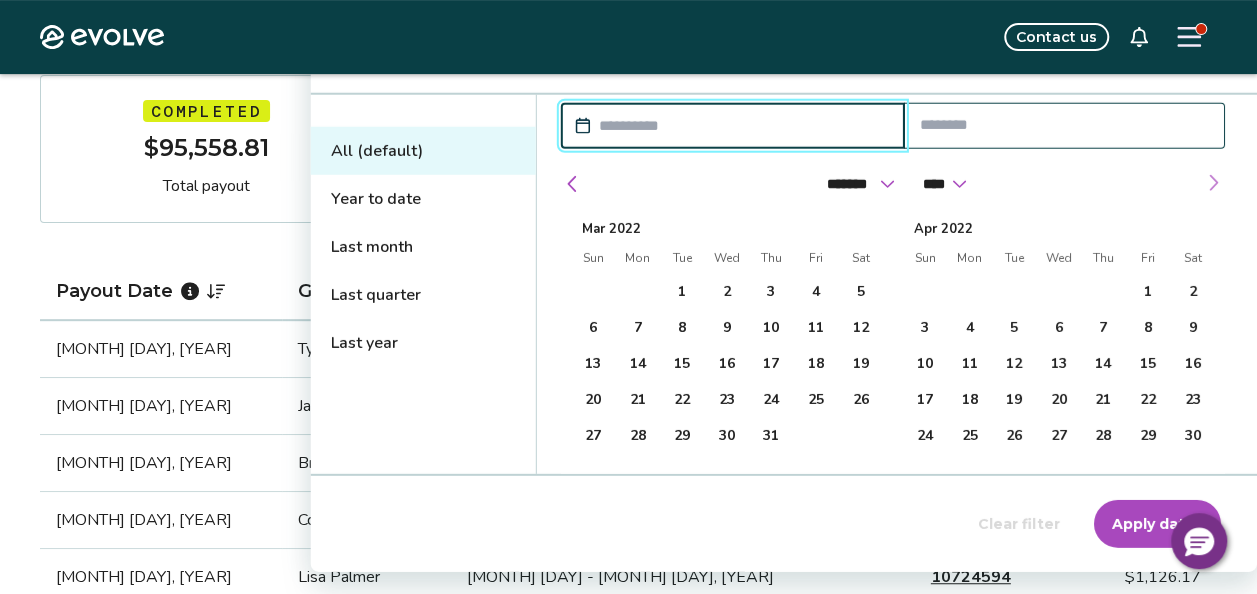 click at bounding box center [1213, 183] 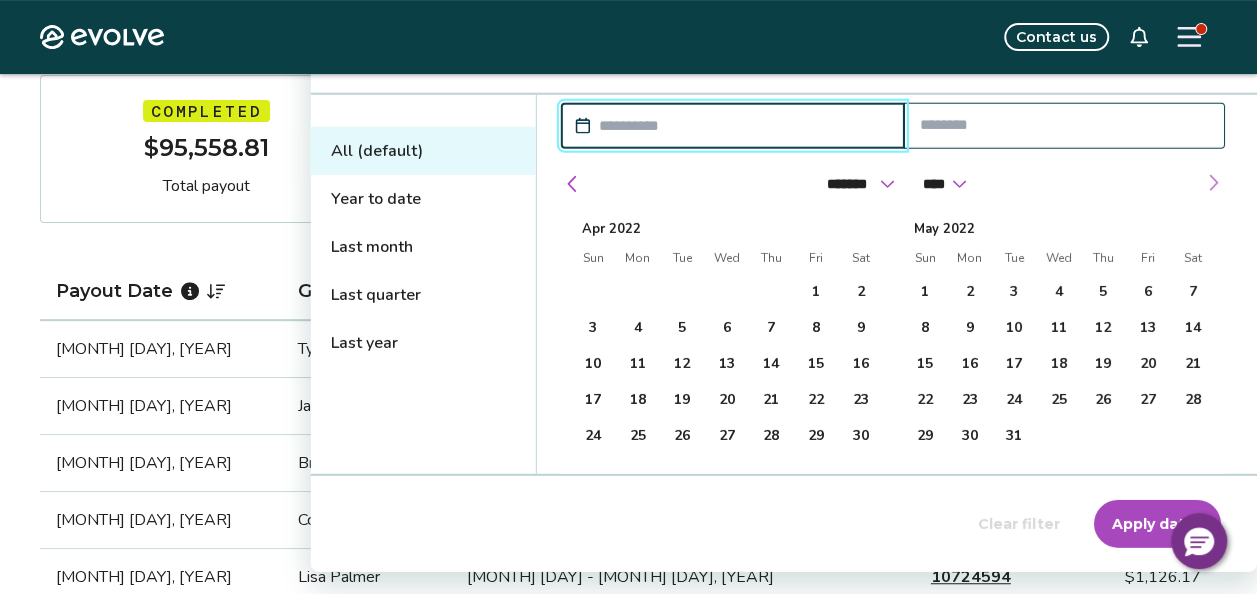 click at bounding box center (1213, 183) 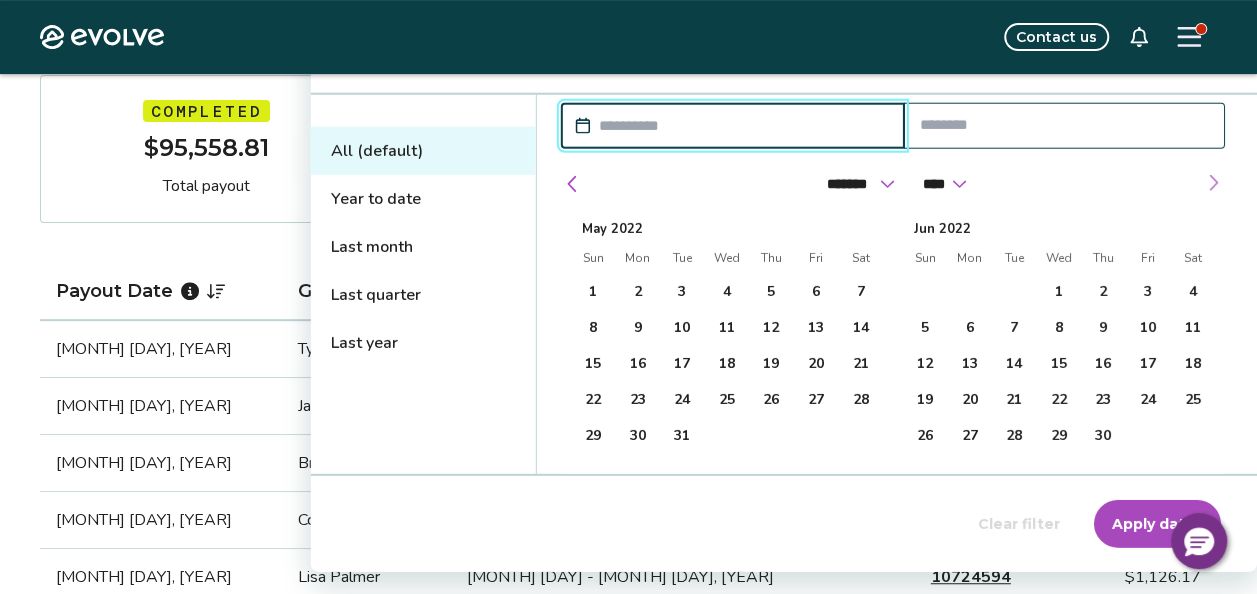 click at bounding box center [1213, 183] 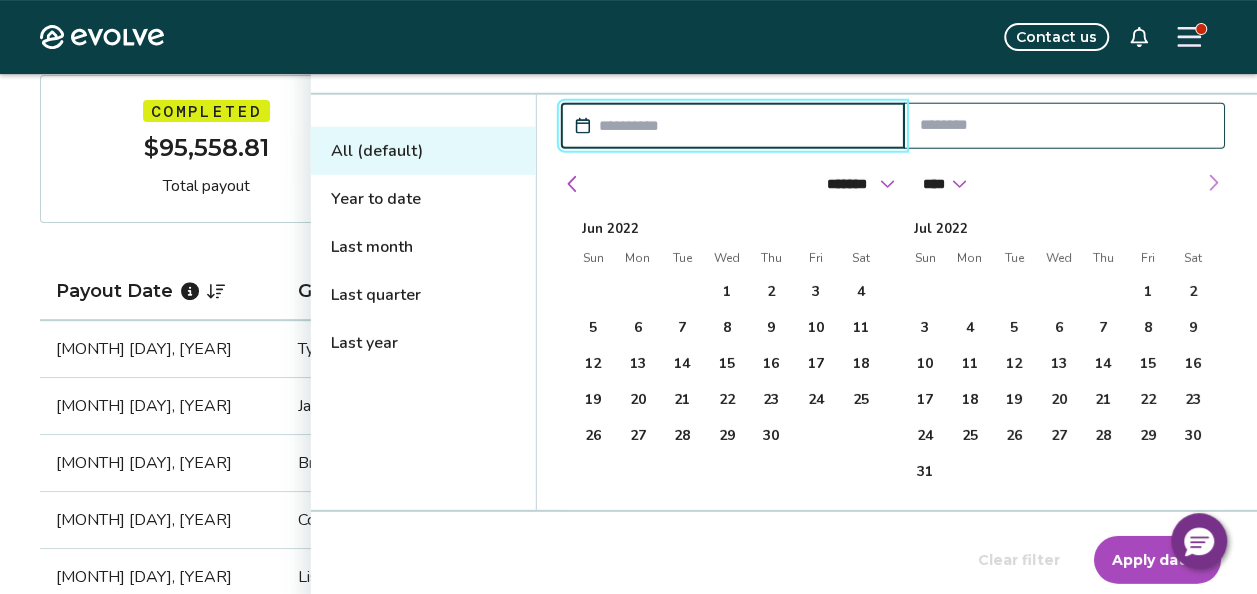 click at bounding box center (1213, 183) 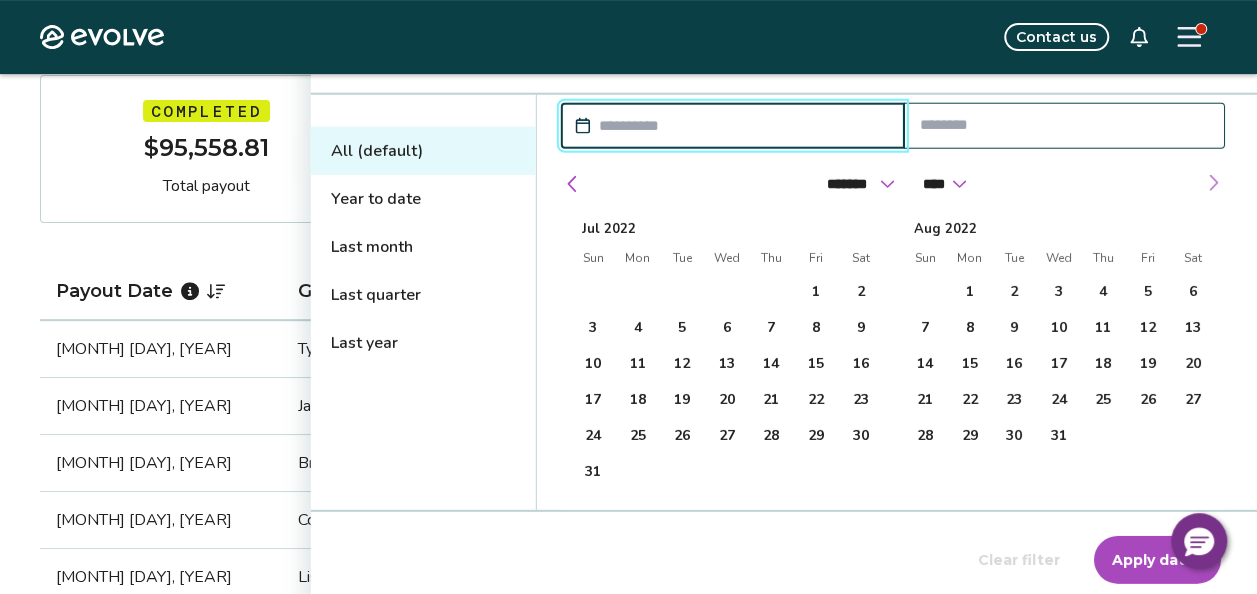click at bounding box center [1213, 183] 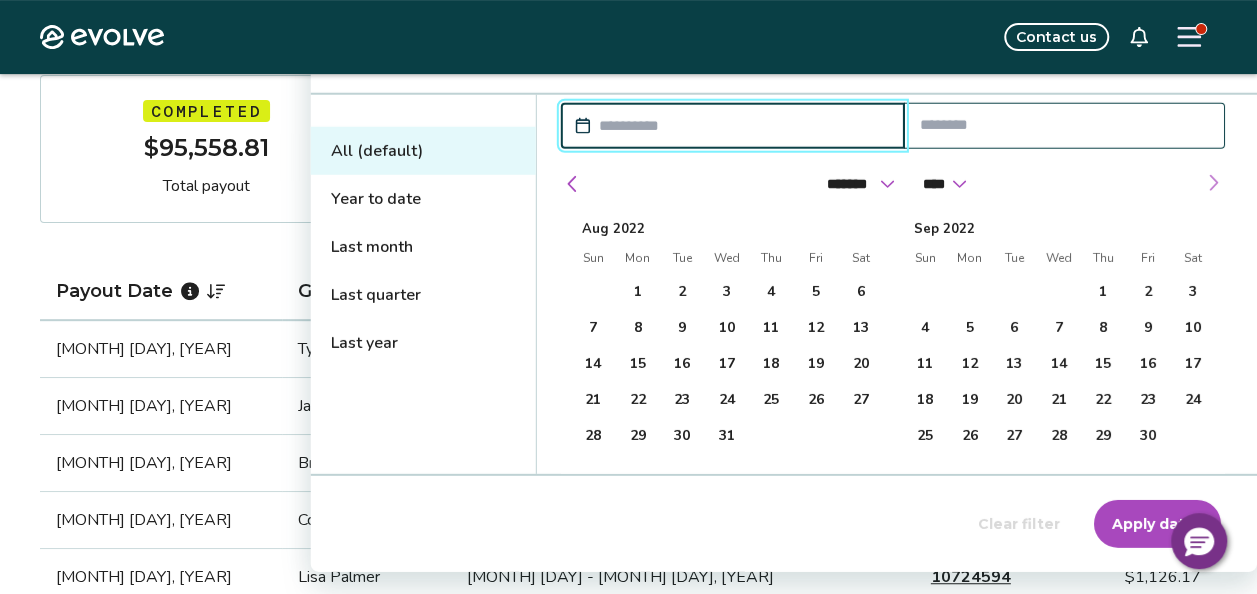 click at bounding box center (1213, 183) 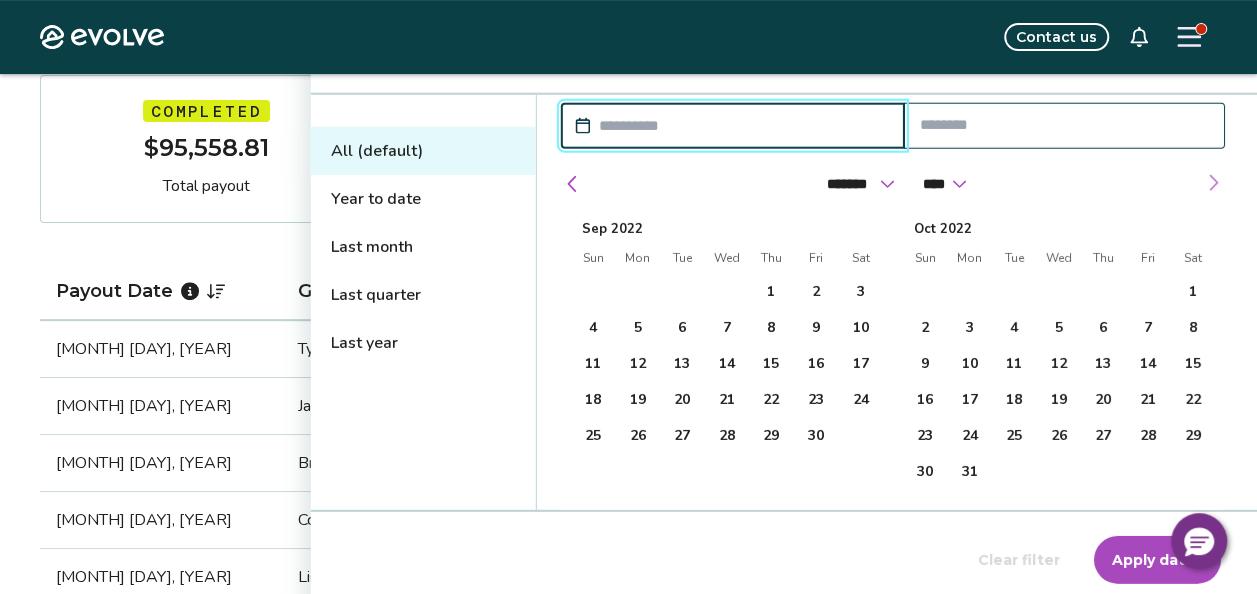 click at bounding box center (1213, 183) 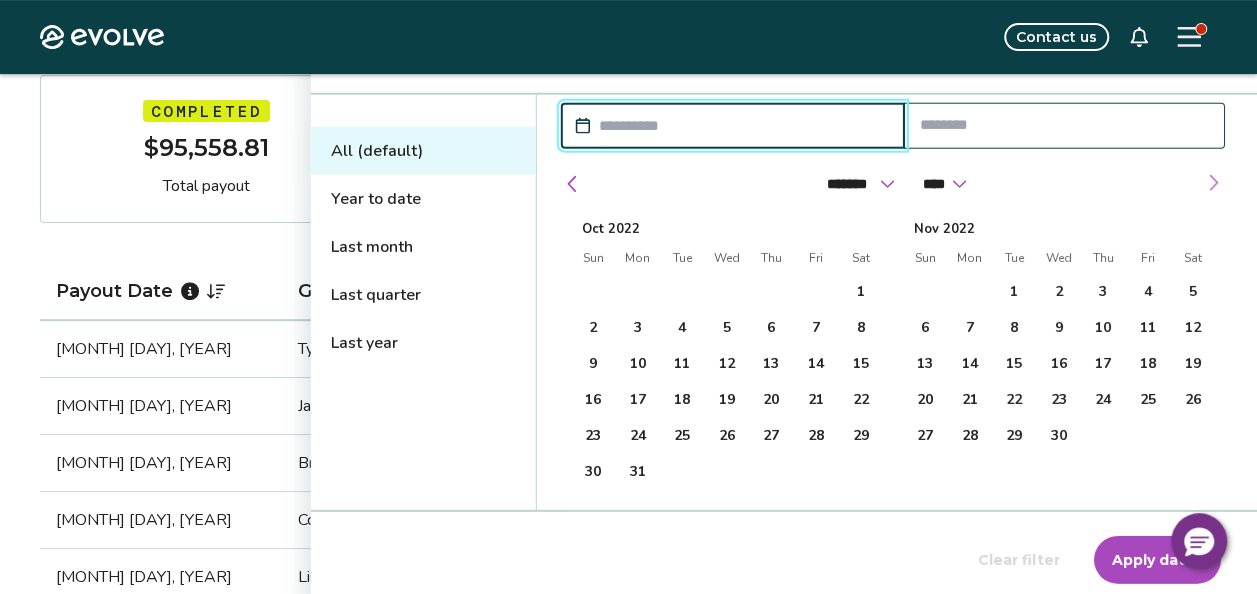 click at bounding box center (1213, 183) 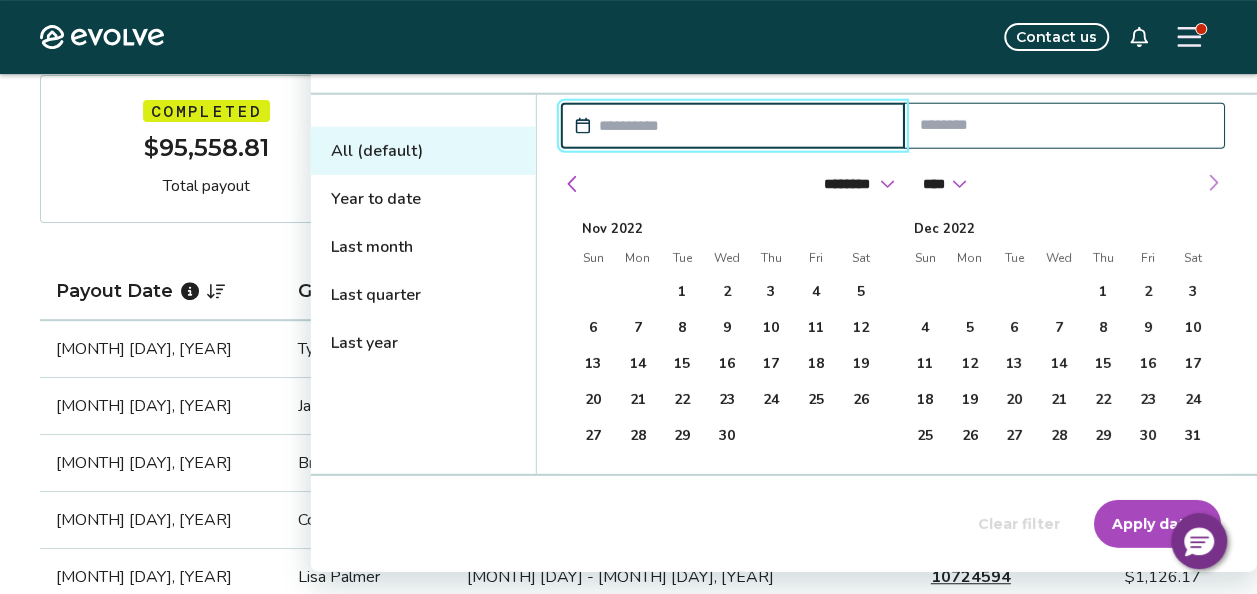 click at bounding box center (1213, 183) 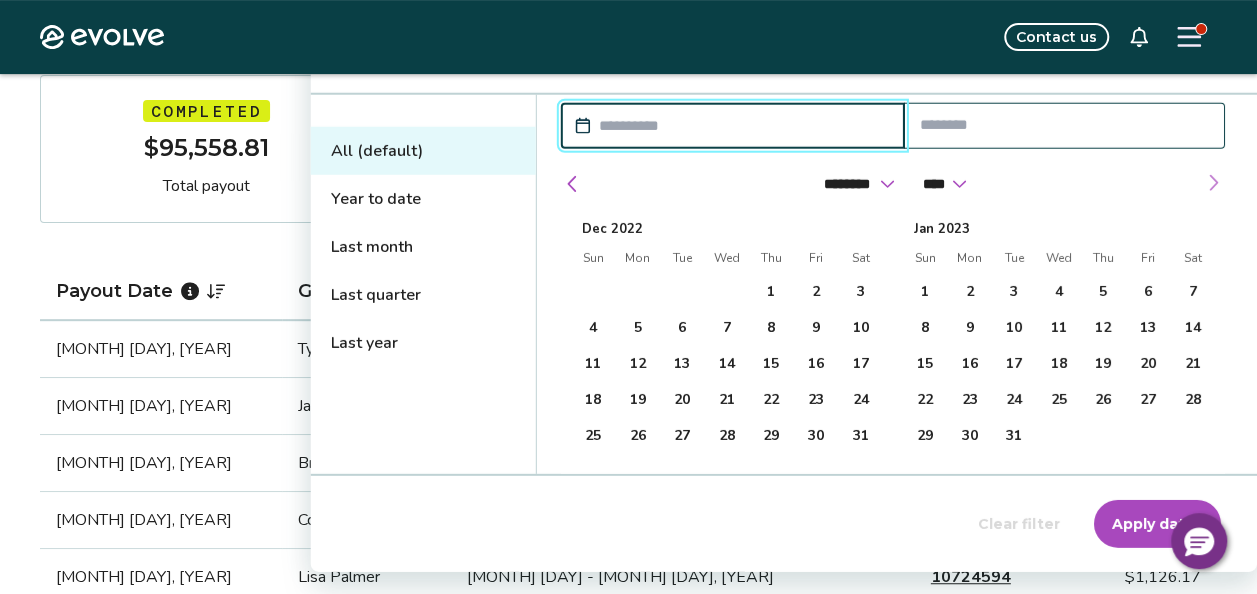 click at bounding box center [1213, 183] 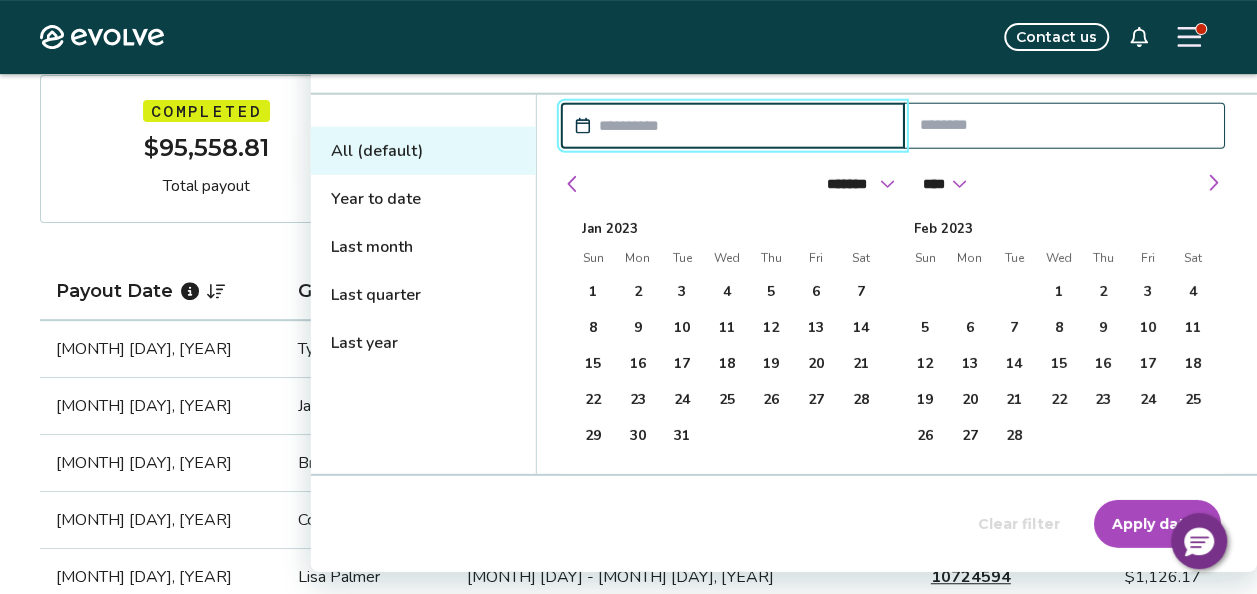 click at bounding box center (743, 126) 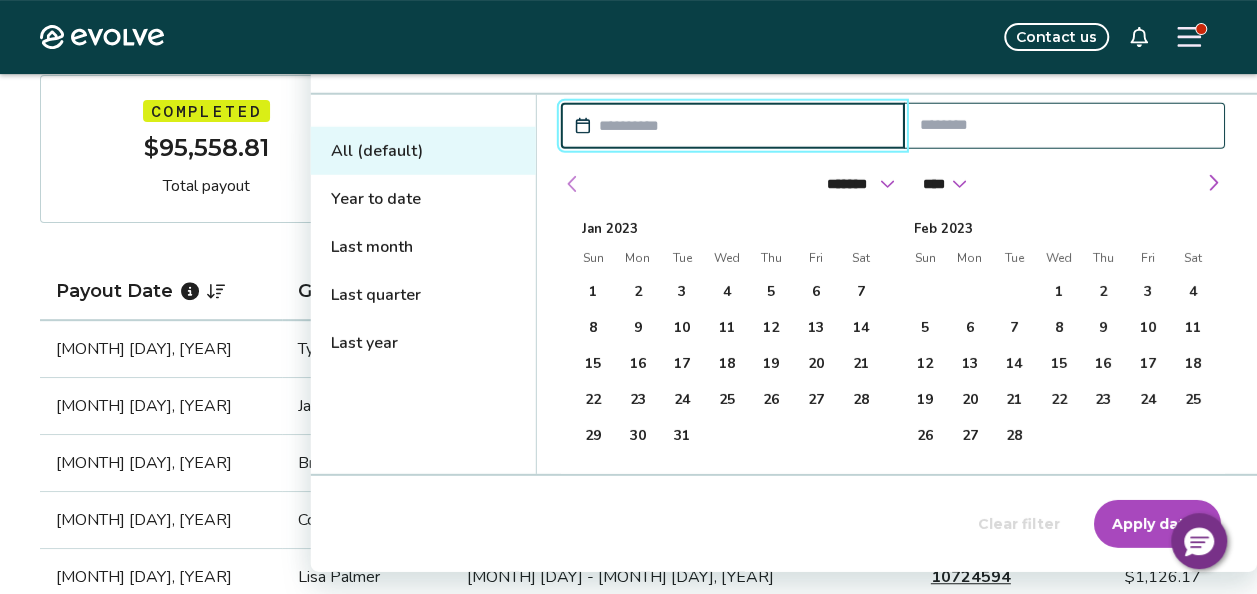 click at bounding box center (573, 184) 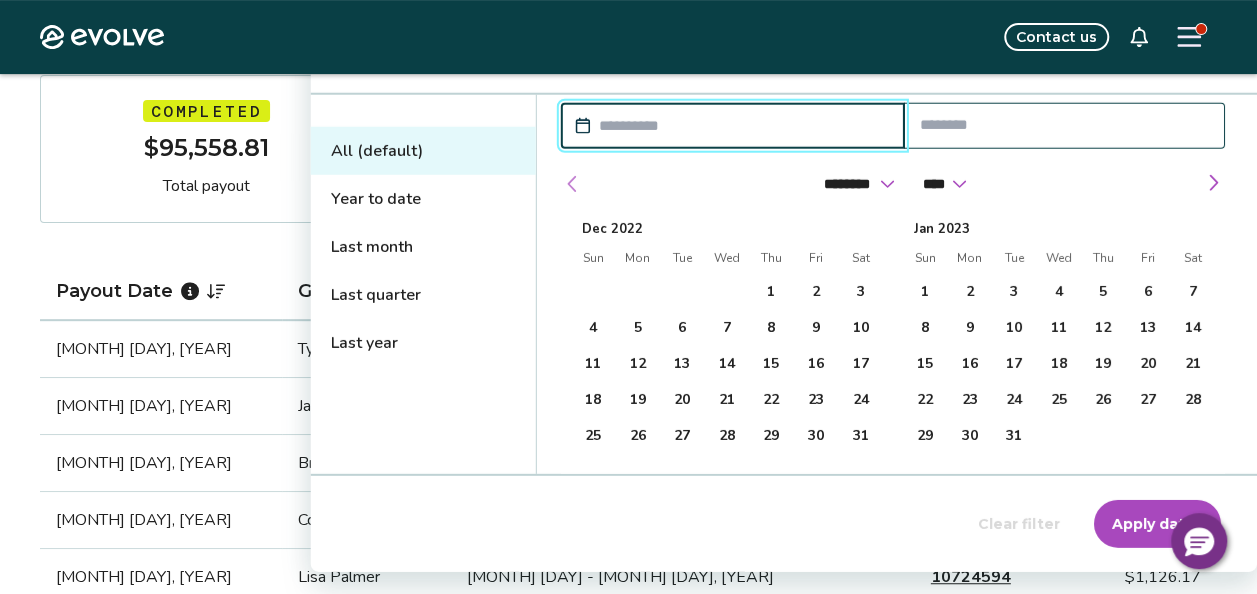 click at bounding box center (573, 184) 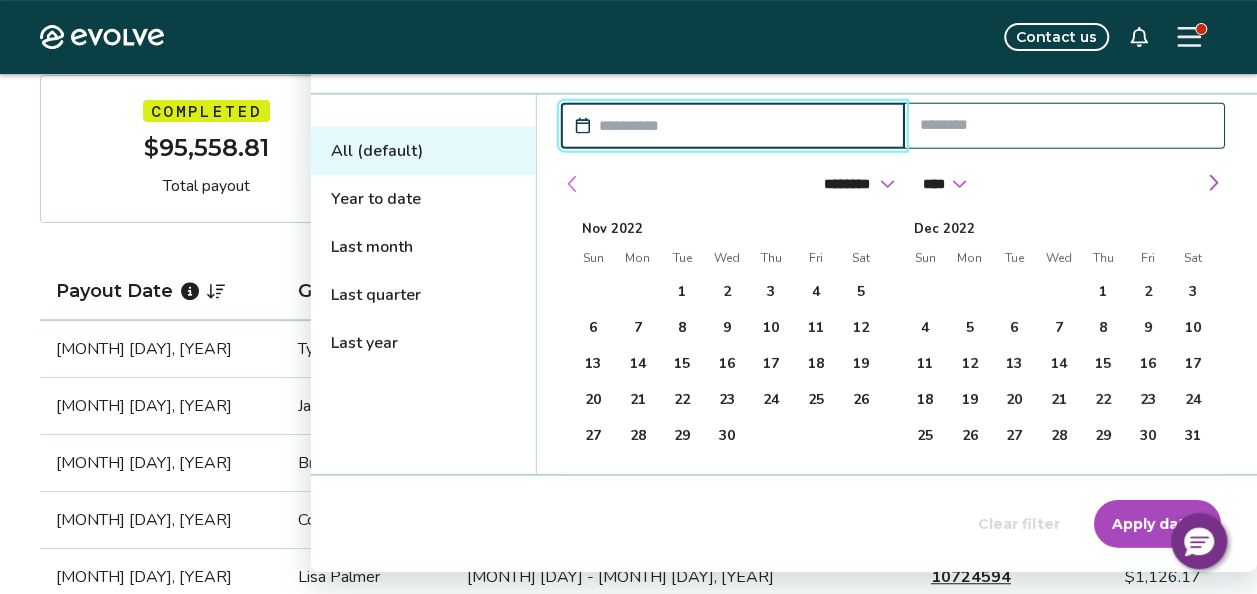 click at bounding box center [573, 184] 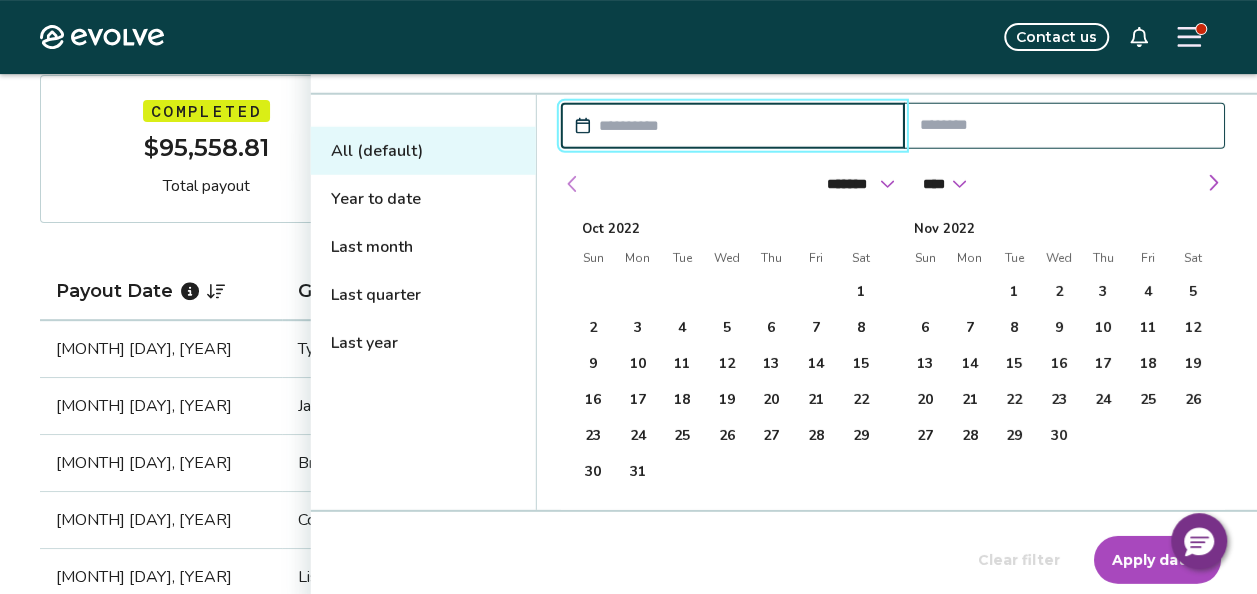 click at bounding box center (573, 184) 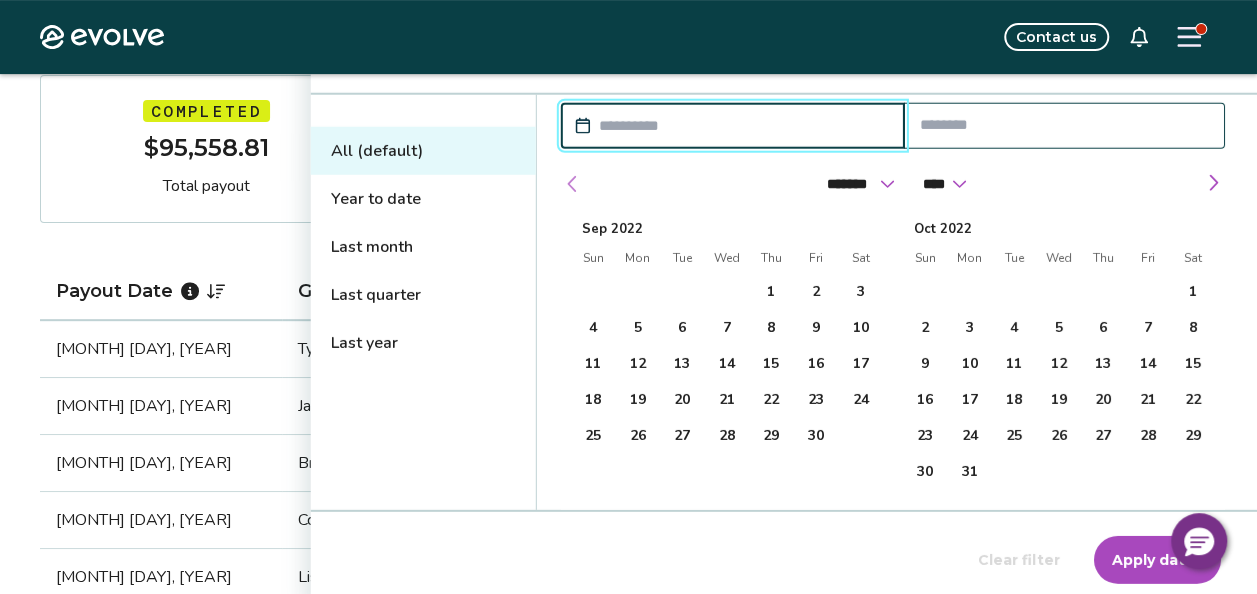 click at bounding box center (573, 184) 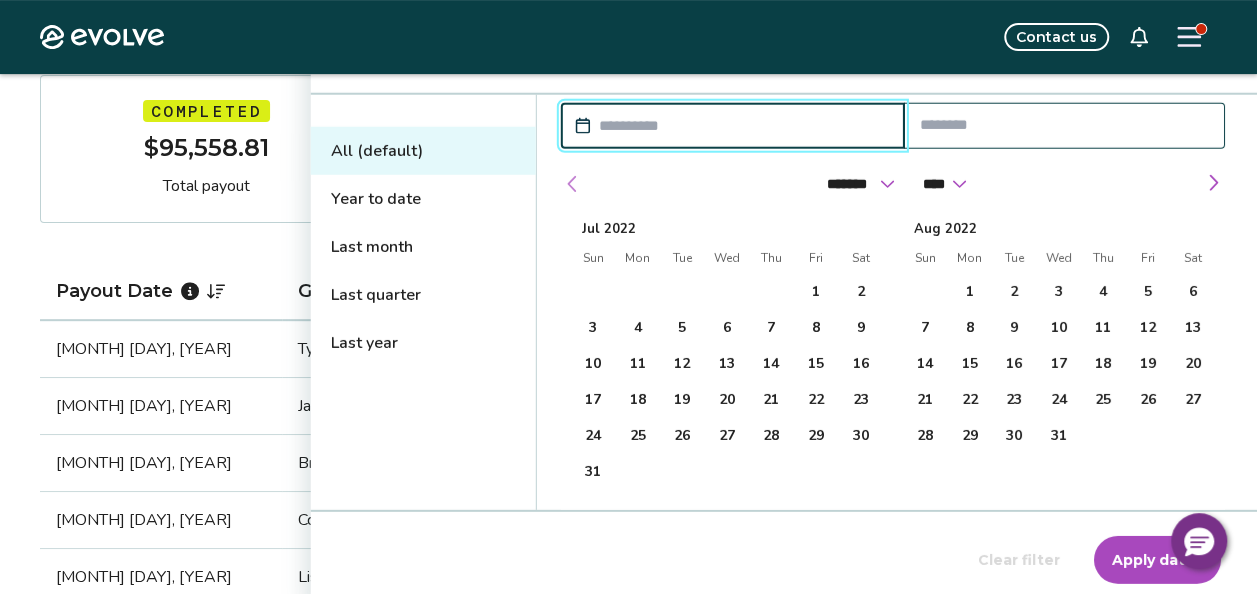 click at bounding box center [573, 184] 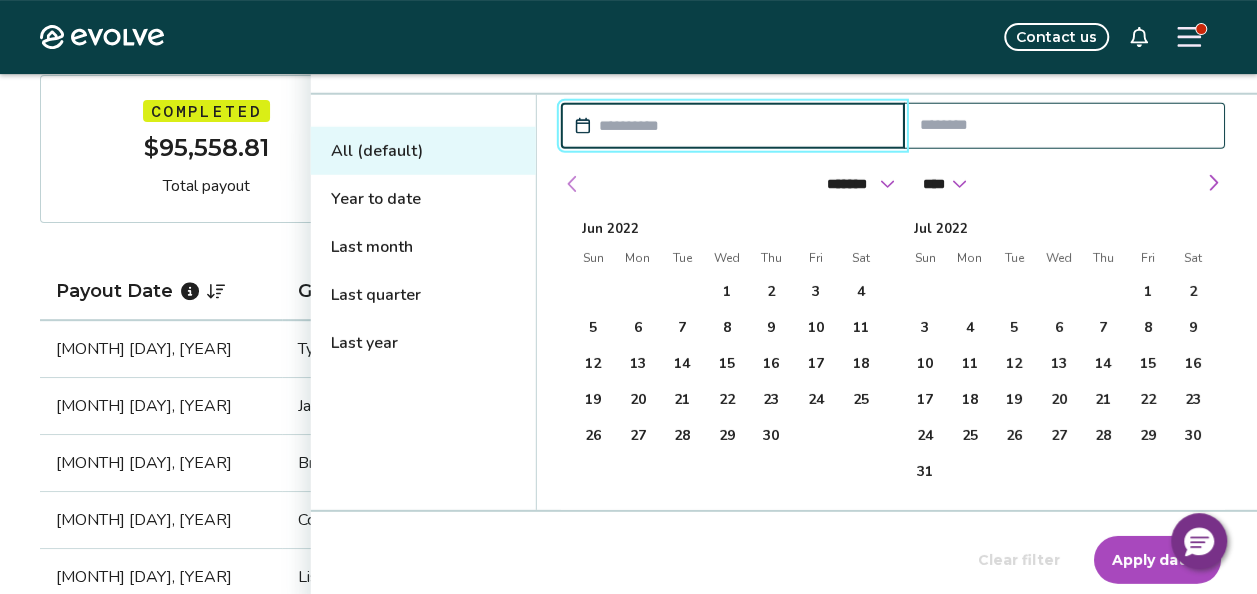 click at bounding box center [573, 184] 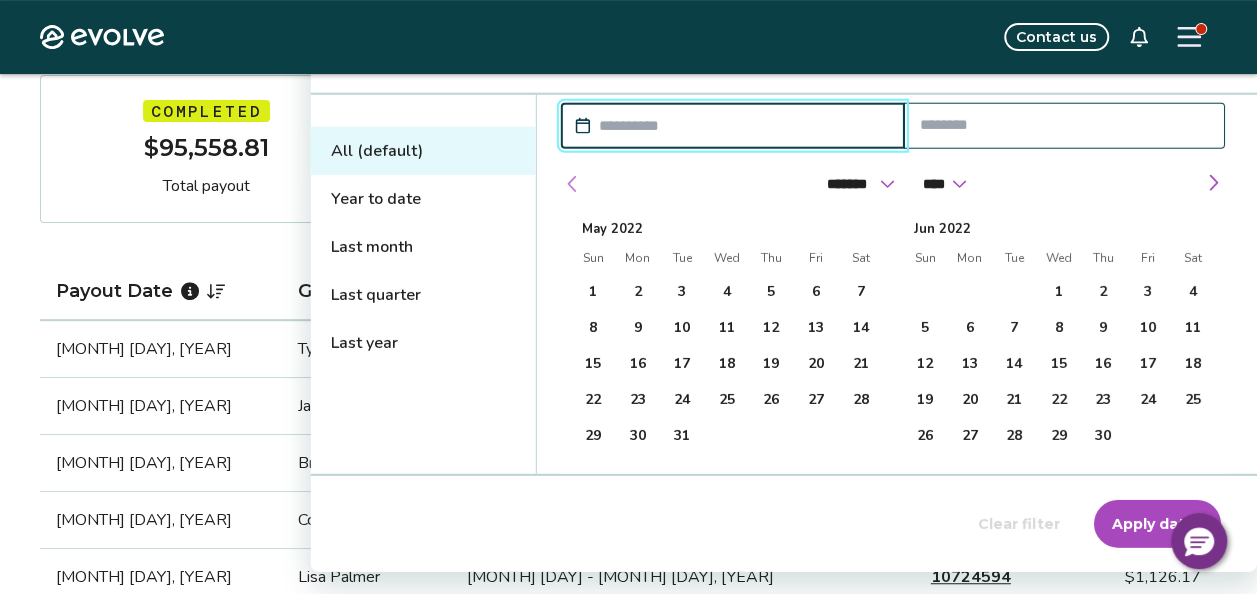 click at bounding box center (573, 184) 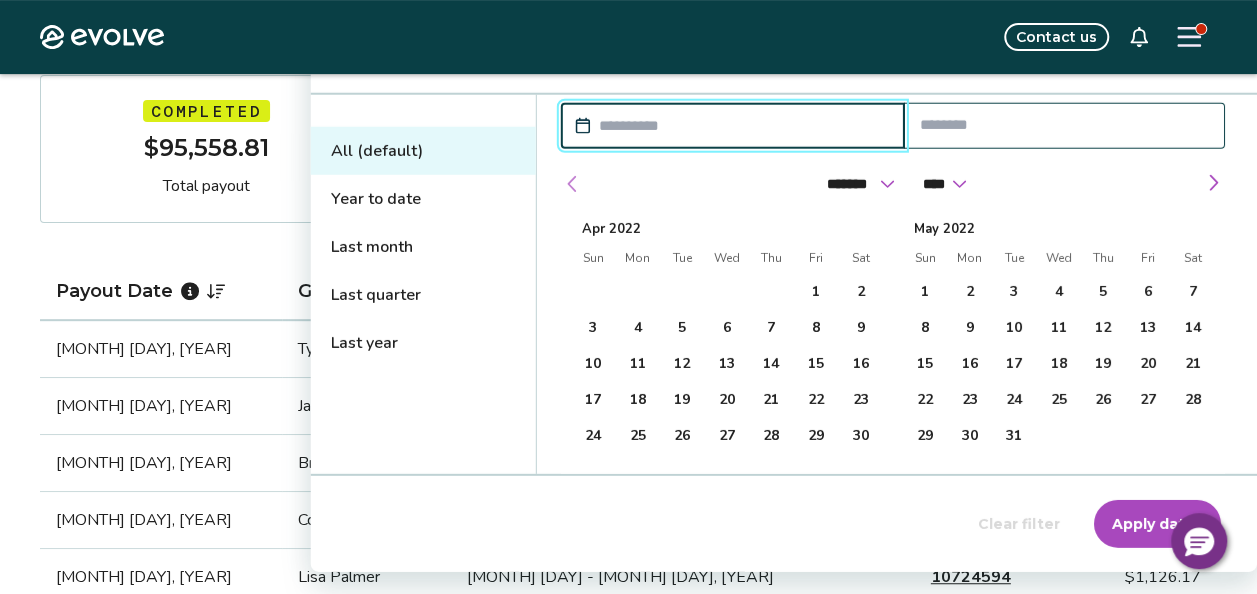 click at bounding box center [573, 184] 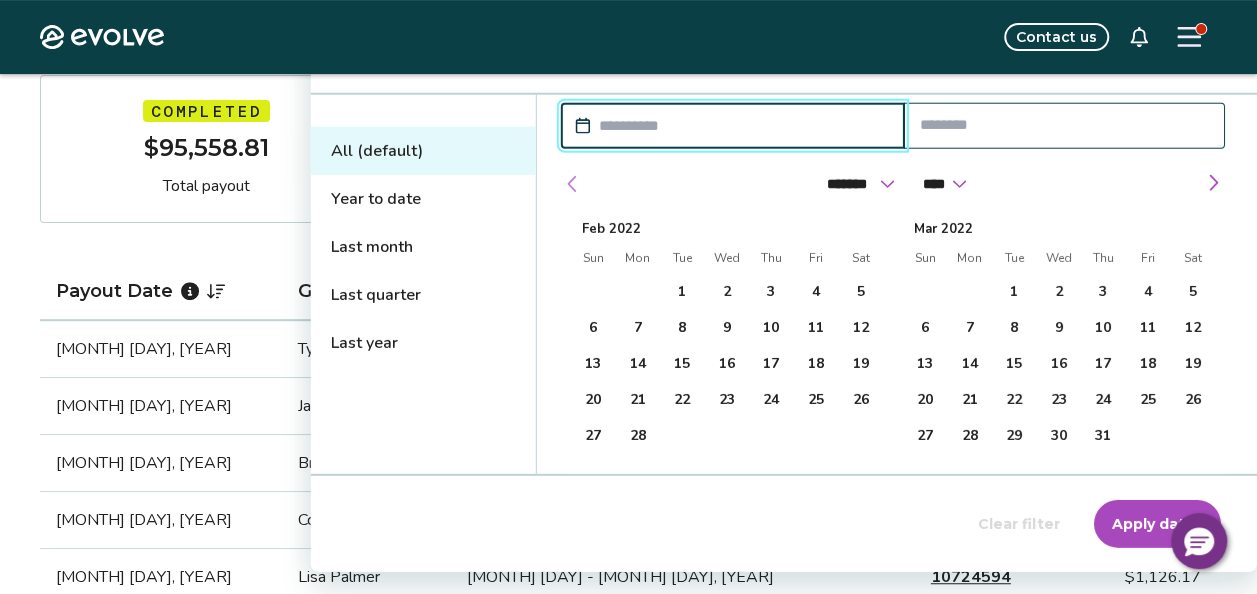 click at bounding box center (573, 184) 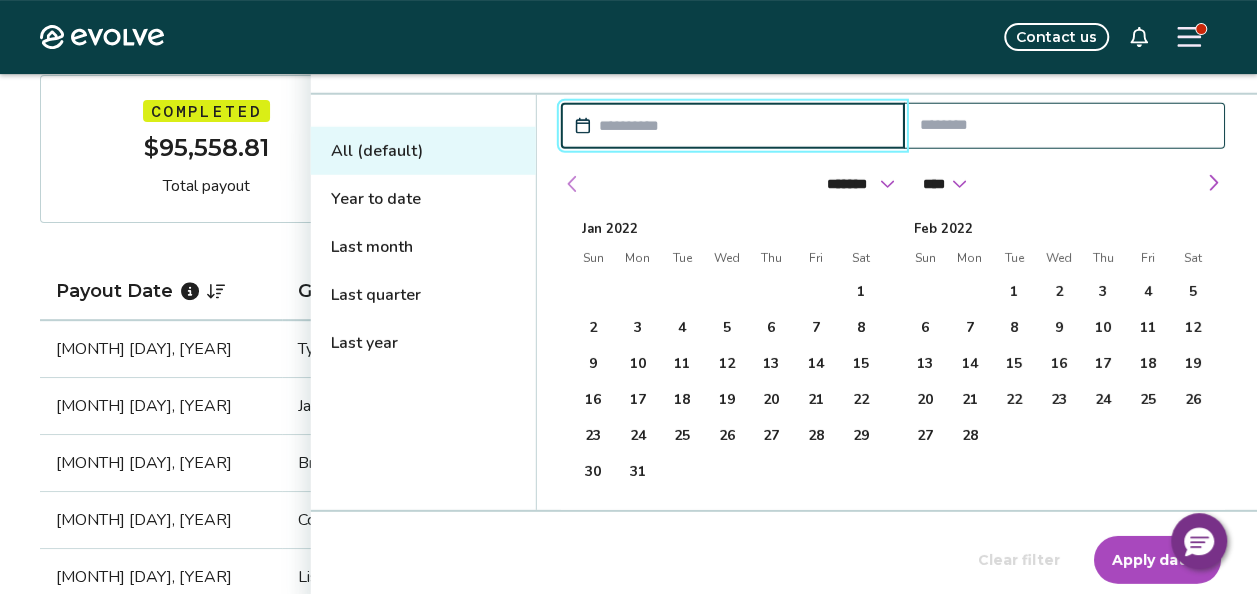 click at bounding box center [573, 184] 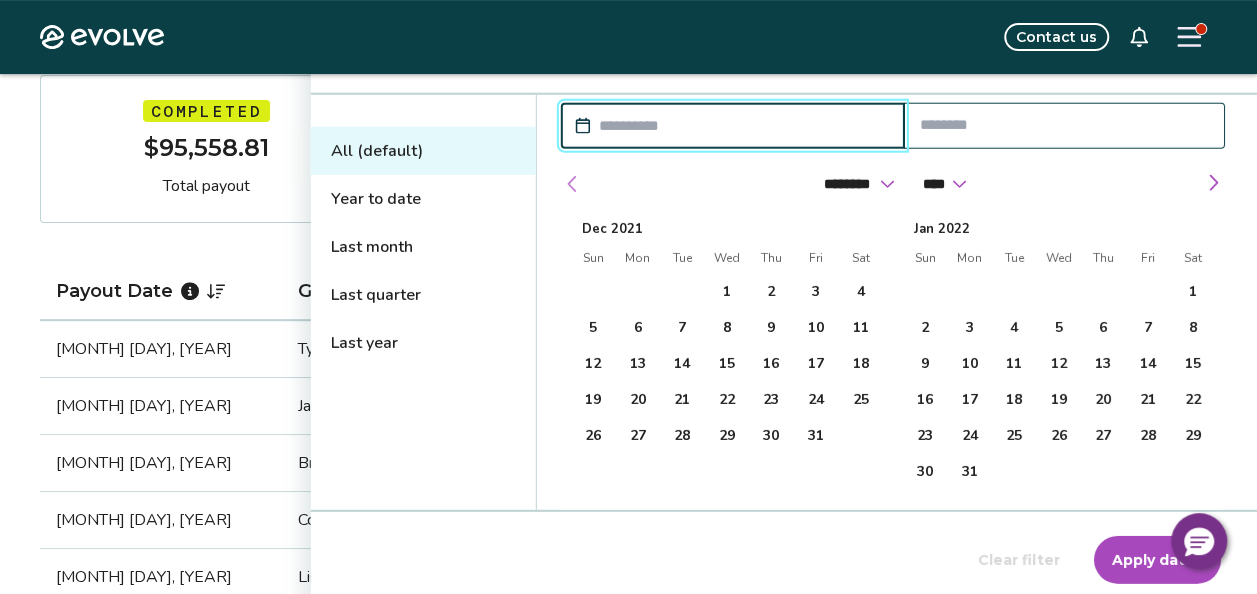 click at bounding box center [573, 184] 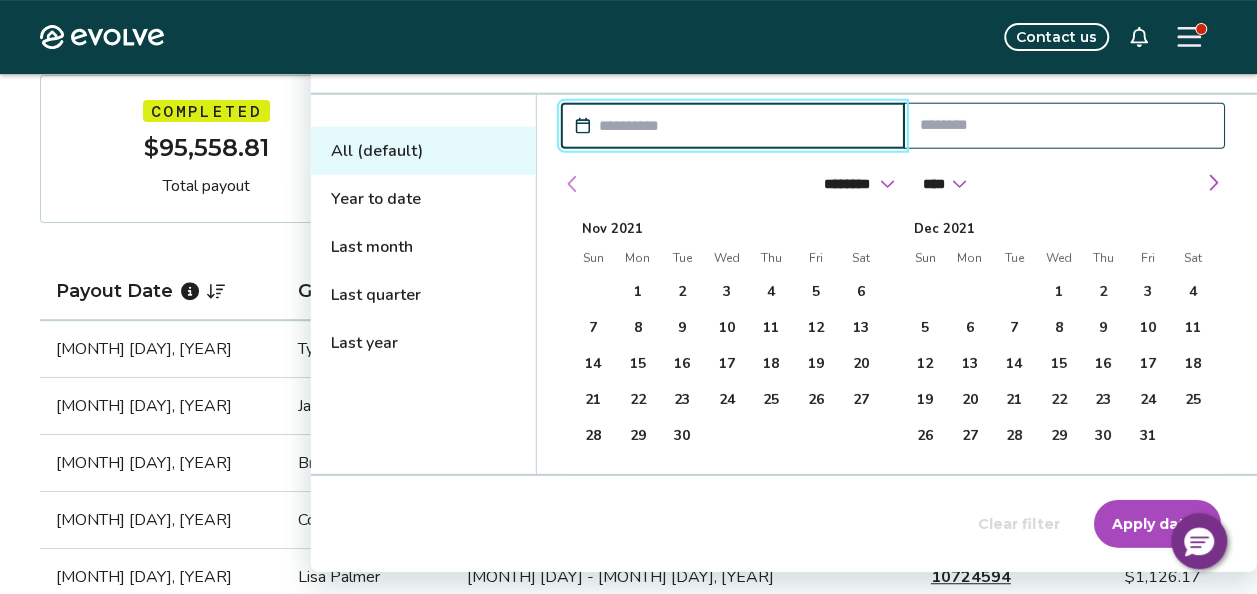 click at bounding box center (573, 184) 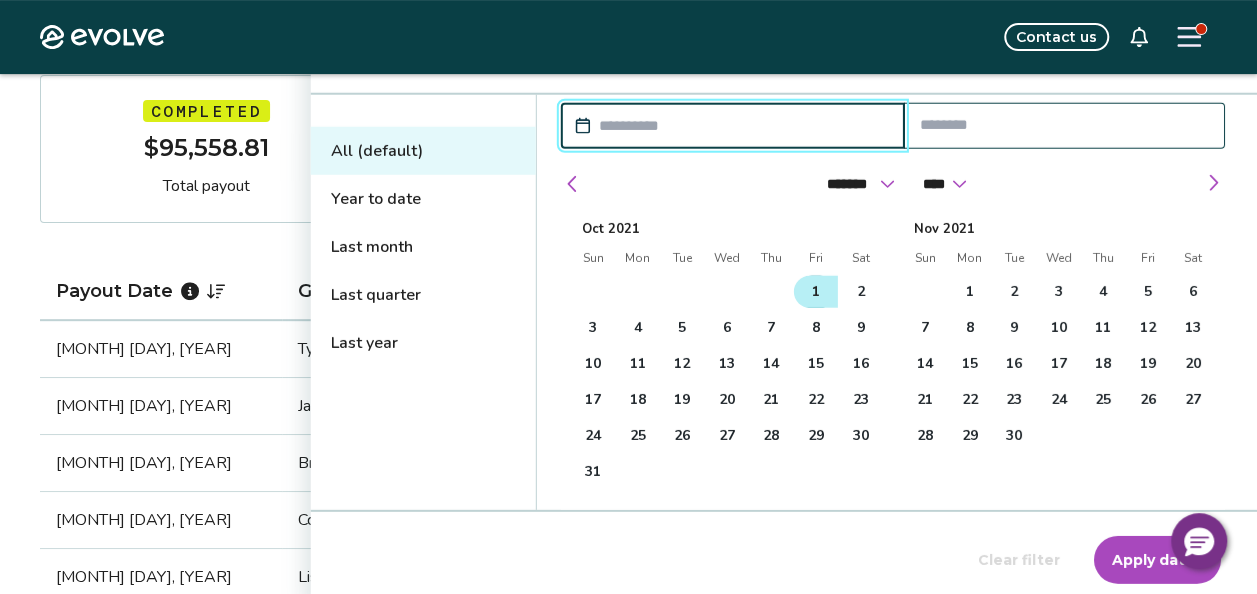 click on "1" at bounding box center [816, 292] 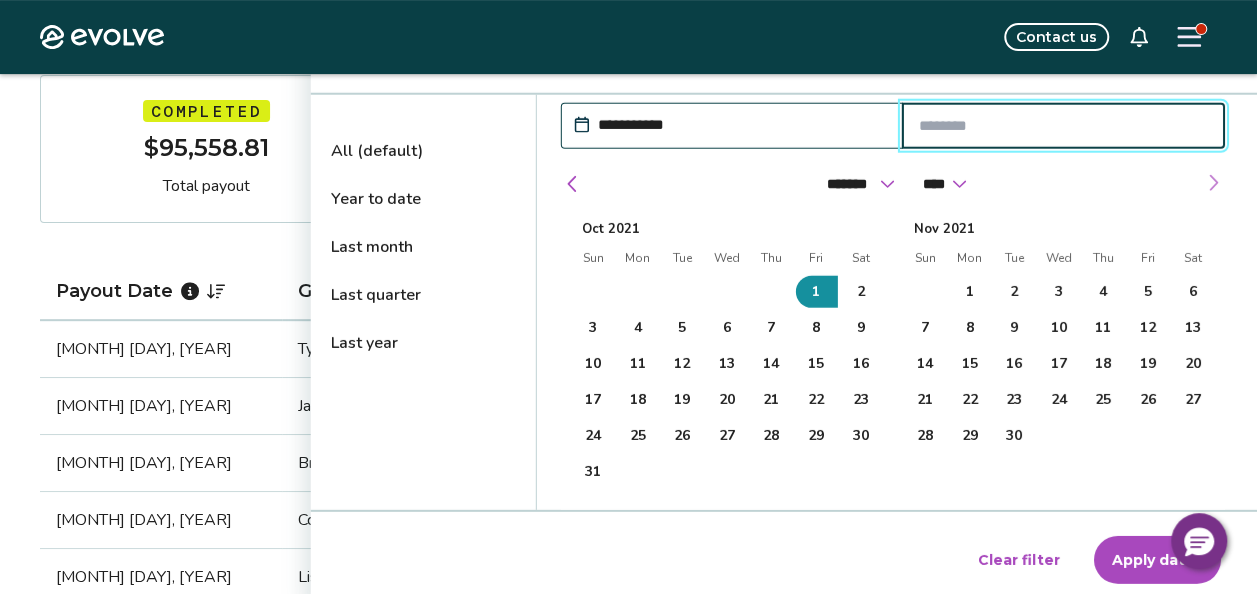 click at bounding box center [1213, 183] 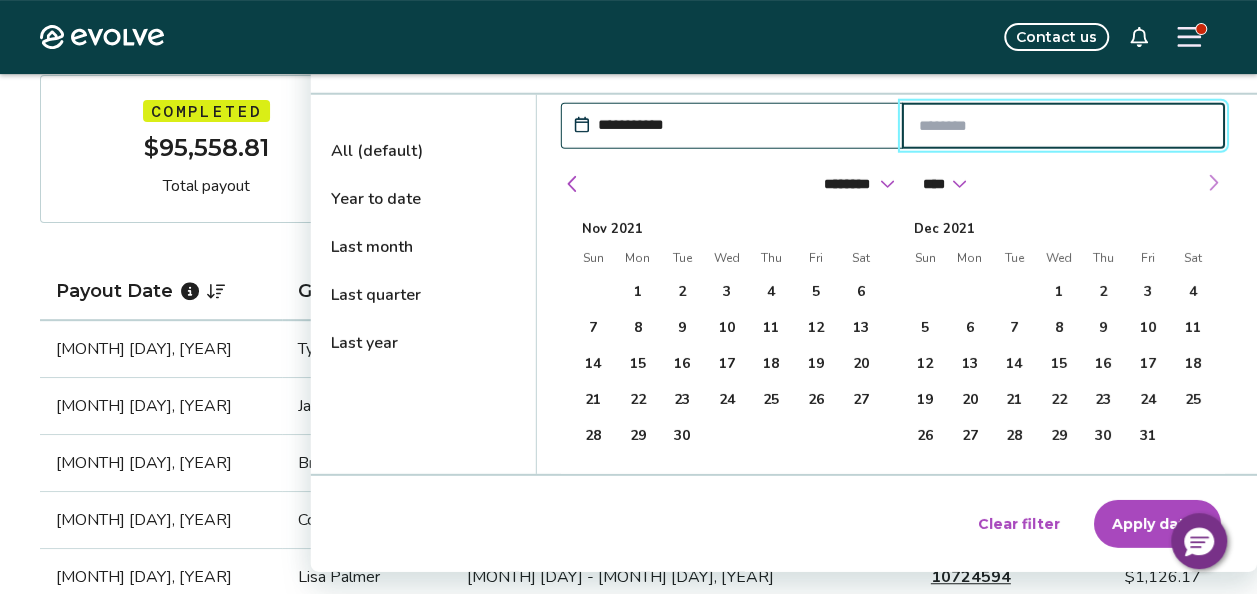 click at bounding box center [1213, 183] 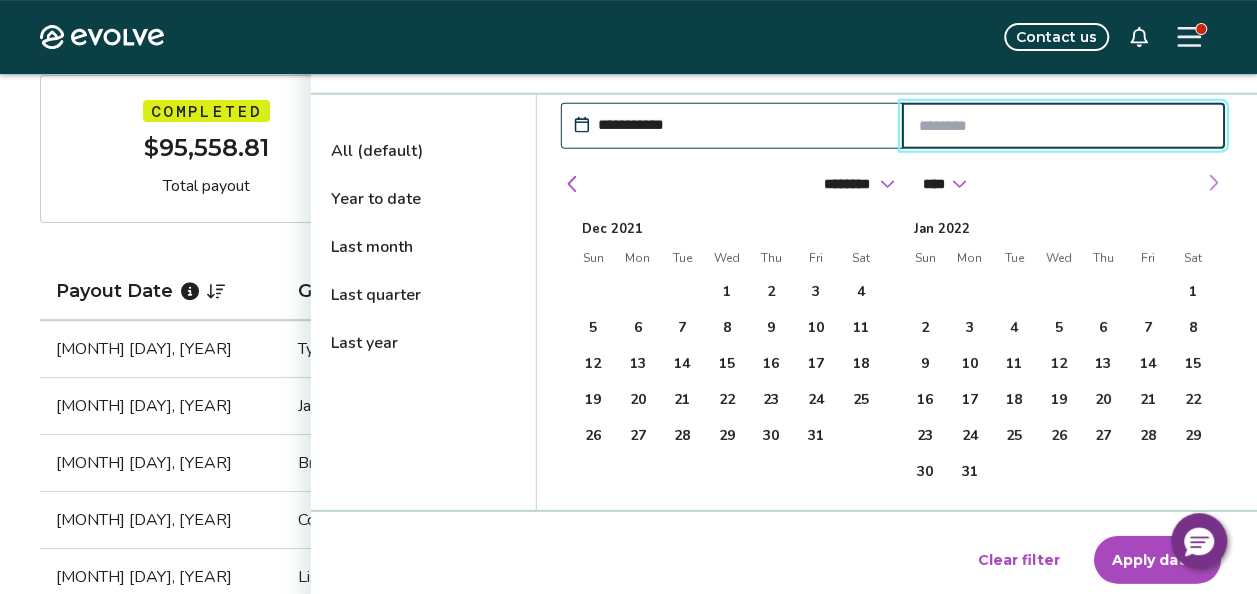 click at bounding box center (1213, 183) 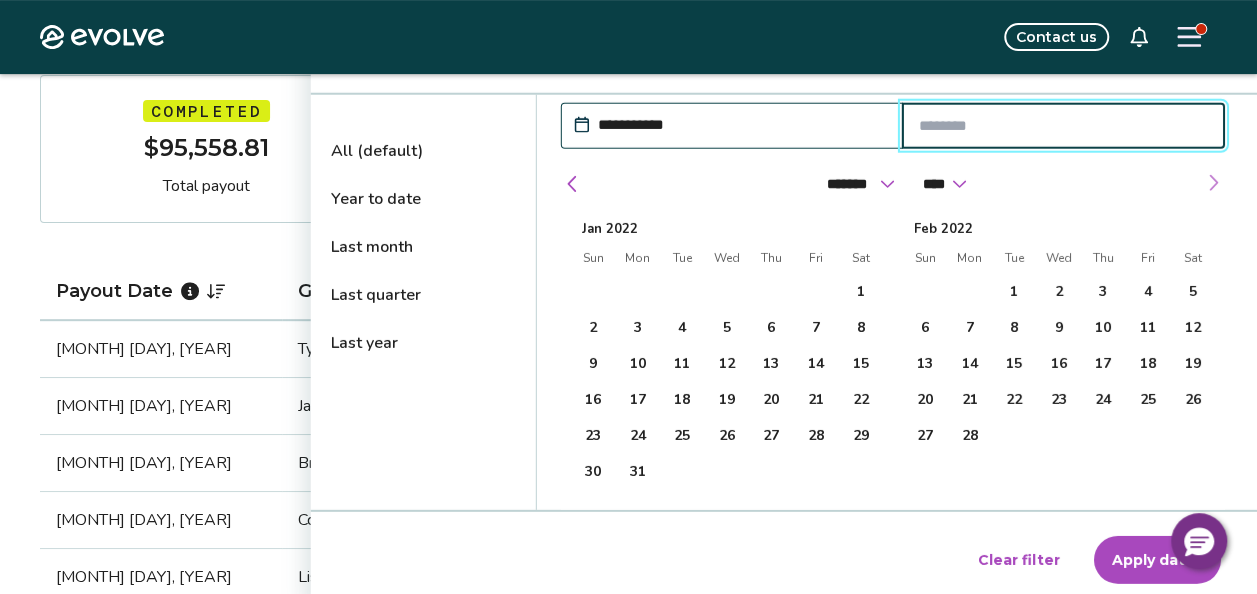 click at bounding box center (1213, 183) 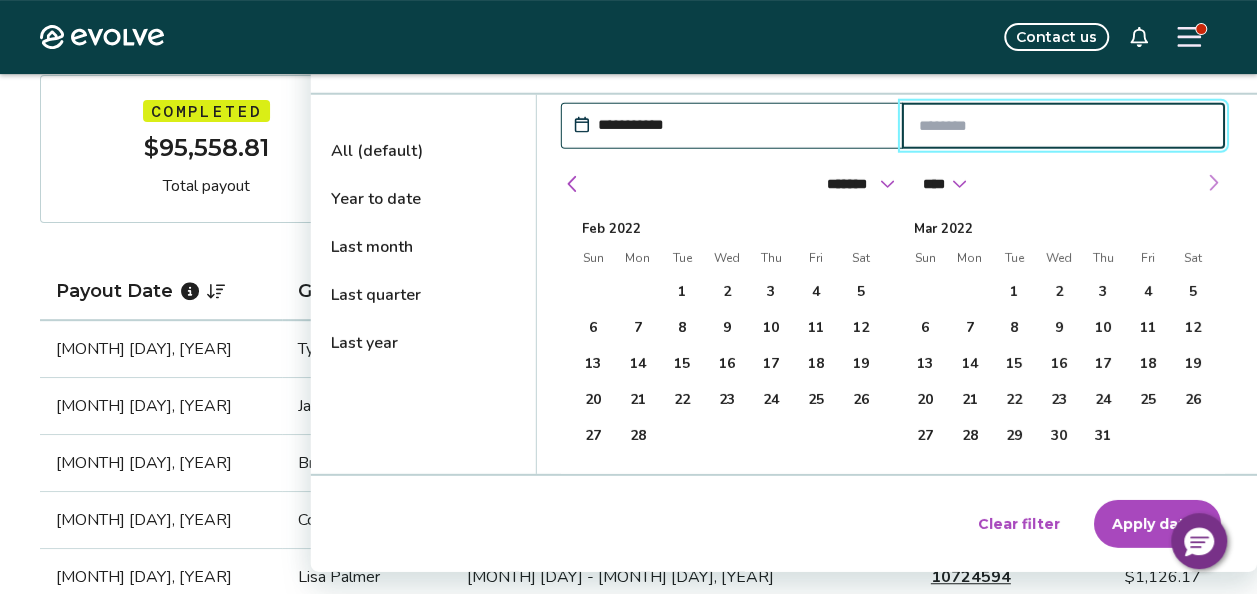 click at bounding box center (1213, 183) 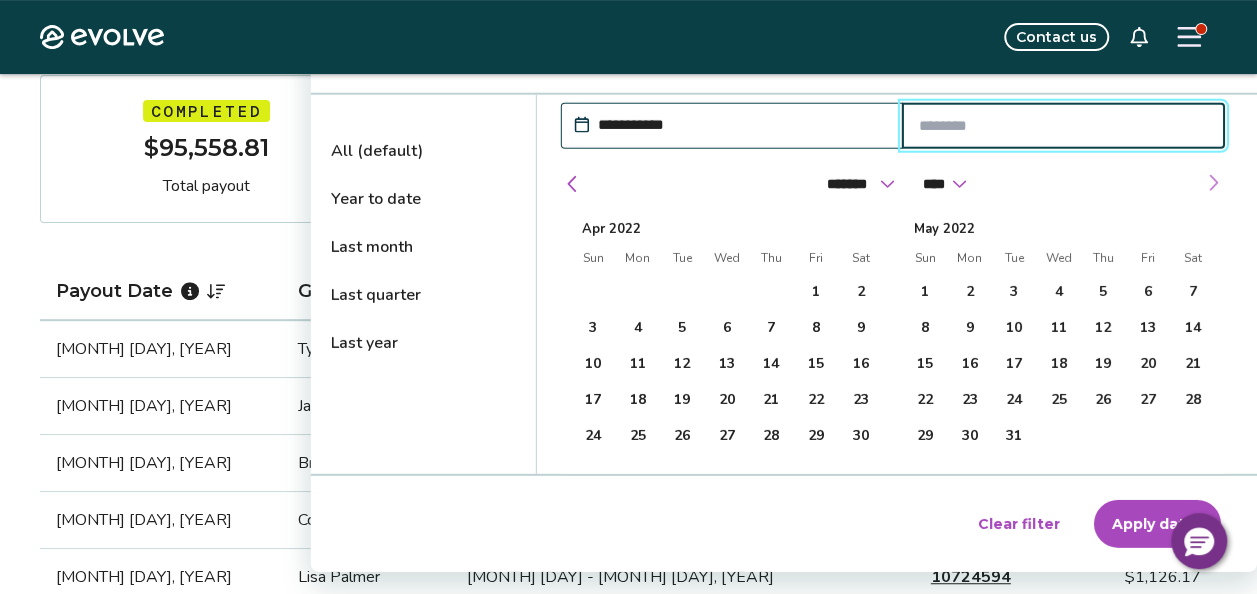 click at bounding box center [1213, 183] 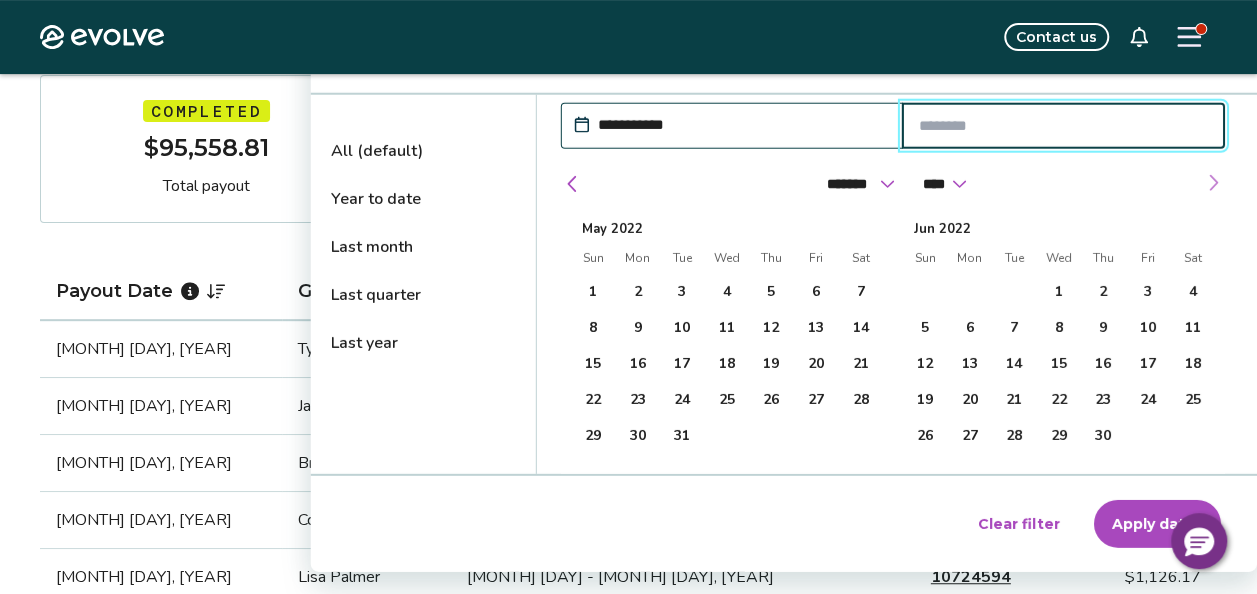 click at bounding box center (1213, 183) 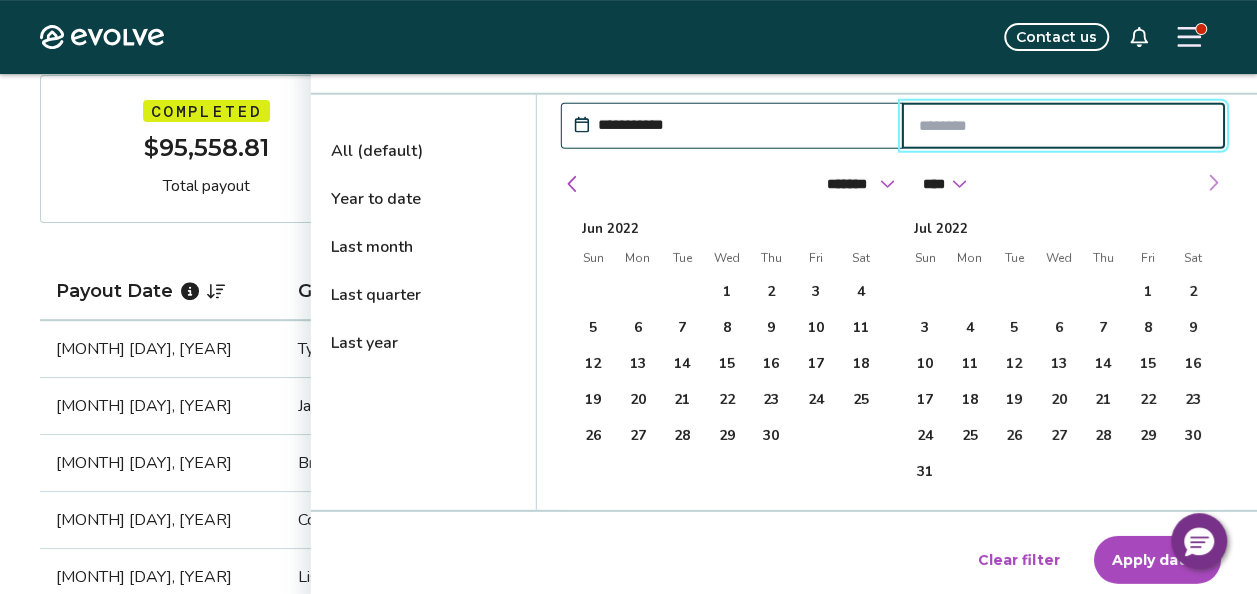 click at bounding box center (1213, 183) 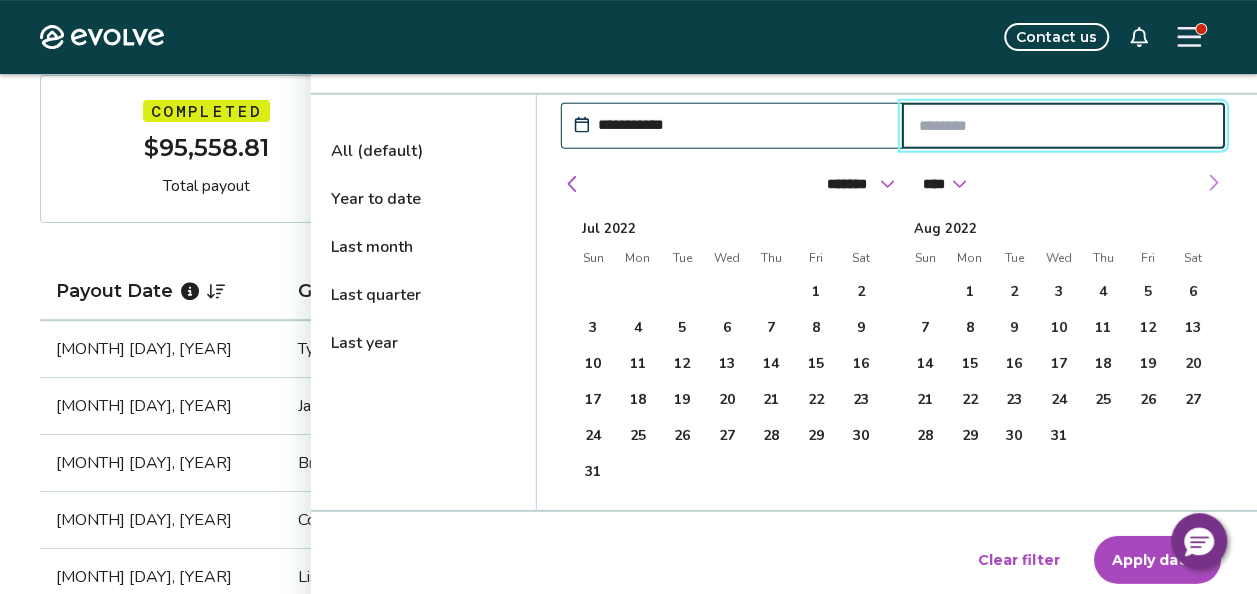 click at bounding box center (1213, 183) 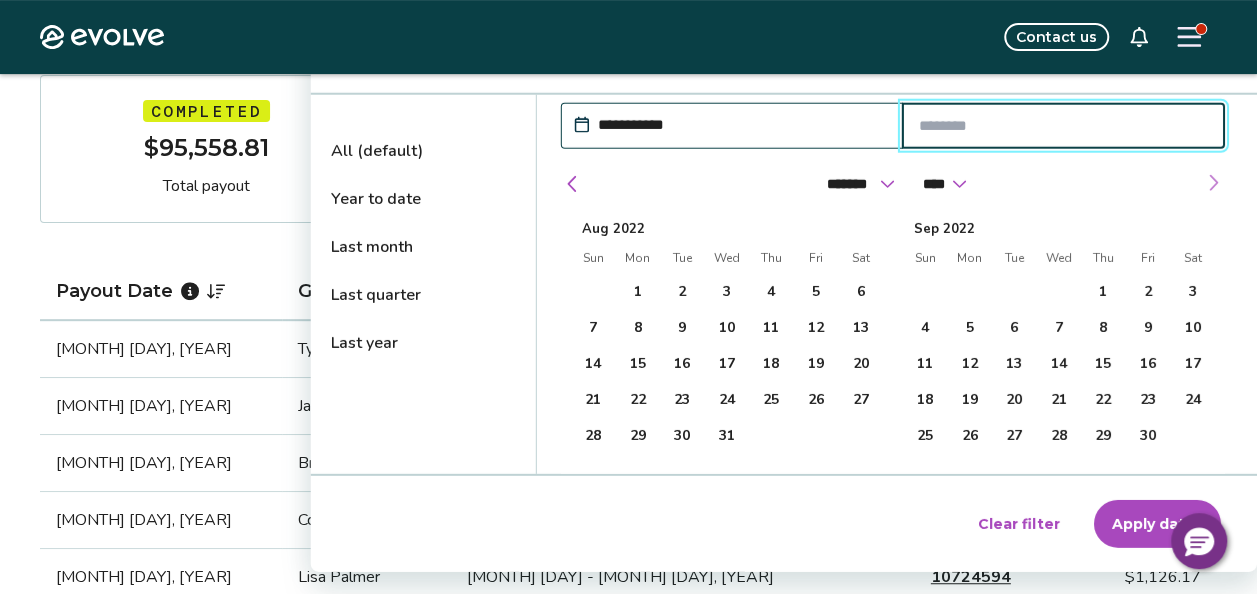 click at bounding box center [1213, 183] 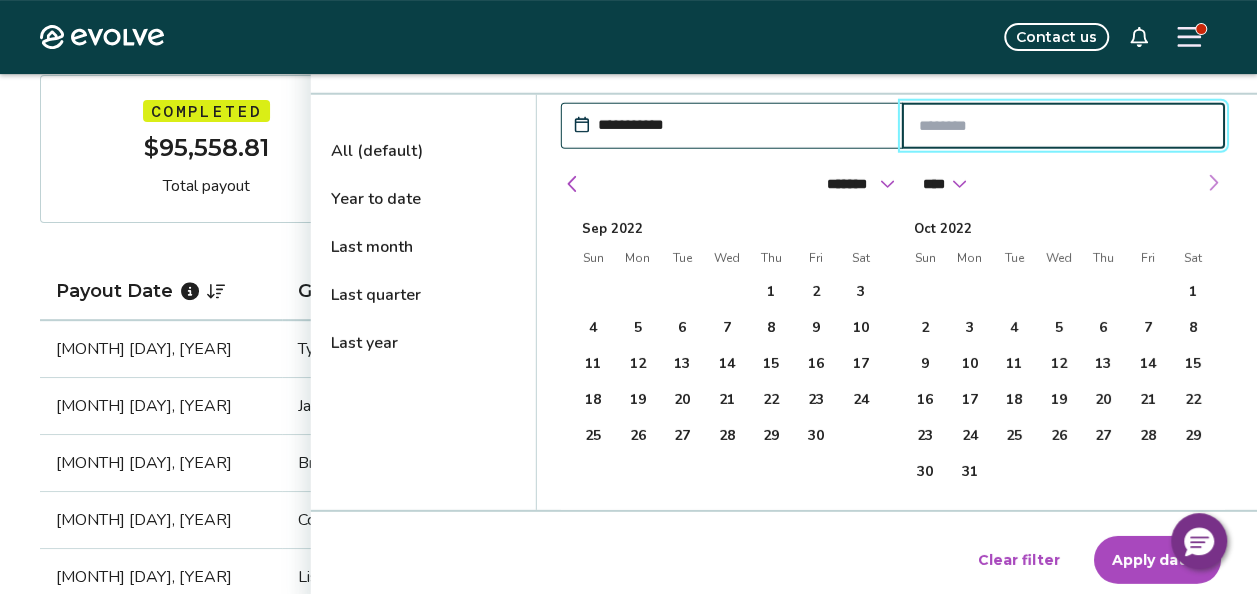click at bounding box center (1213, 183) 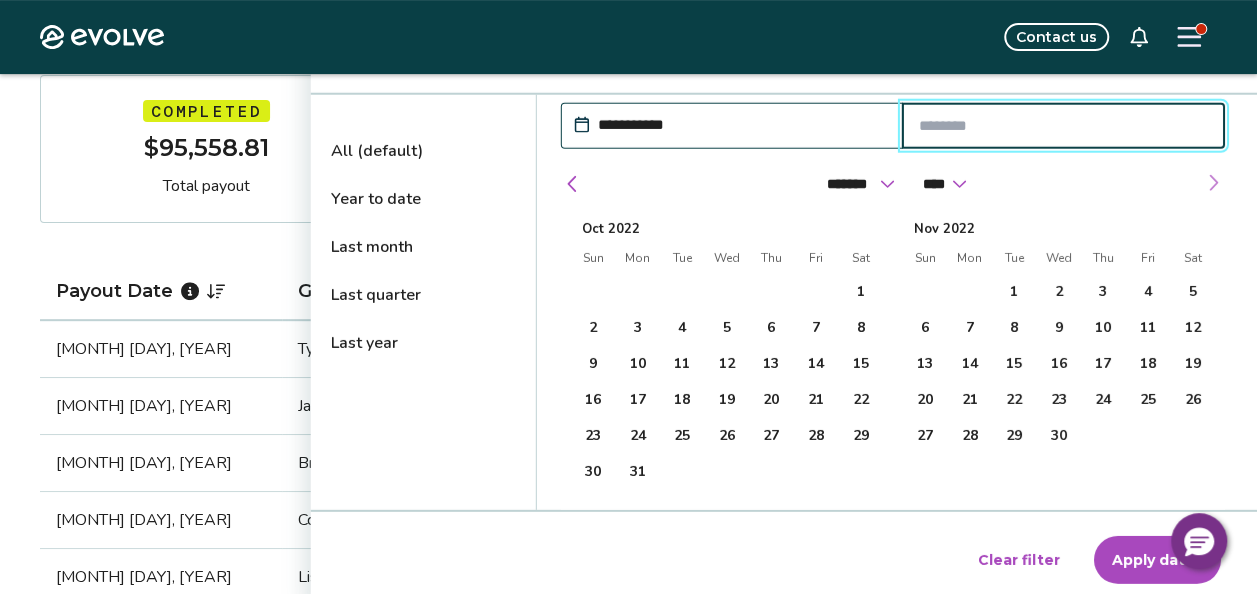 click at bounding box center (1213, 183) 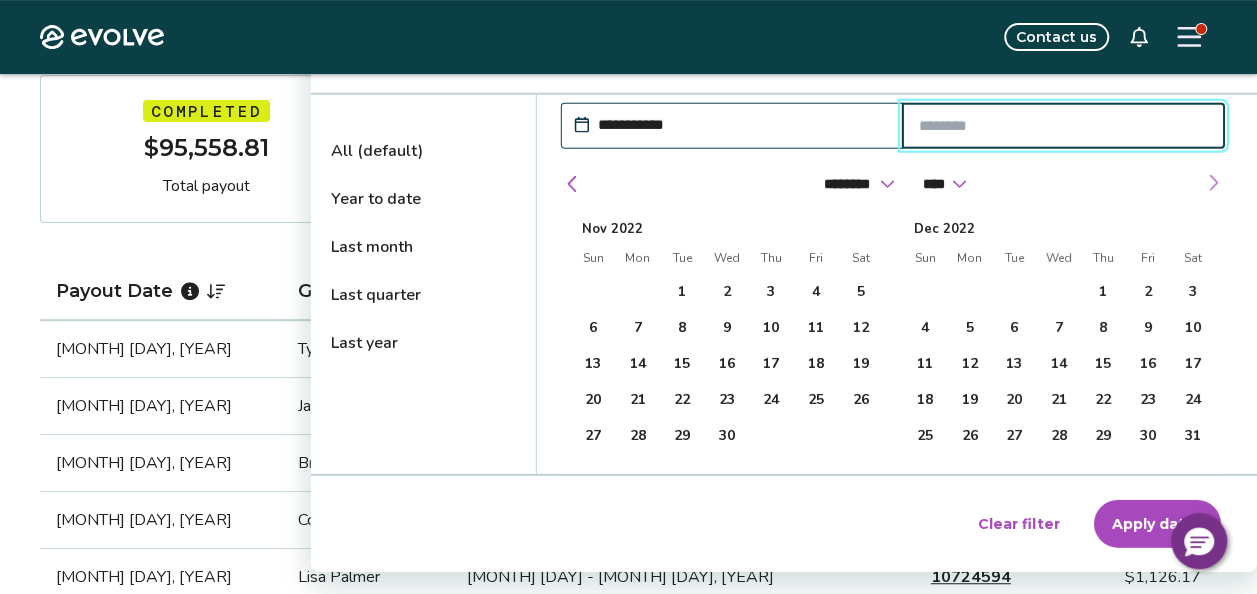 click at bounding box center [1213, 183] 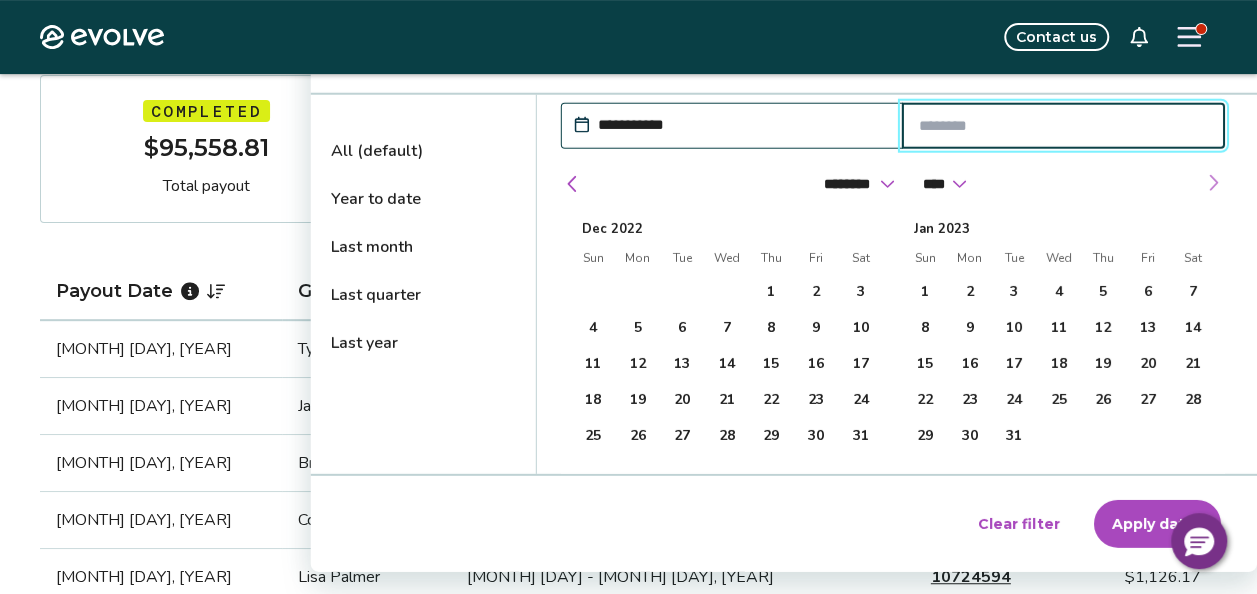 click at bounding box center (1213, 183) 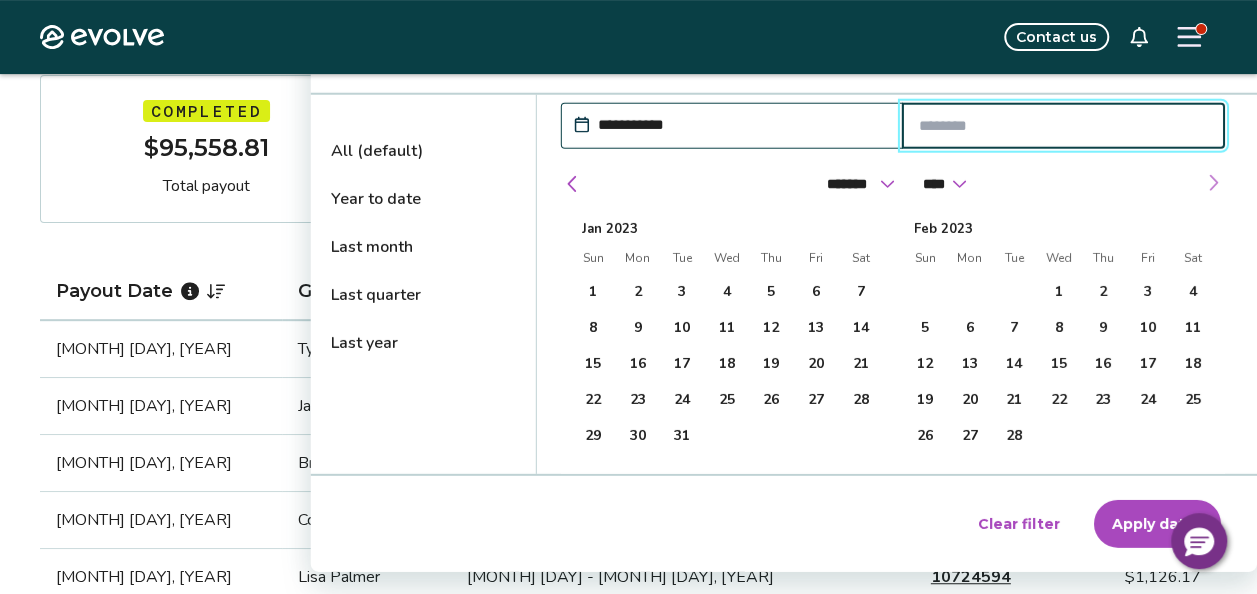 click at bounding box center [1213, 183] 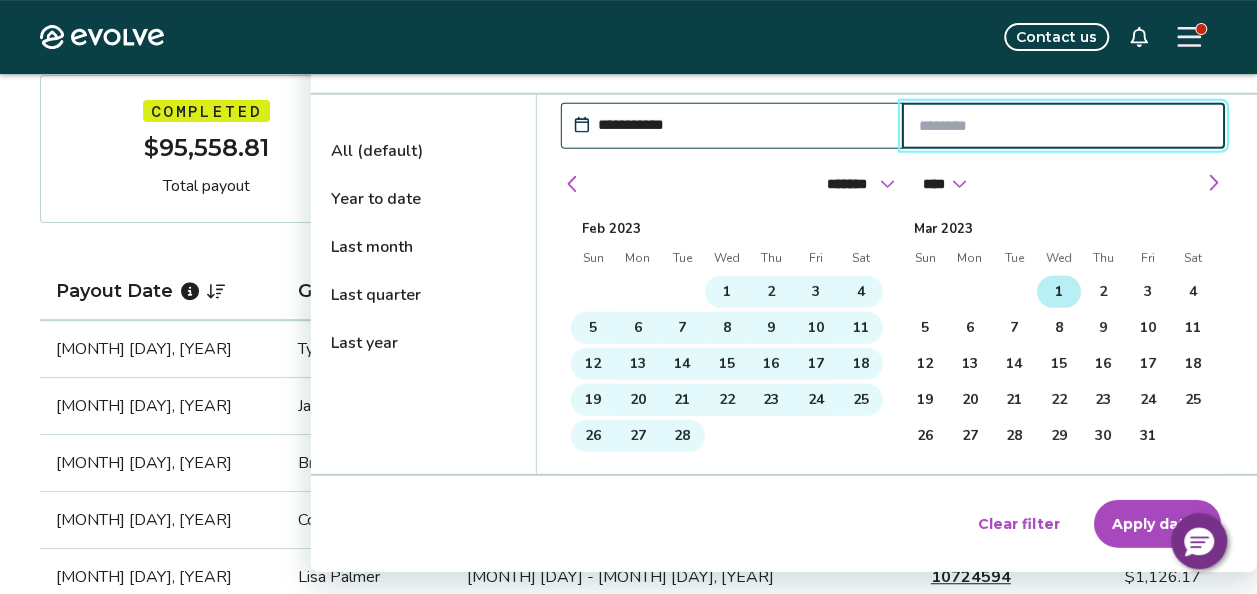 click on "1" at bounding box center (1059, 292) 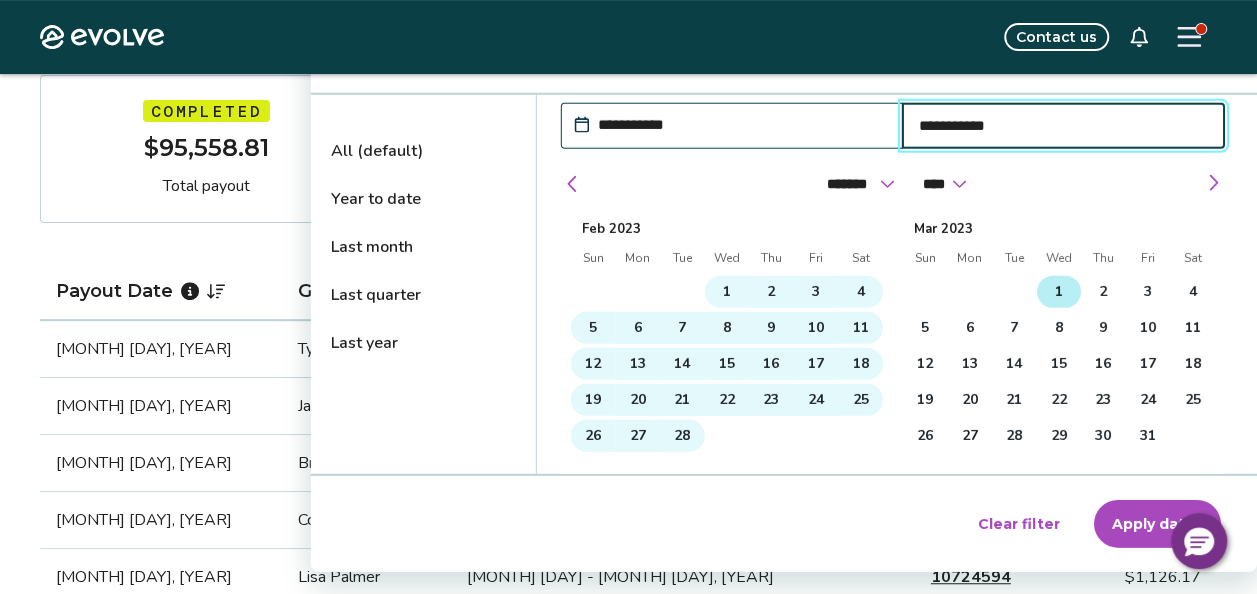 select on "*" 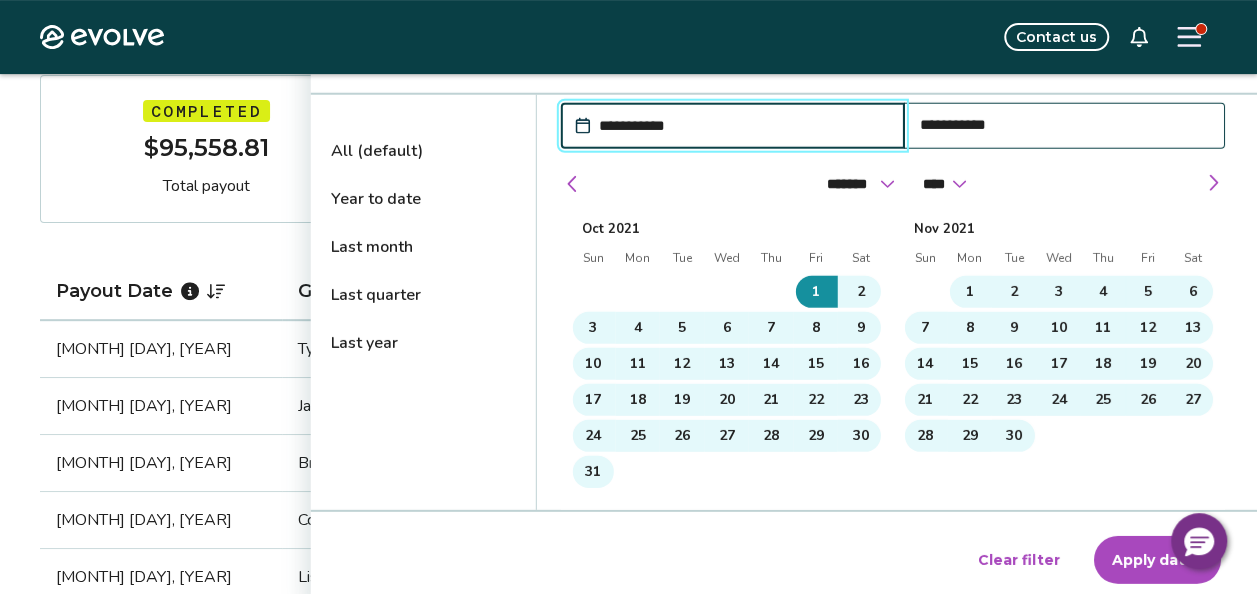 click on "Apply dates" at bounding box center [1157, 560] 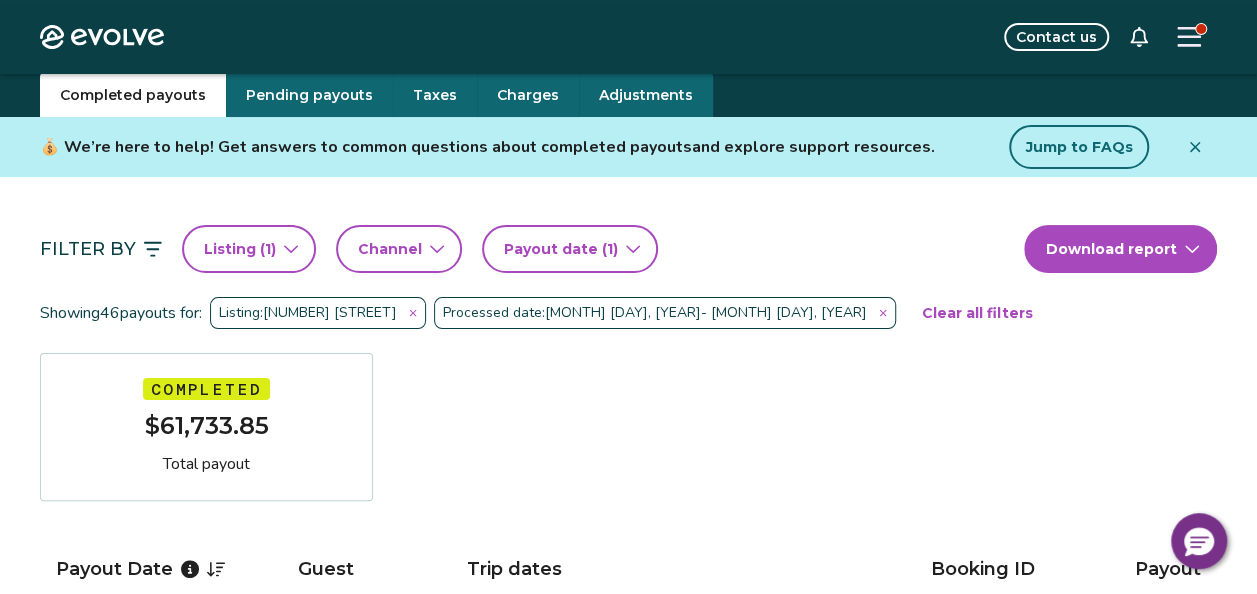 scroll, scrollTop: 115, scrollLeft: 0, axis: vertical 